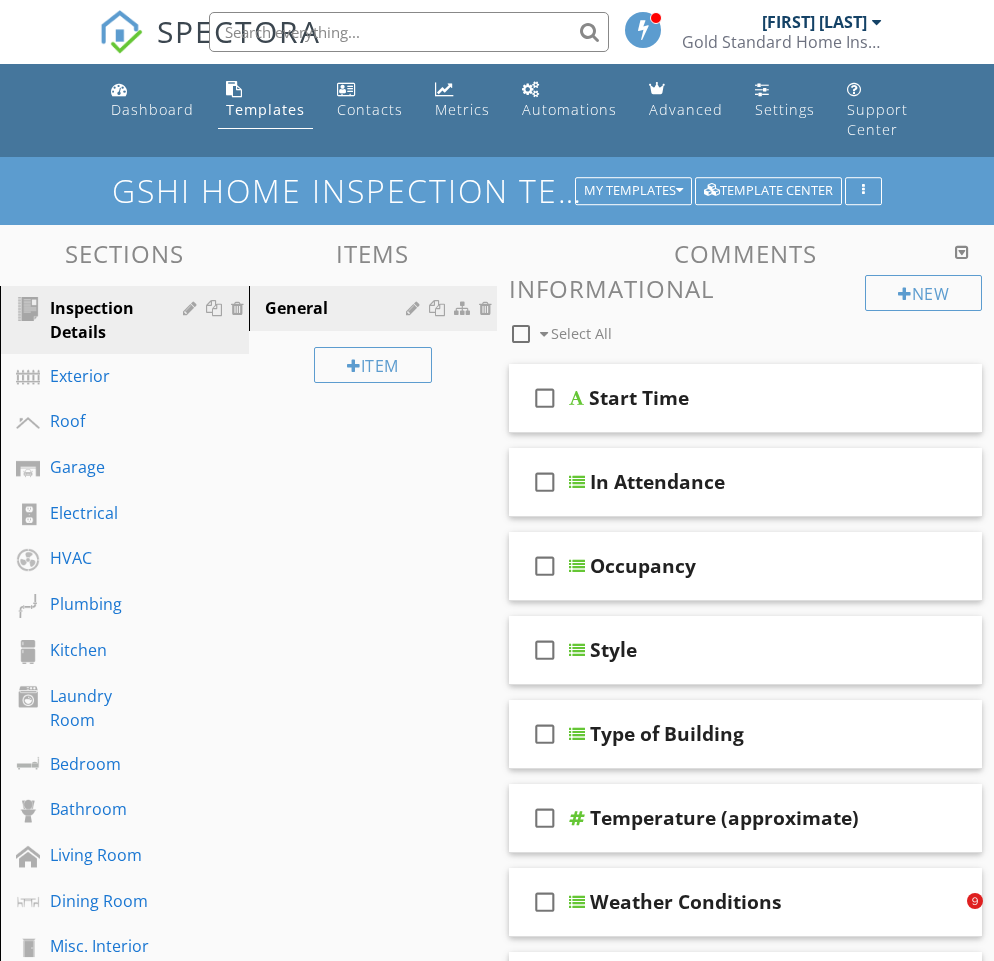 scroll, scrollTop: 0, scrollLeft: 0, axis: both 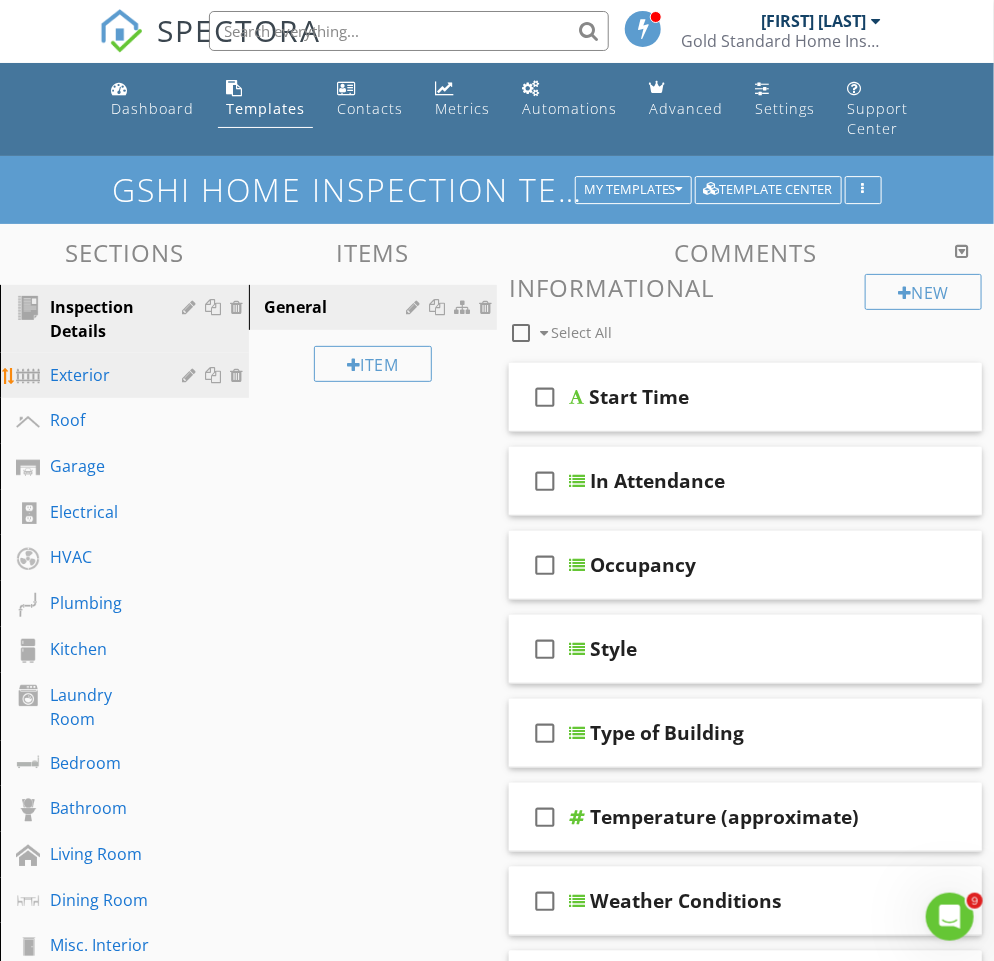click on "Exterior" at bounding box center (102, 375) 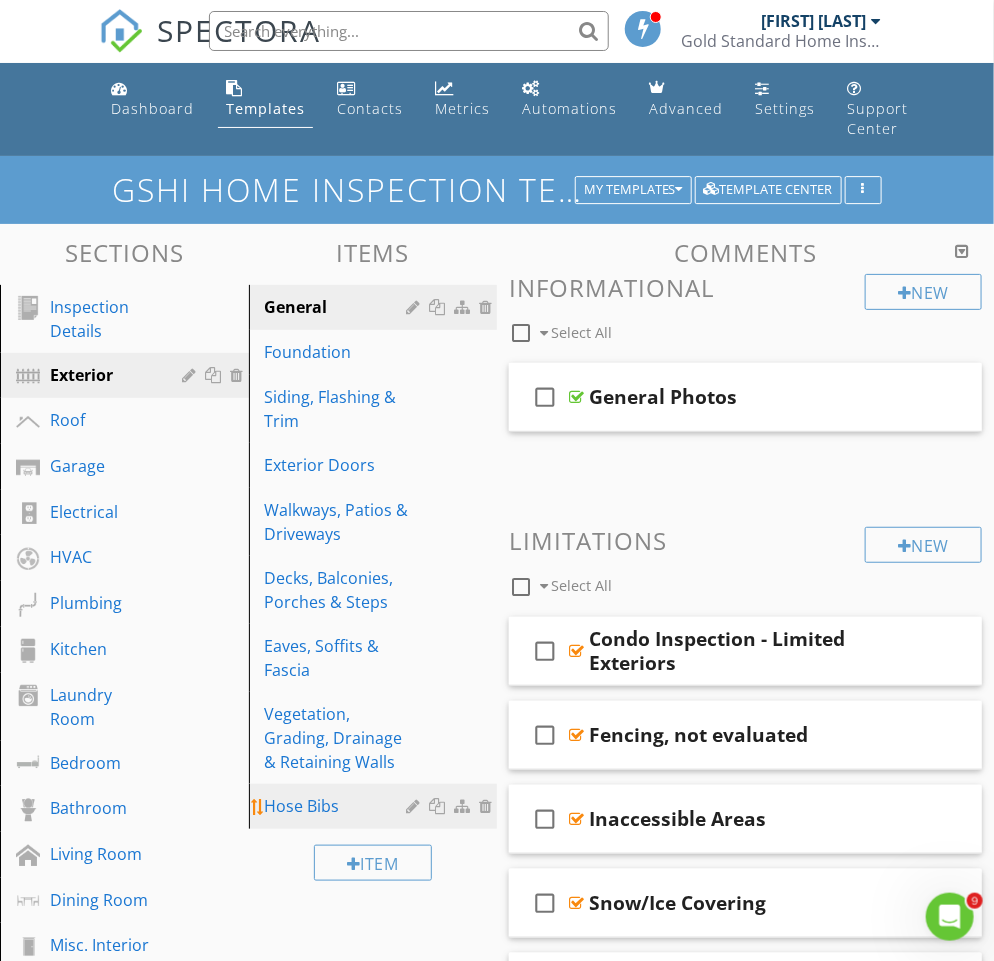 click on "Hose Bibs" at bounding box center (339, 806) 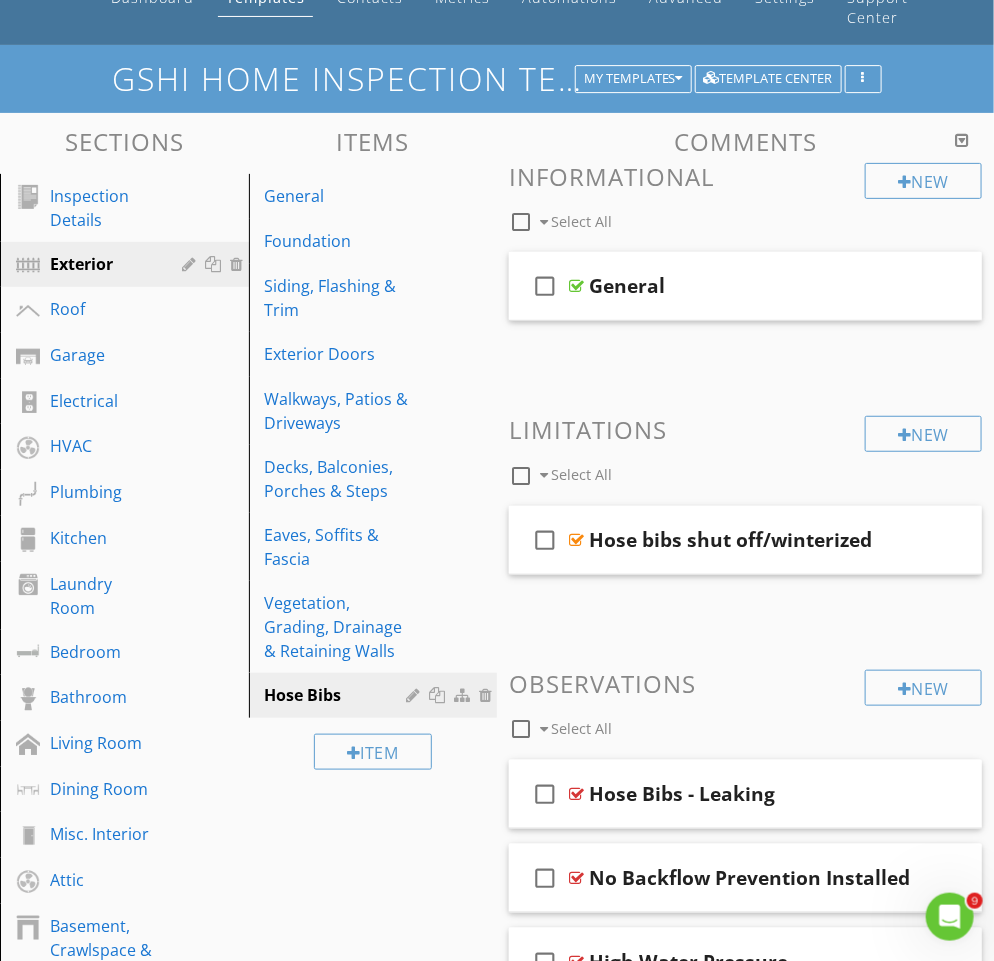 scroll, scrollTop: 114, scrollLeft: 0, axis: vertical 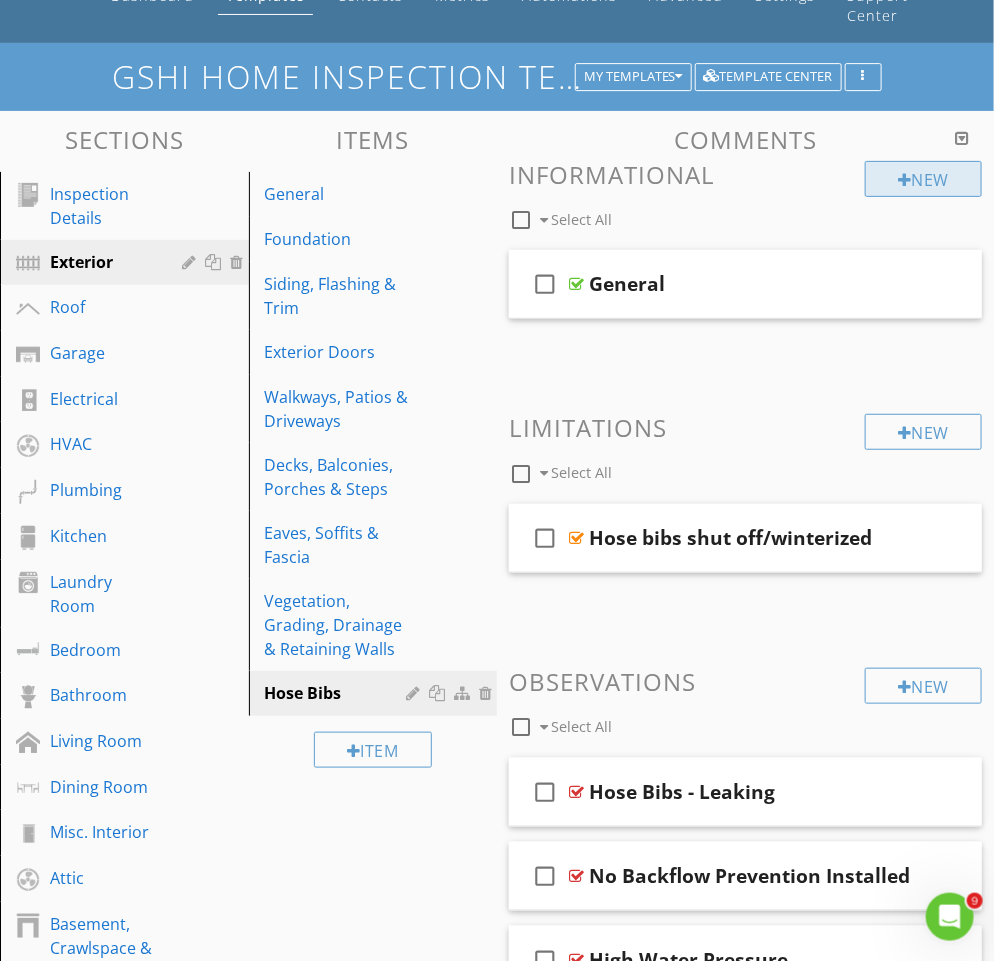 click on "New" at bounding box center (923, 179) 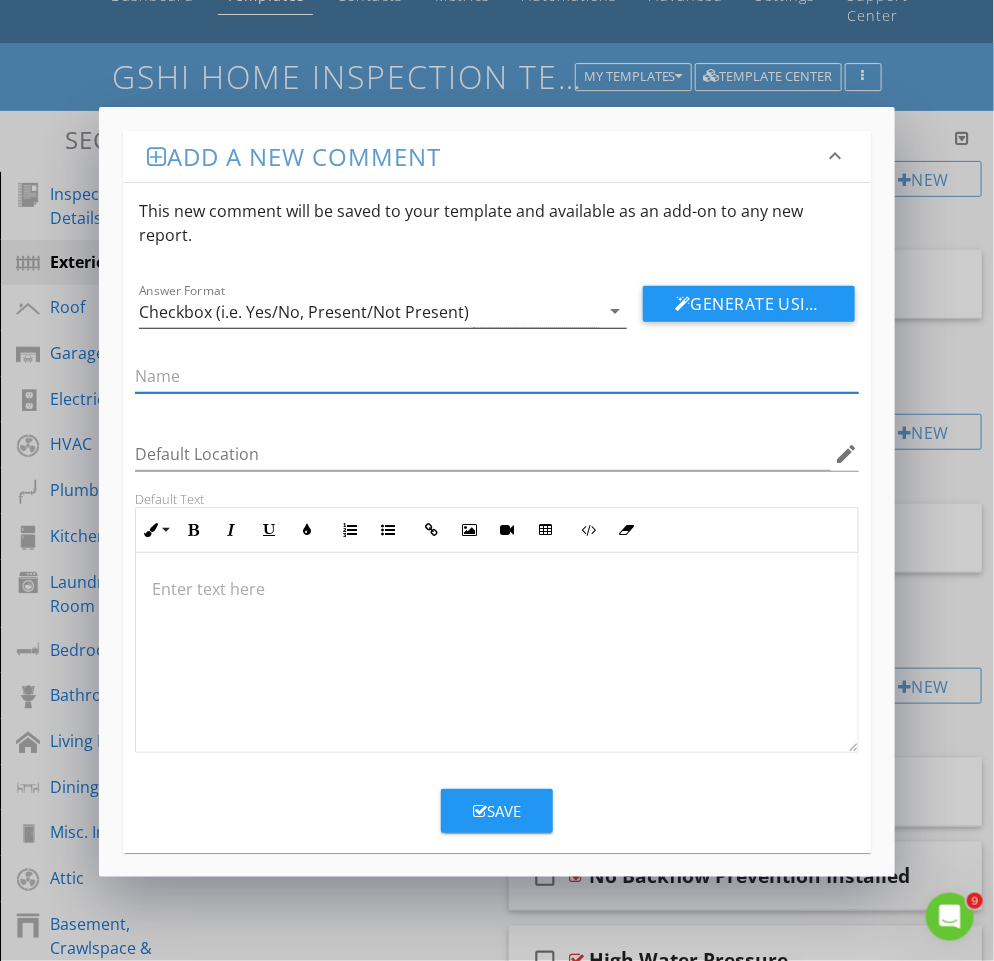 click on "Checkbox (i.e. Yes/No, Present/Not Present)" at bounding box center (304, 312) 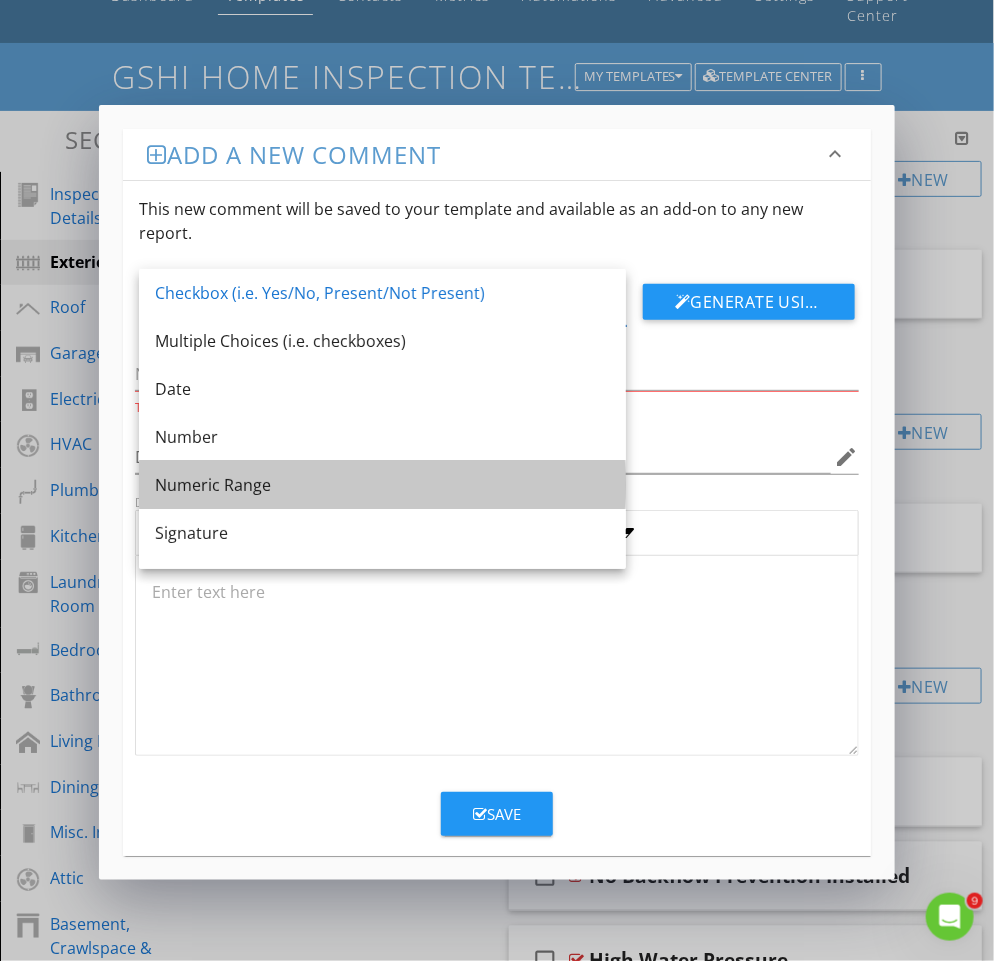 click on "Numeric Range" at bounding box center (382, 485) 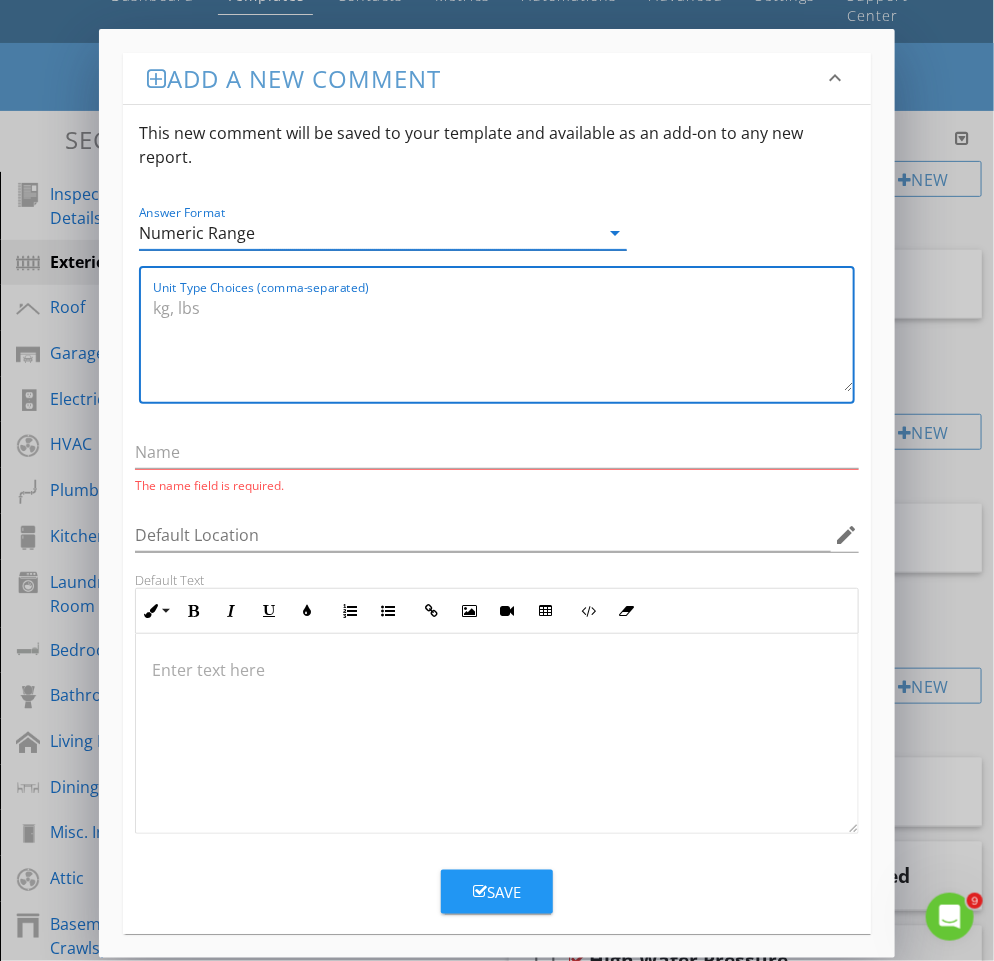 click on "Unit Type Choices (comma-separated)" at bounding box center (502, 342) 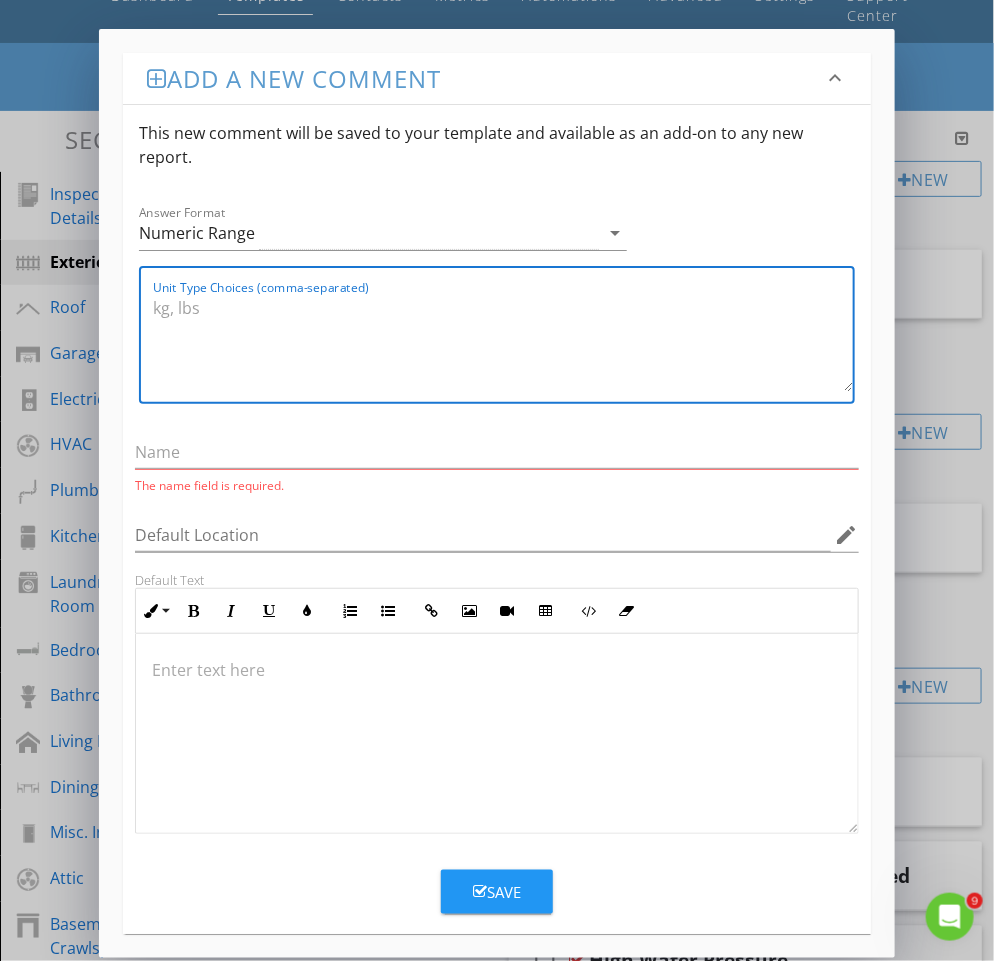 type on "a" 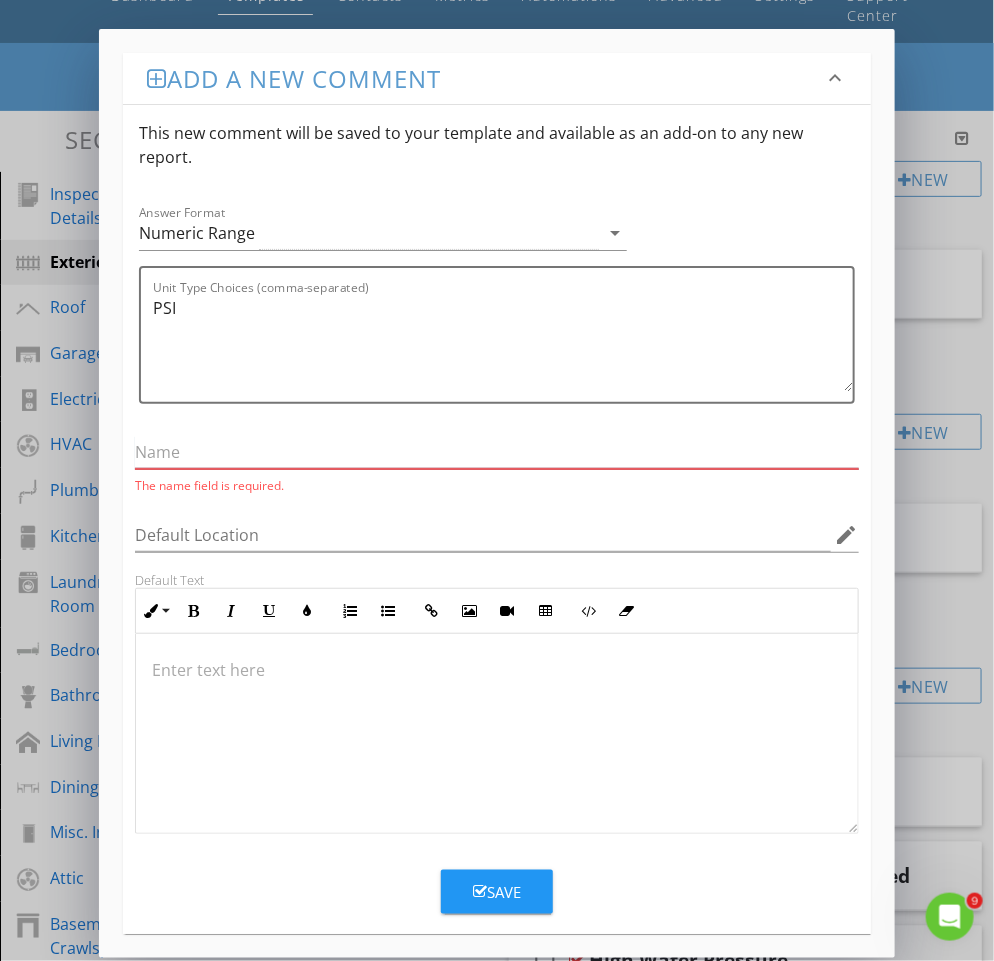 click at bounding box center (496, 452) 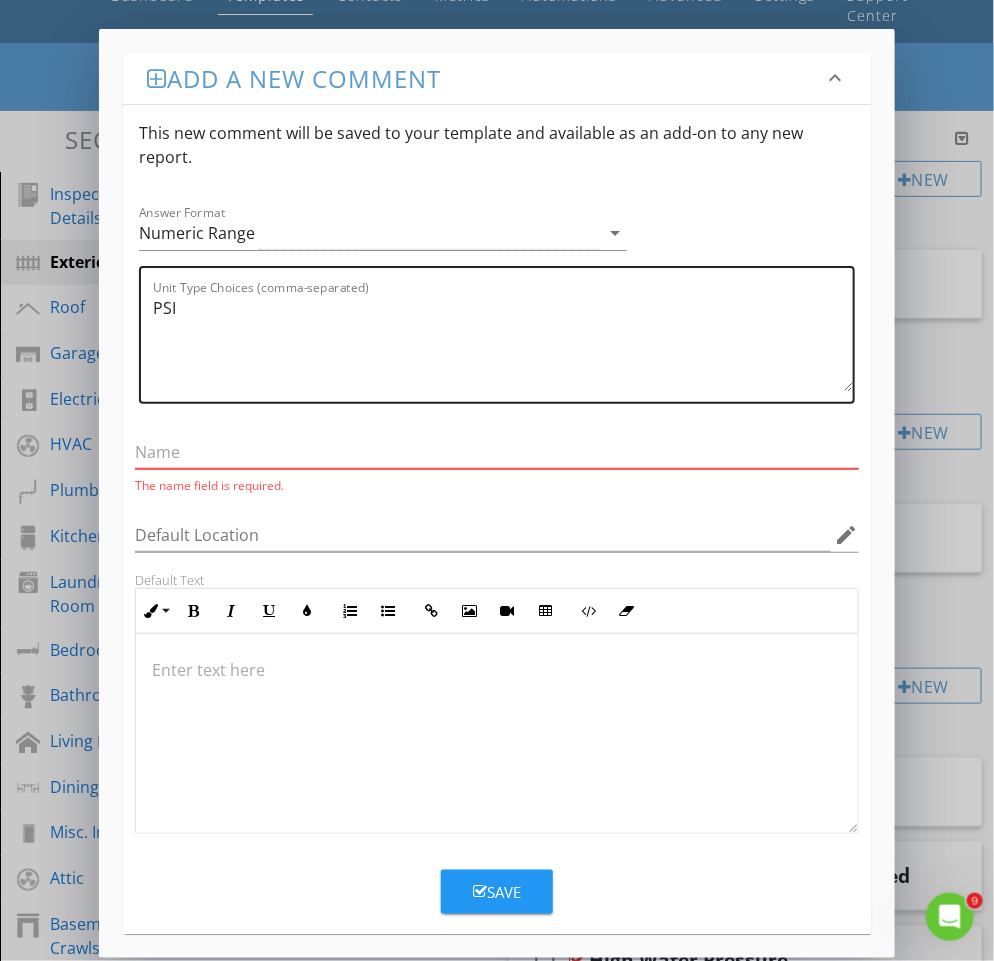 click on "PSI" at bounding box center (502, 342) 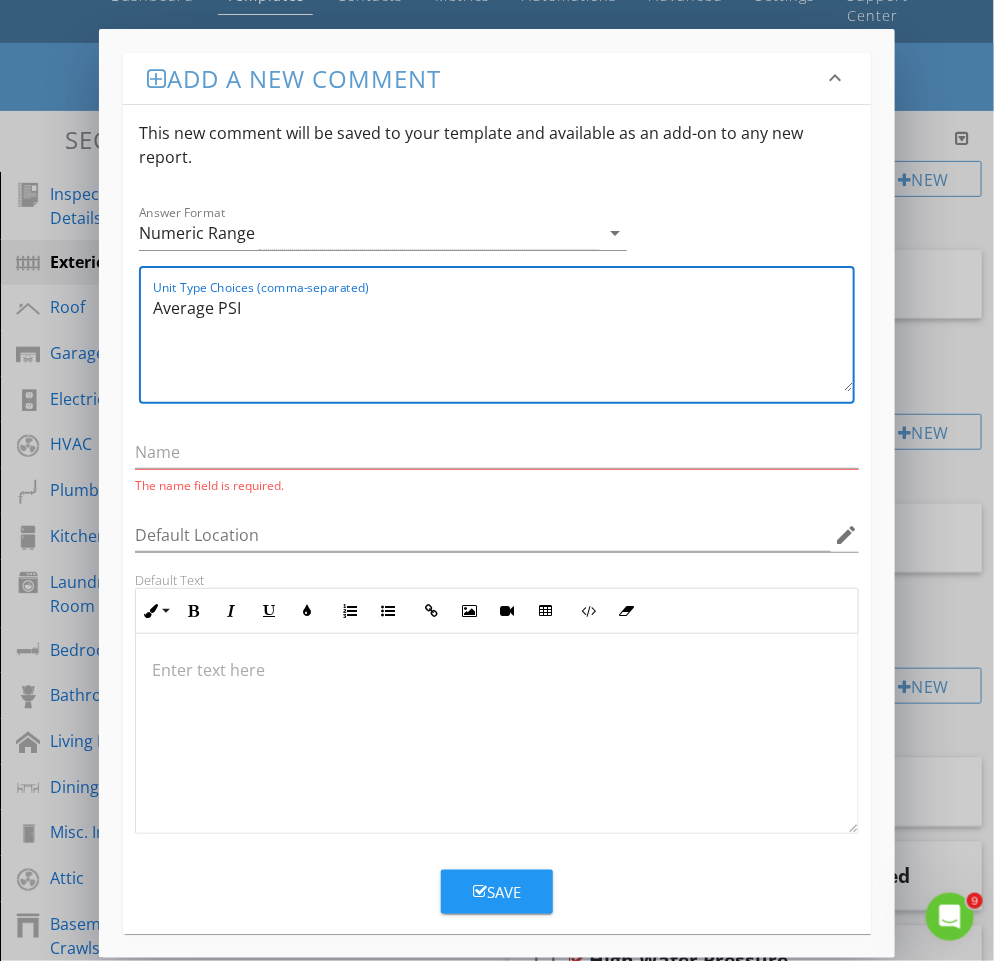type on "Average PSI" 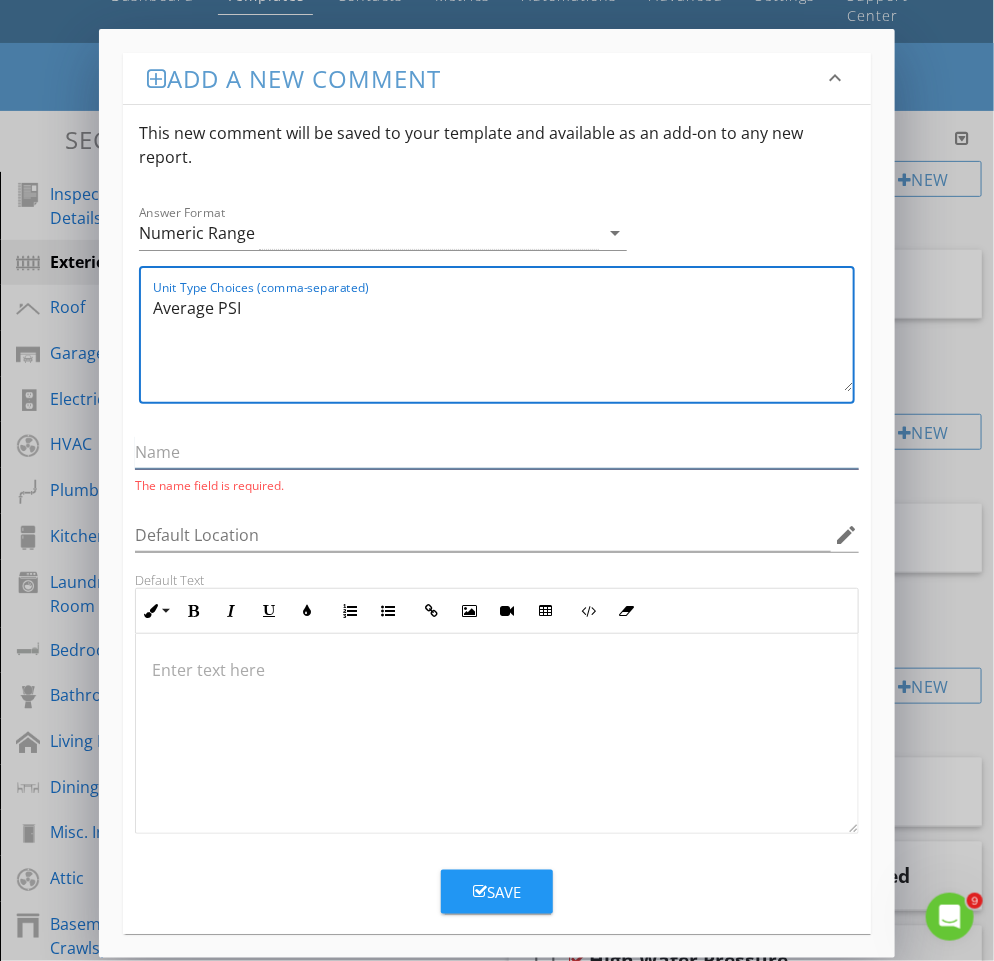 click at bounding box center (496, 452) 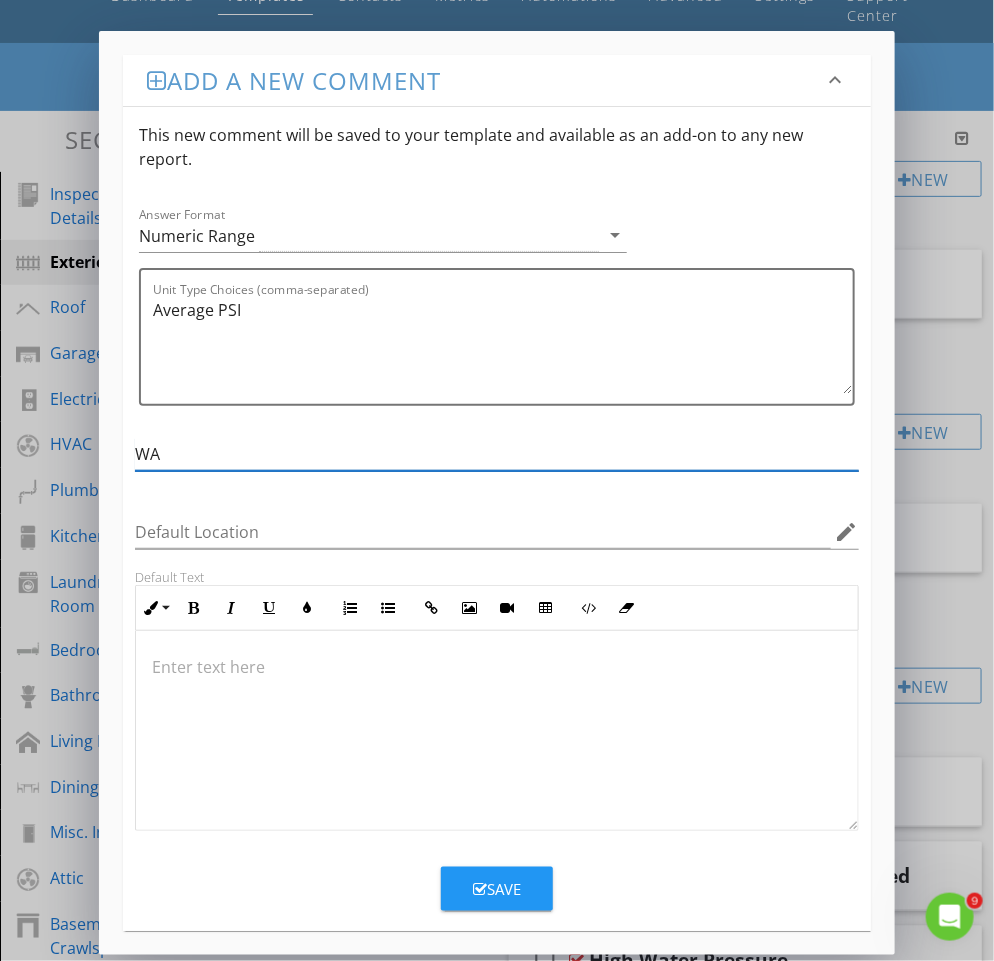 type on "W" 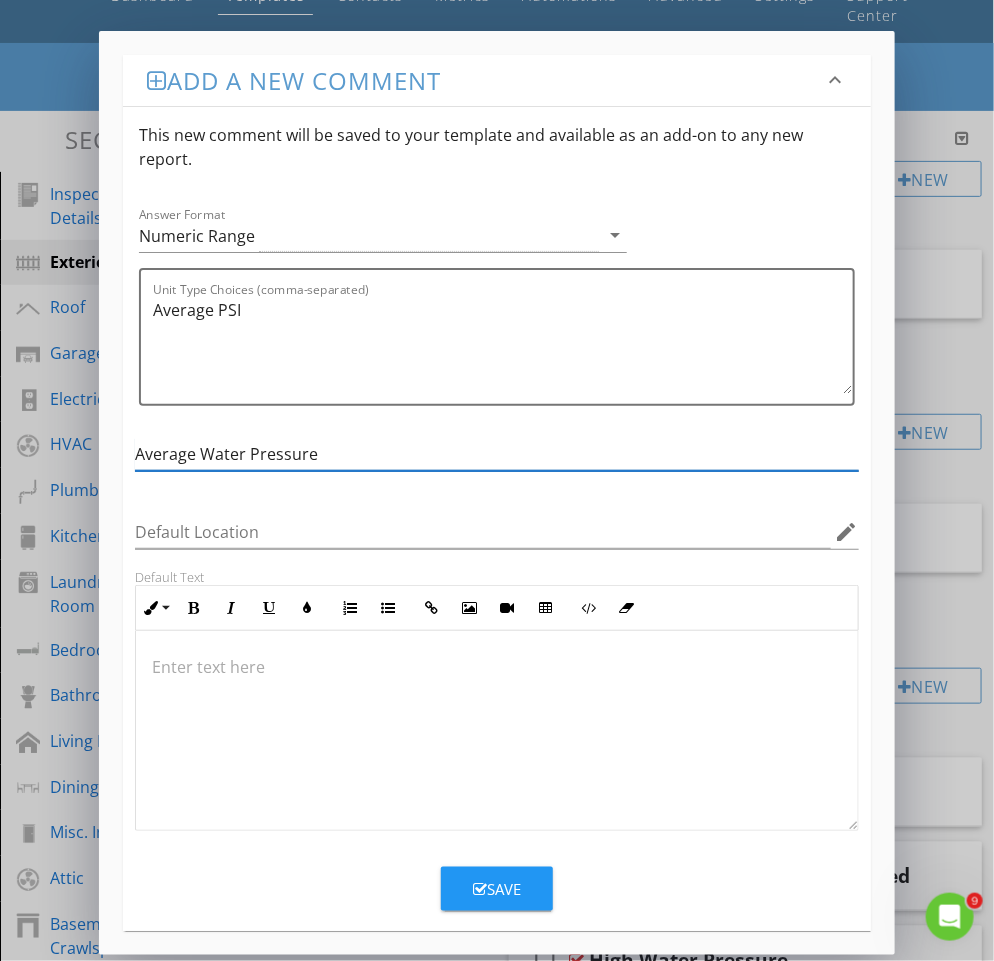 type on "Average Water Pressure" 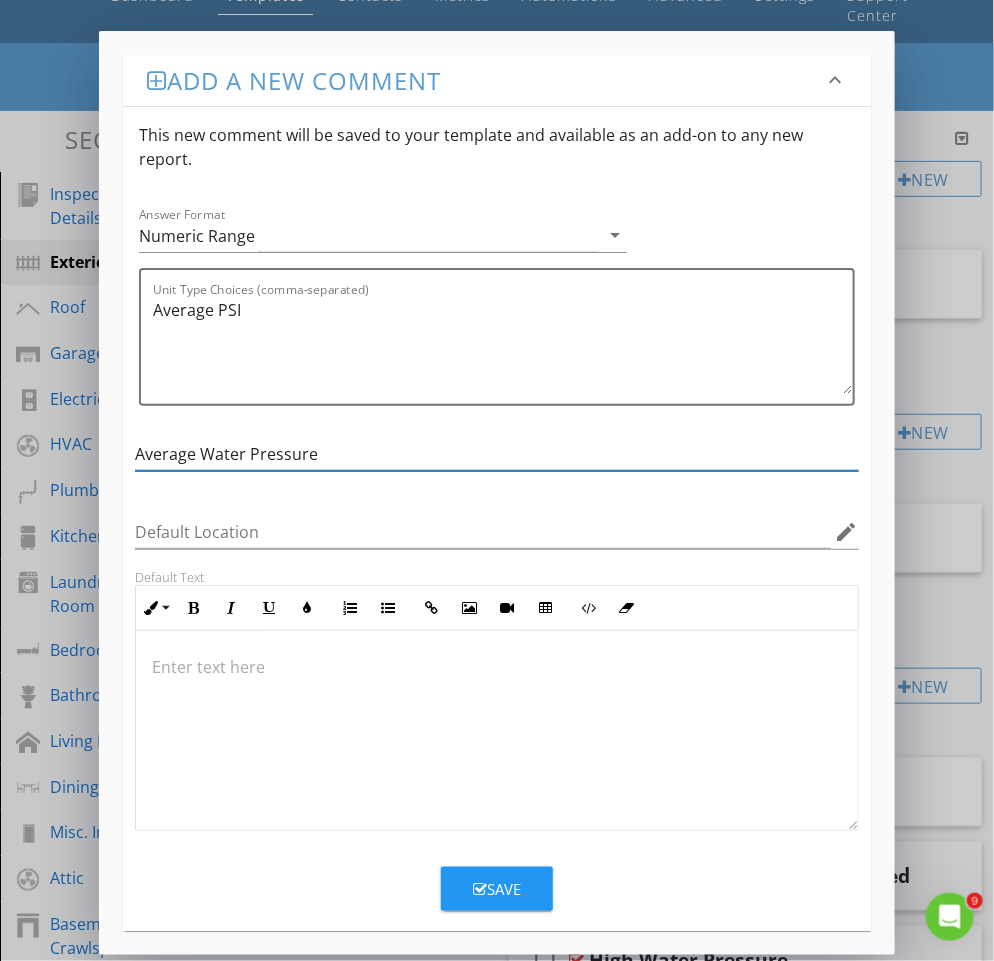 click on "Save" at bounding box center (497, 889) 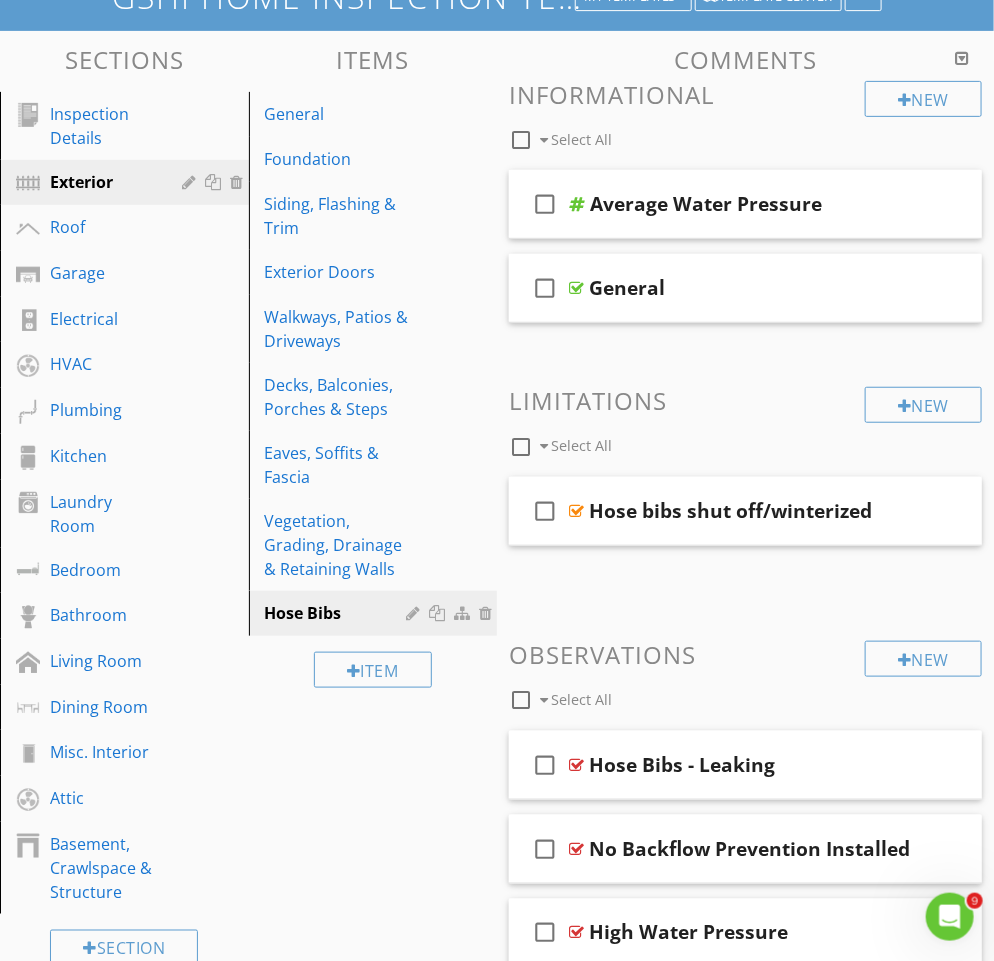 scroll, scrollTop: 203, scrollLeft: 0, axis: vertical 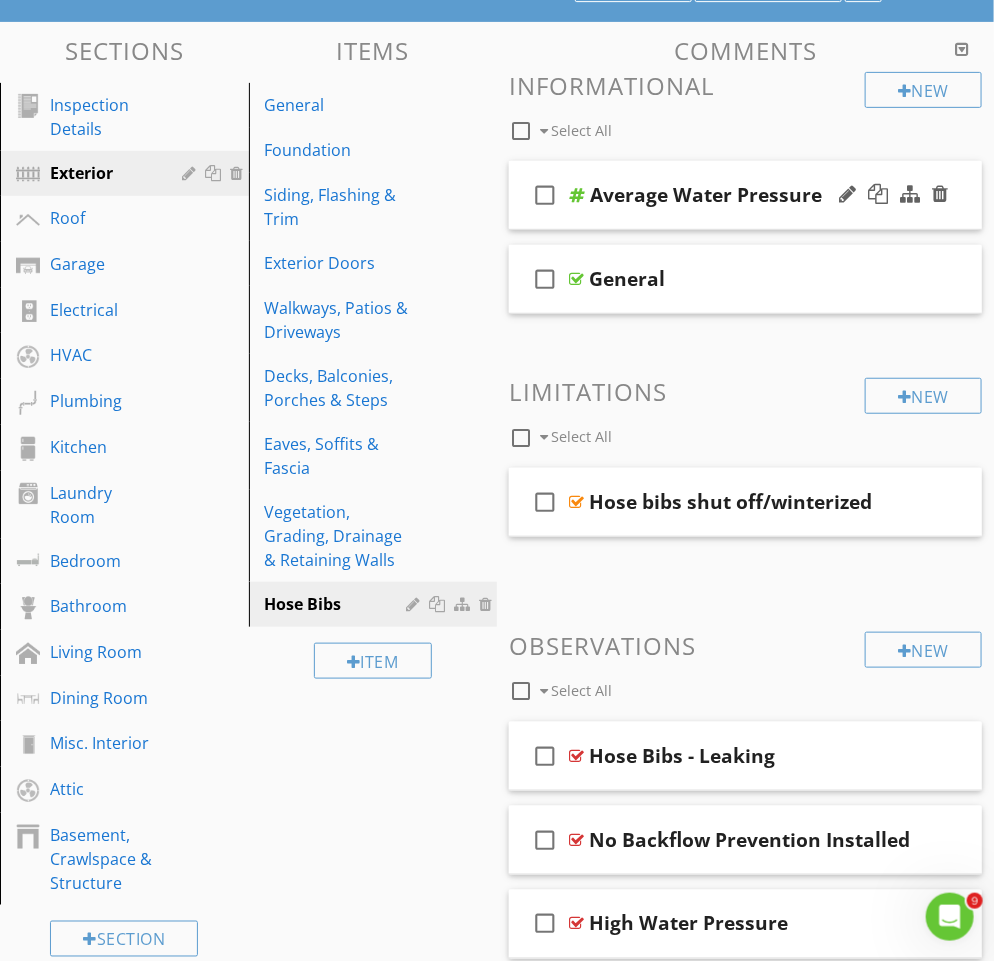 click on "Average Water Pressure" at bounding box center [706, 195] 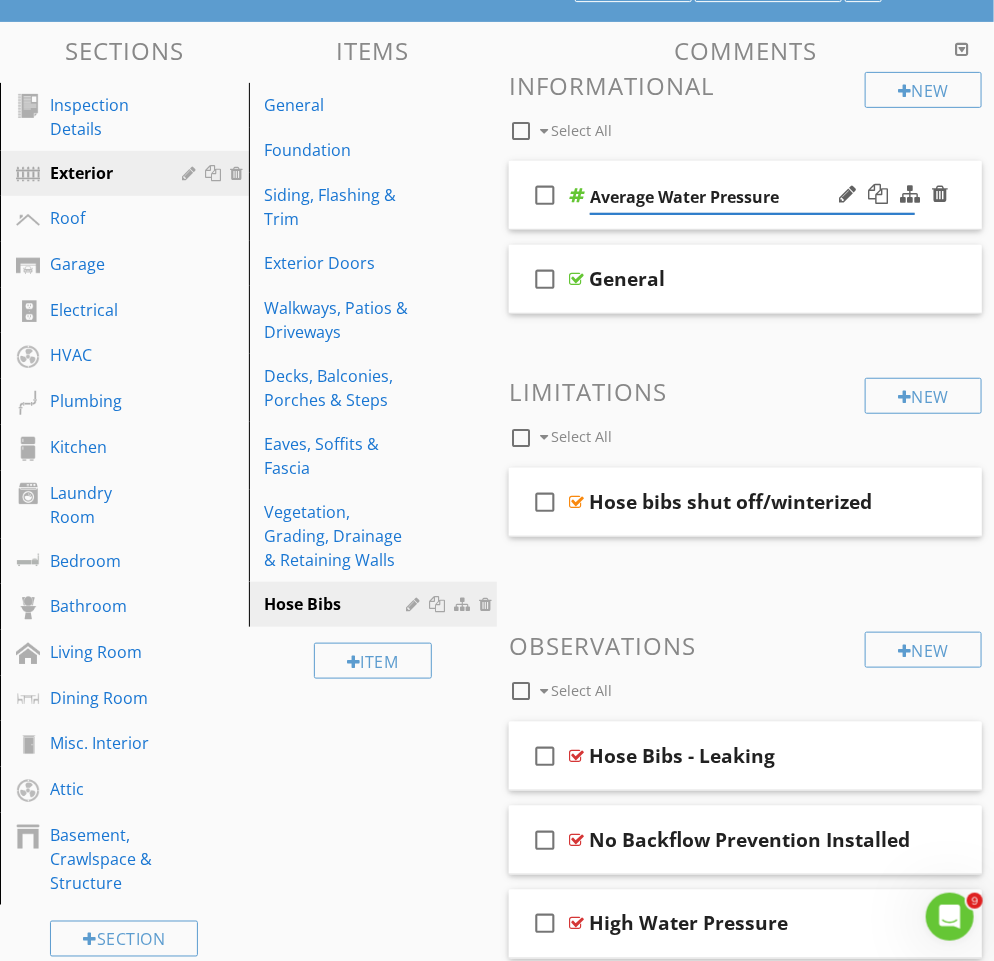 click on "check_box_outline_blank" at bounding box center [545, 195] 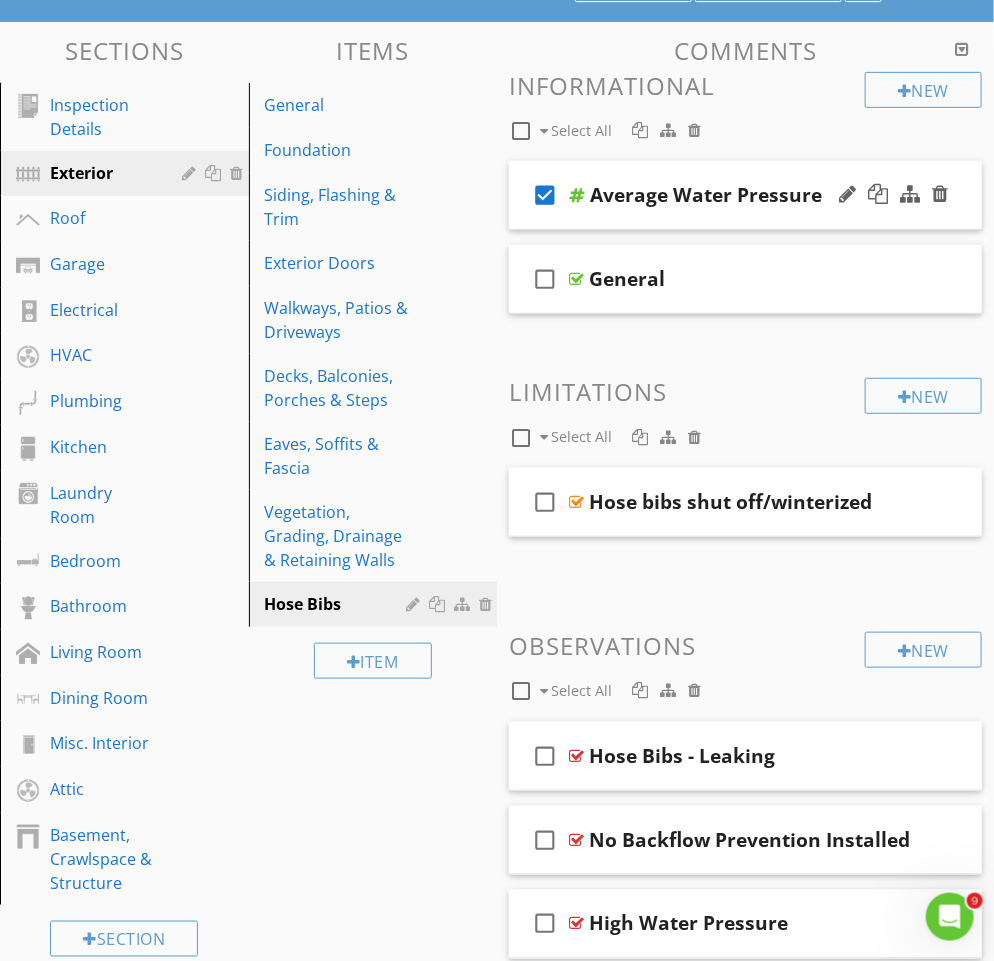 click on "check_box" at bounding box center (545, 195) 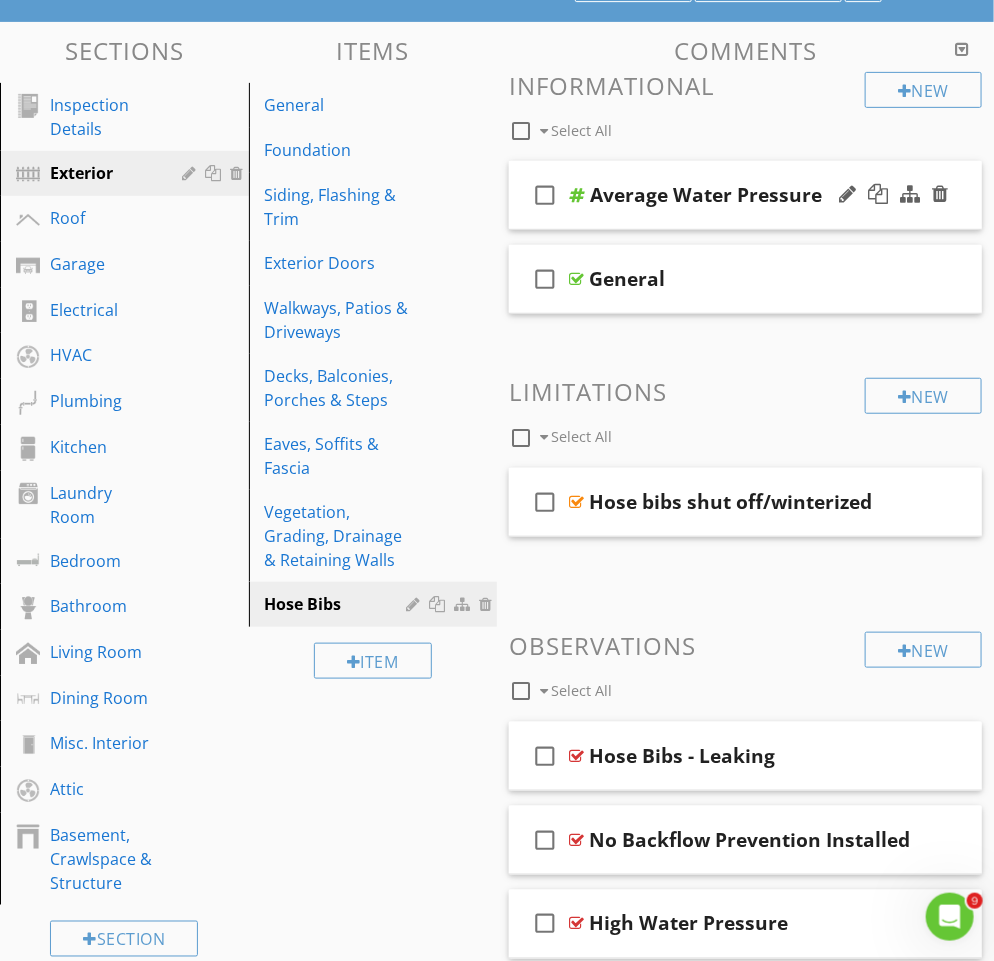 click on "check_box_outline_blank
Average Water Pressure" at bounding box center [745, 195] 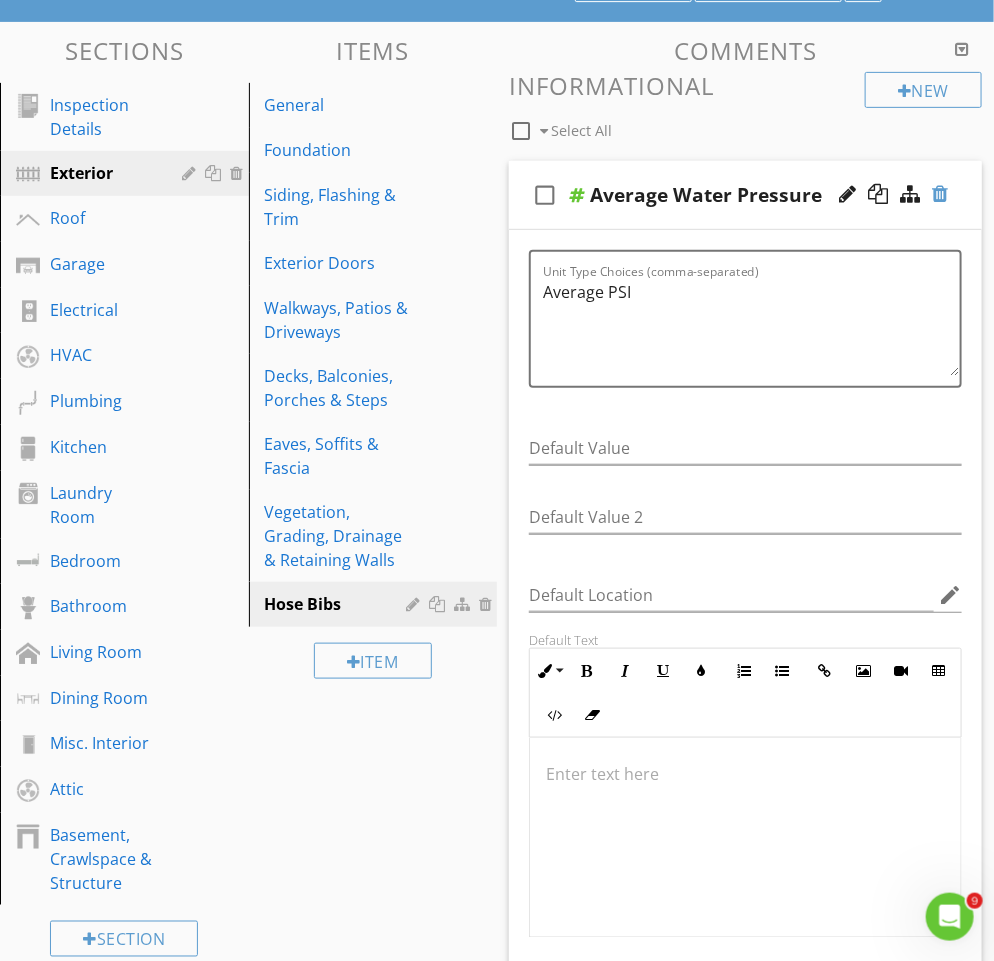click at bounding box center [940, 194] 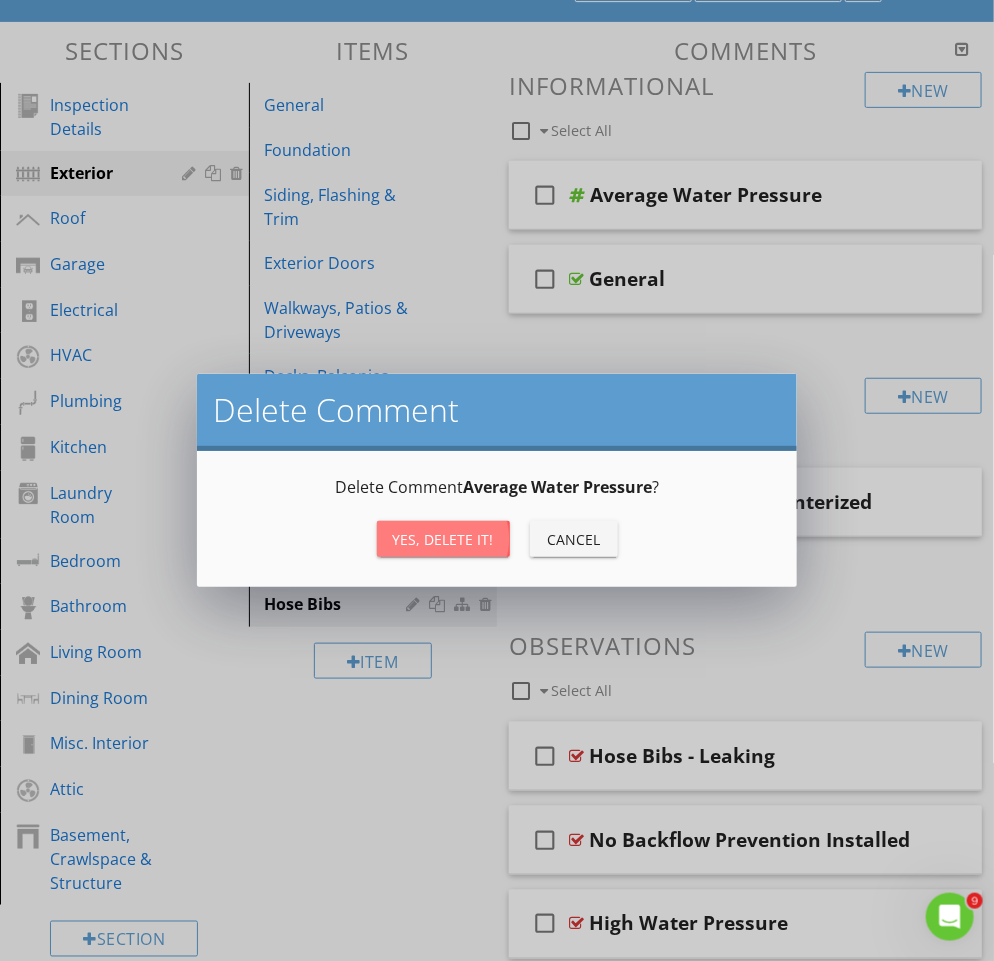 click on "Yes, Delete it!" at bounding box center (443, 539) 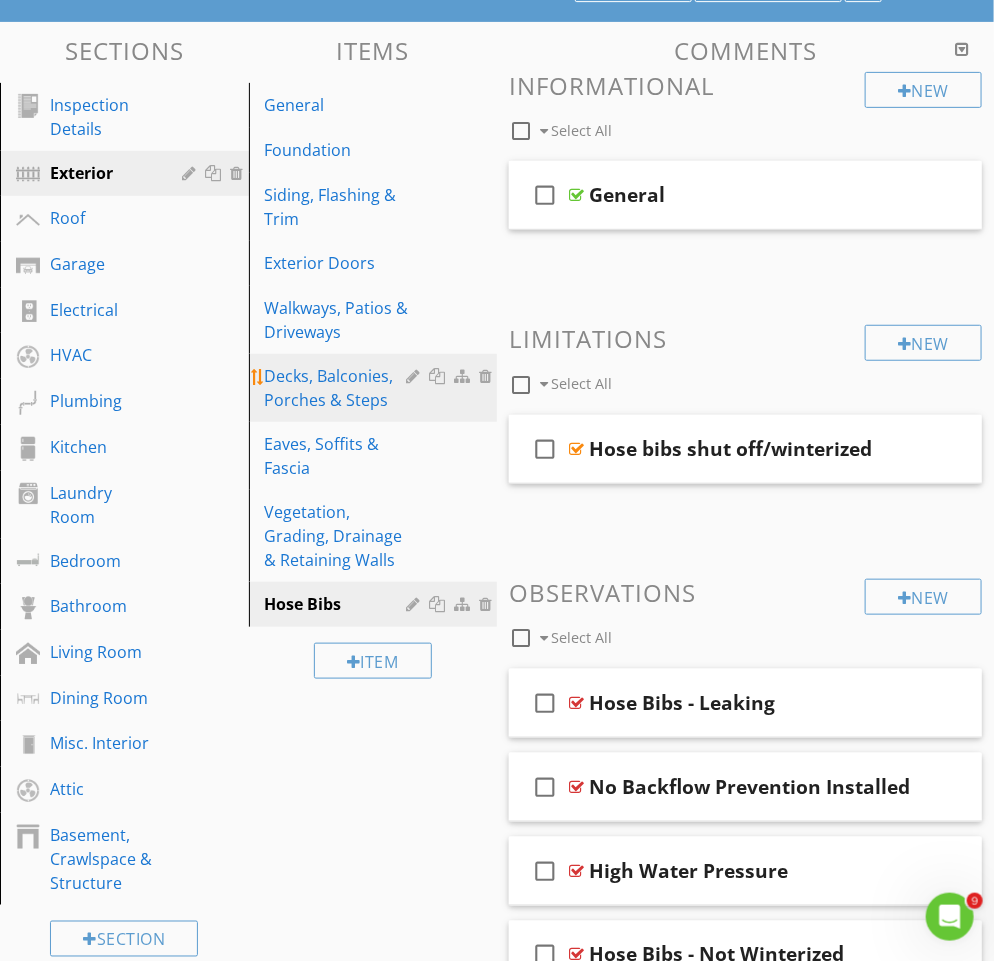 scroll, scrollTop: 220, scrollLeft: 0, axis: vertical 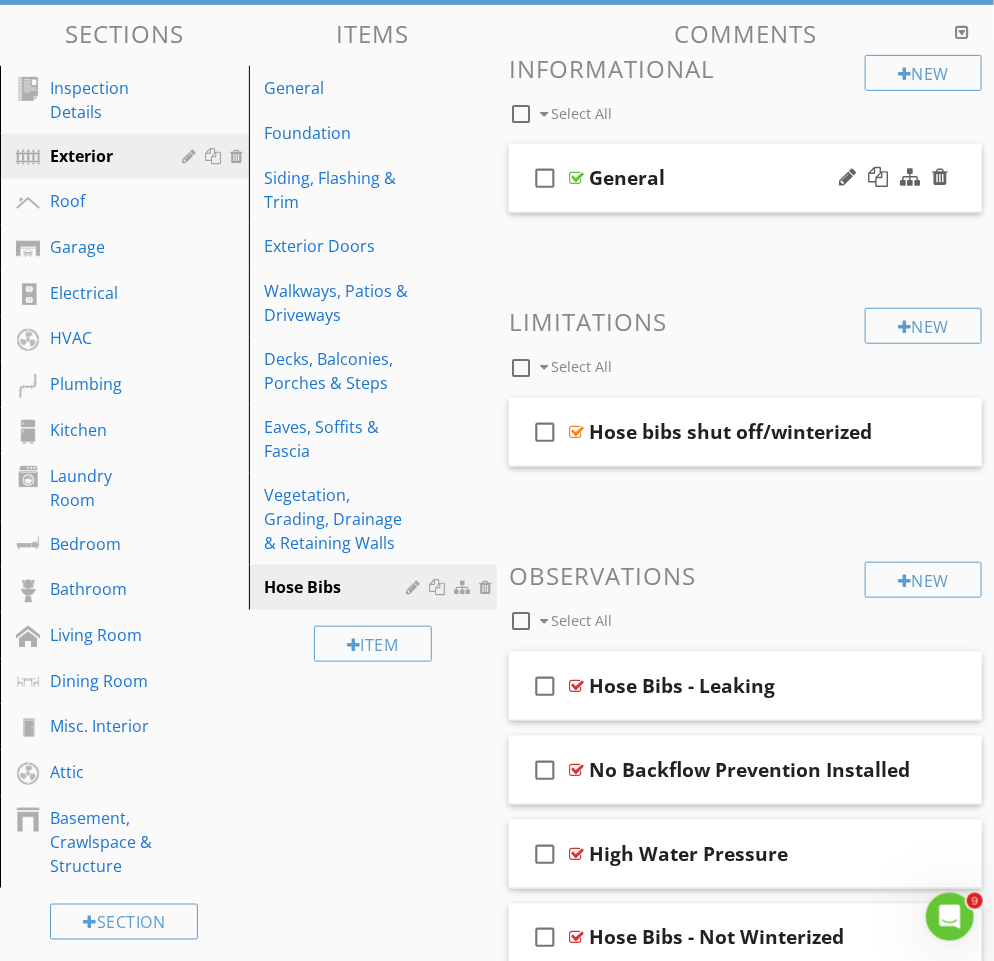 click on "check_box_outline_blank" at bounding box center [545, 178] 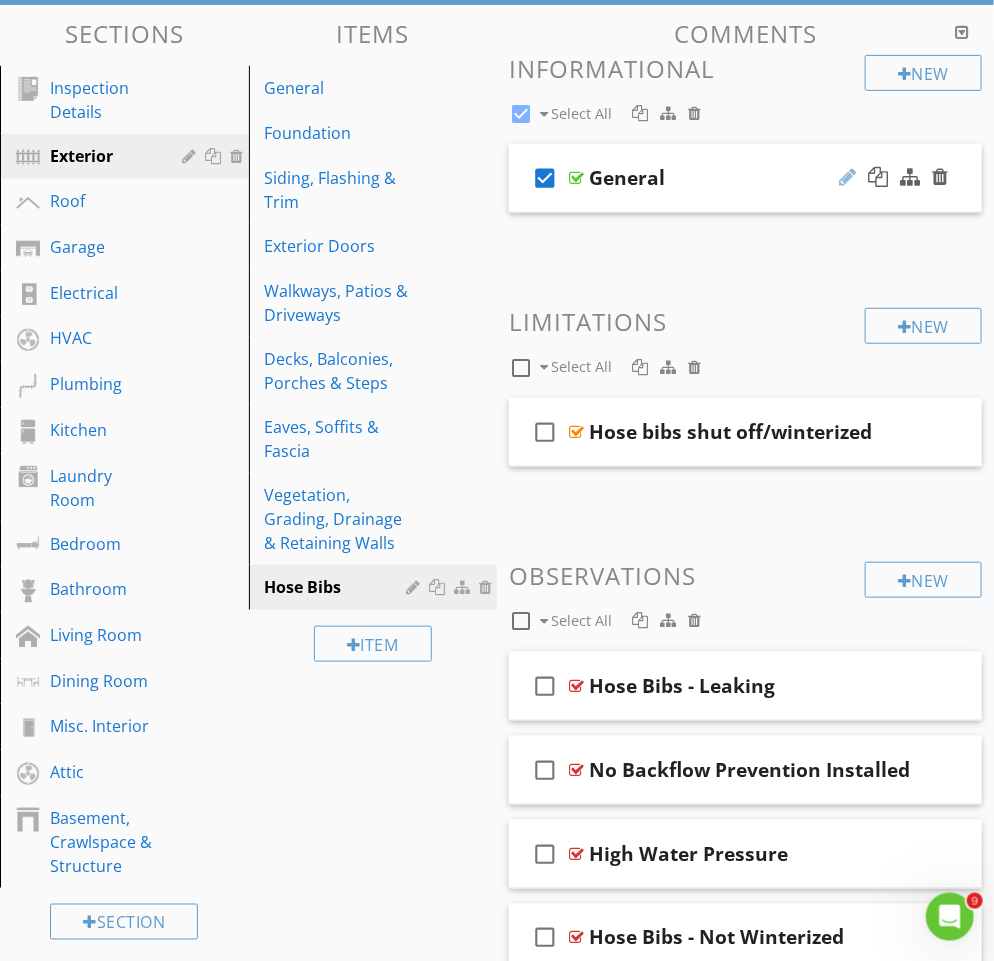 click at bounding box center [847, 177] 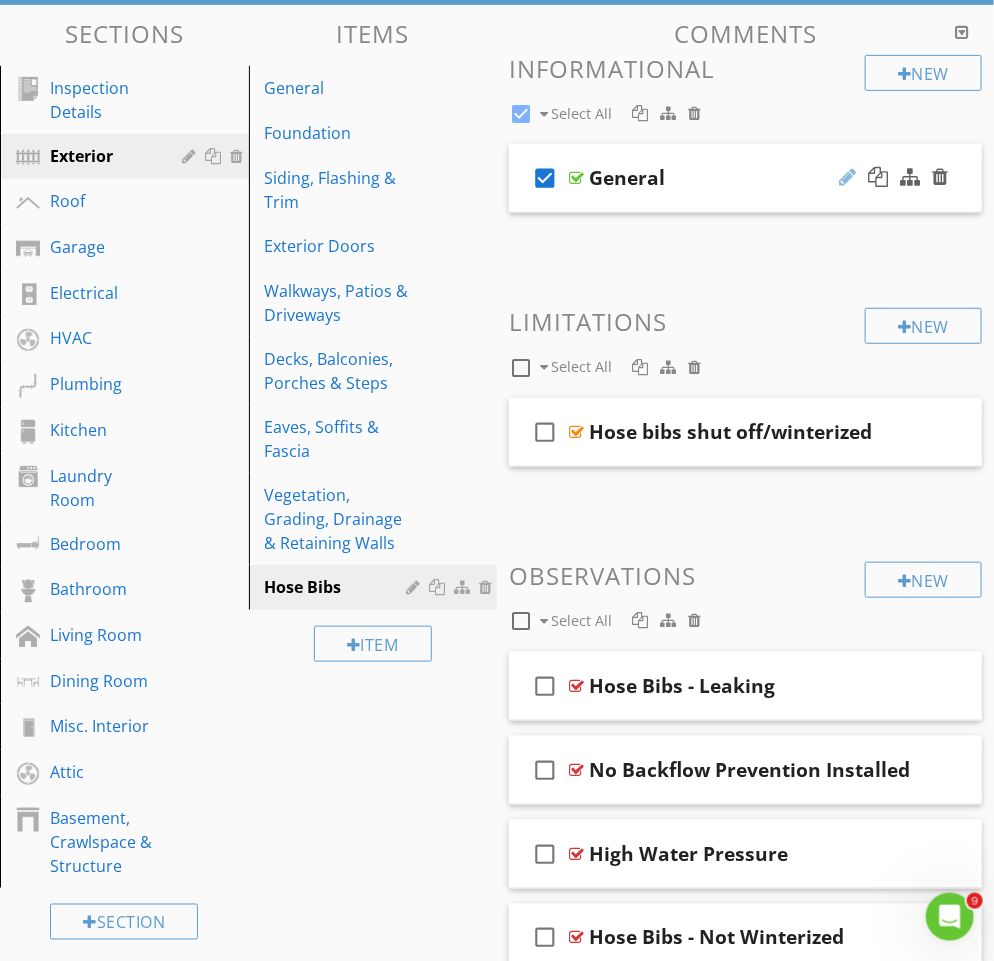 click at bounding box center [847, 177] 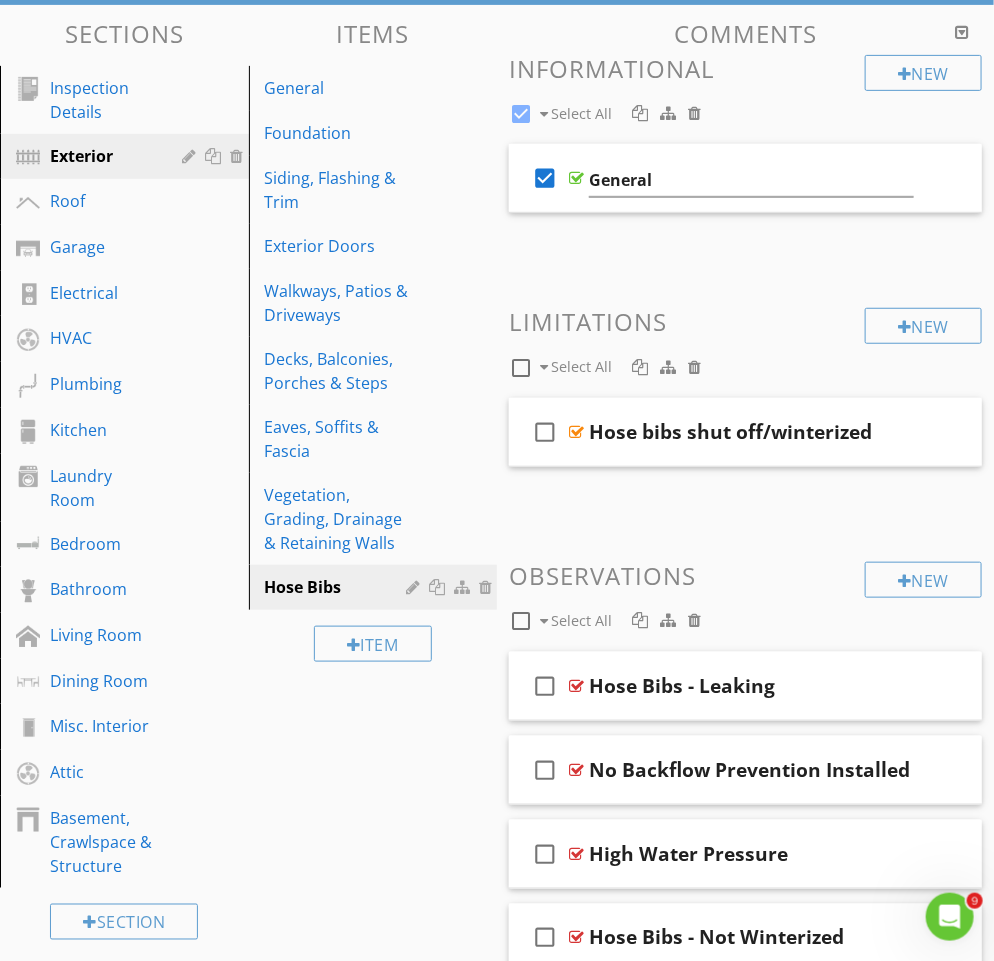 click on "check_box       General" at bounding box center (745, 194) 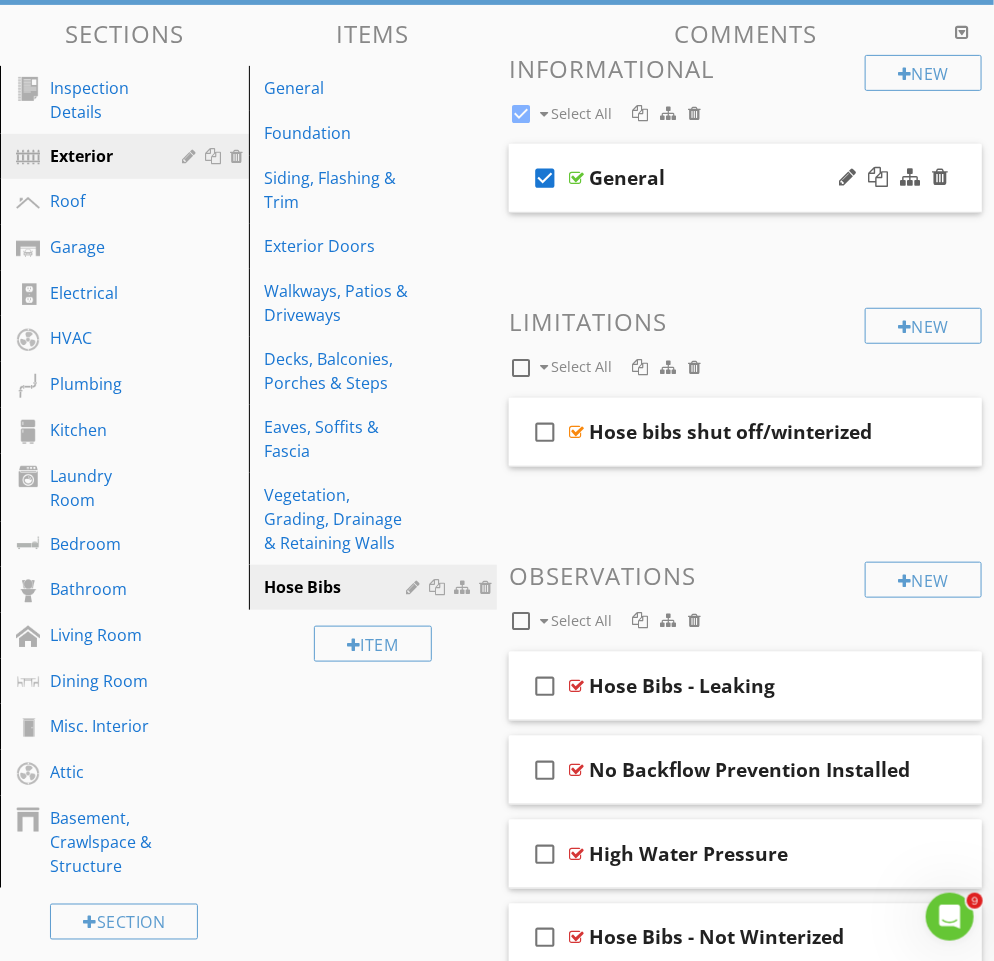 click on "check_box
General" at bounding box center (745, 178) 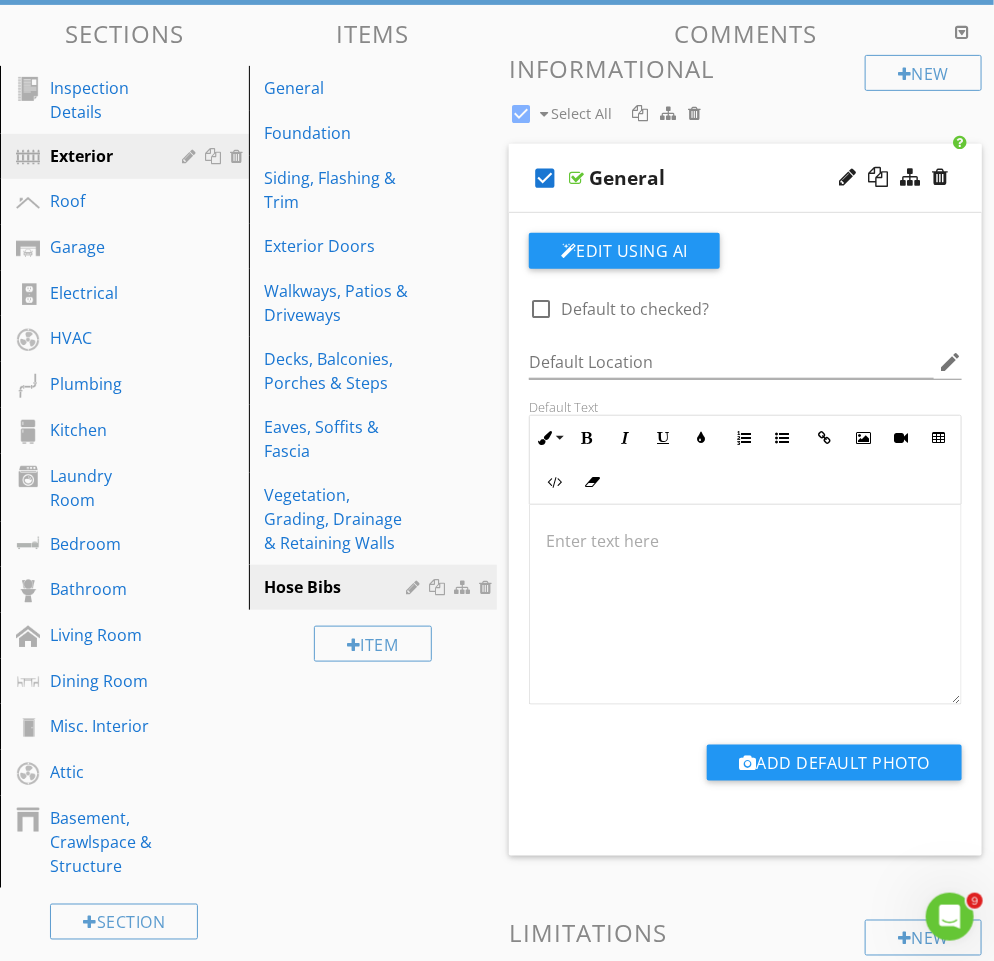 click at bounding box center (745, 541) 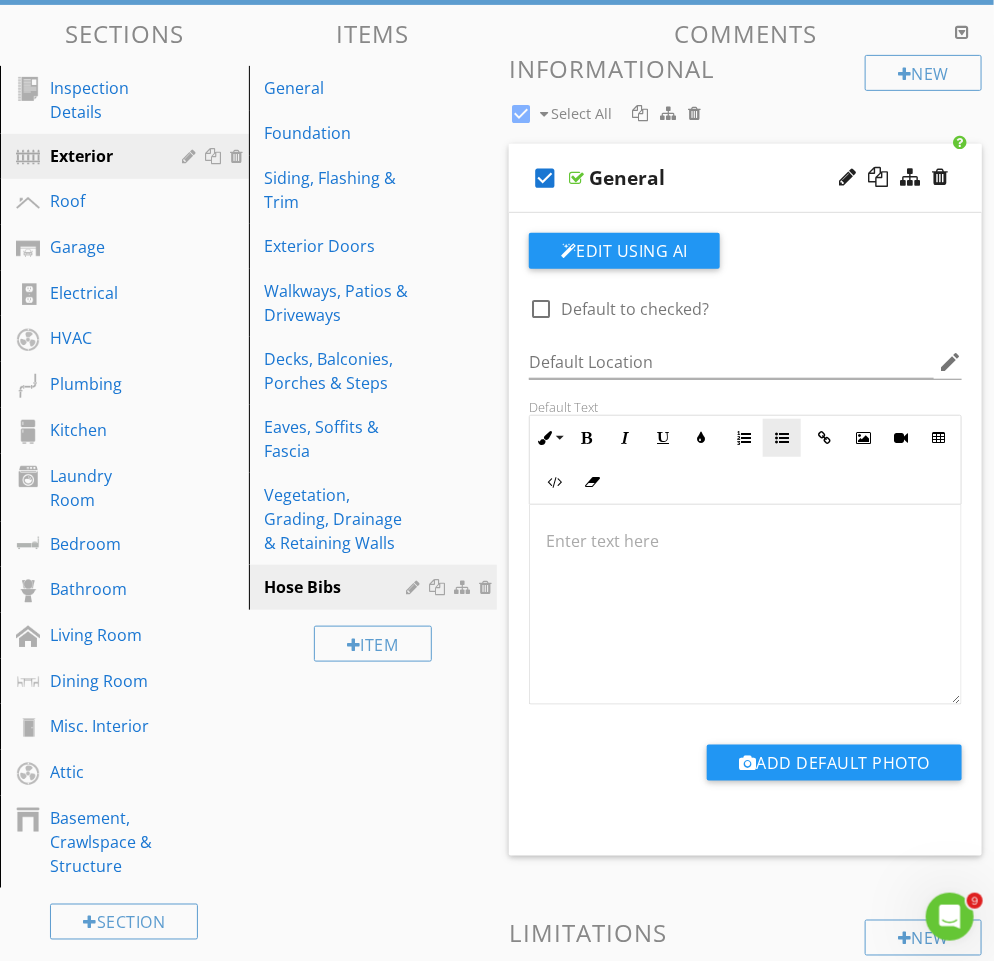 type 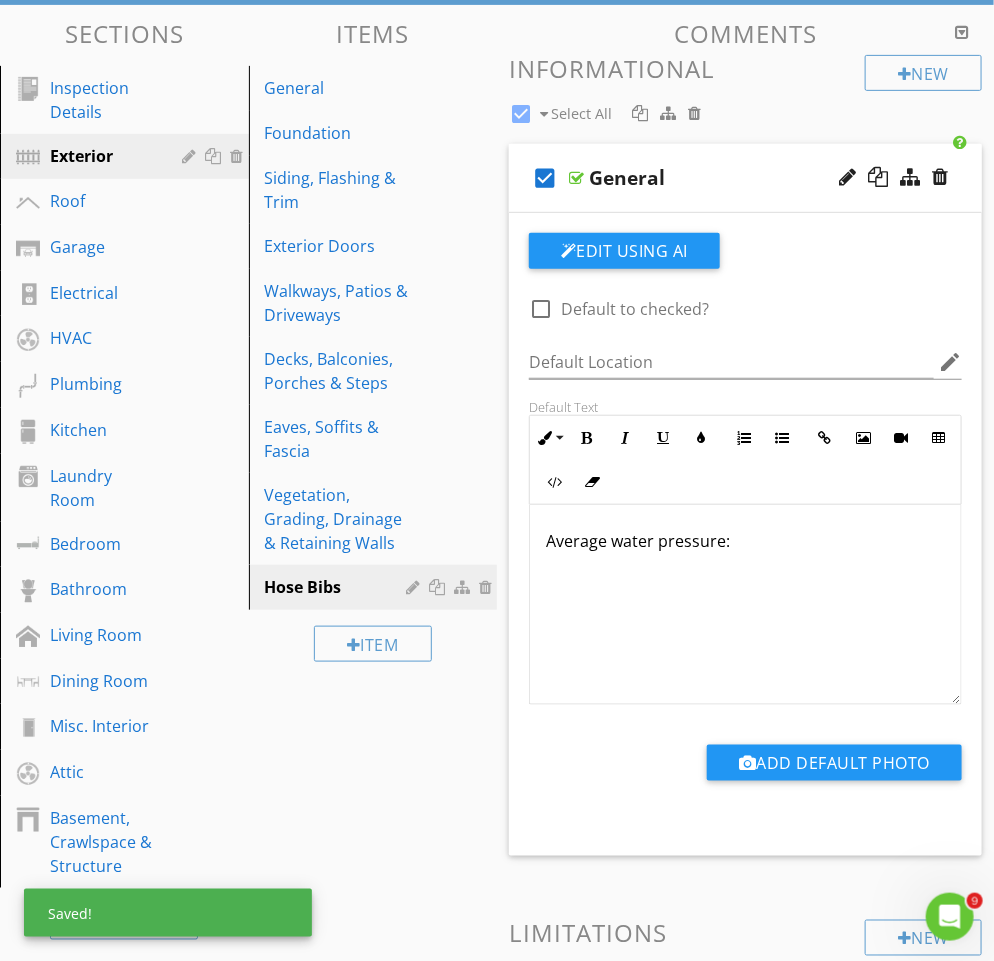click on "Sections
Inspection Details           Exterior           Roof           Garage           Electrical           HVAC           Plumbing           Kitchen           Laundry Room            Bedroom            Bathroom            Living Room           Dining Room           Misc. Interior           Attic           Basement, Crawlspace & Structure
Section
Attachments     Basic Home Maintenance   Home_Maintenance_Checklist.pdf       HI_consumer_Protection_notice.pdf
Attachment
Items
General           Foundation           Siding, Flashing & Trim           Exterior Doors           Walkways, Patios & Driveways           Decks, Balconies, Porches & Steps           Eaves, Soffits & Fascia           Vegetation, Grading, Drainage & Retaining Walls           Hose Bibs
Item
Comments
New
Informational" at bounding box center [497, 827] 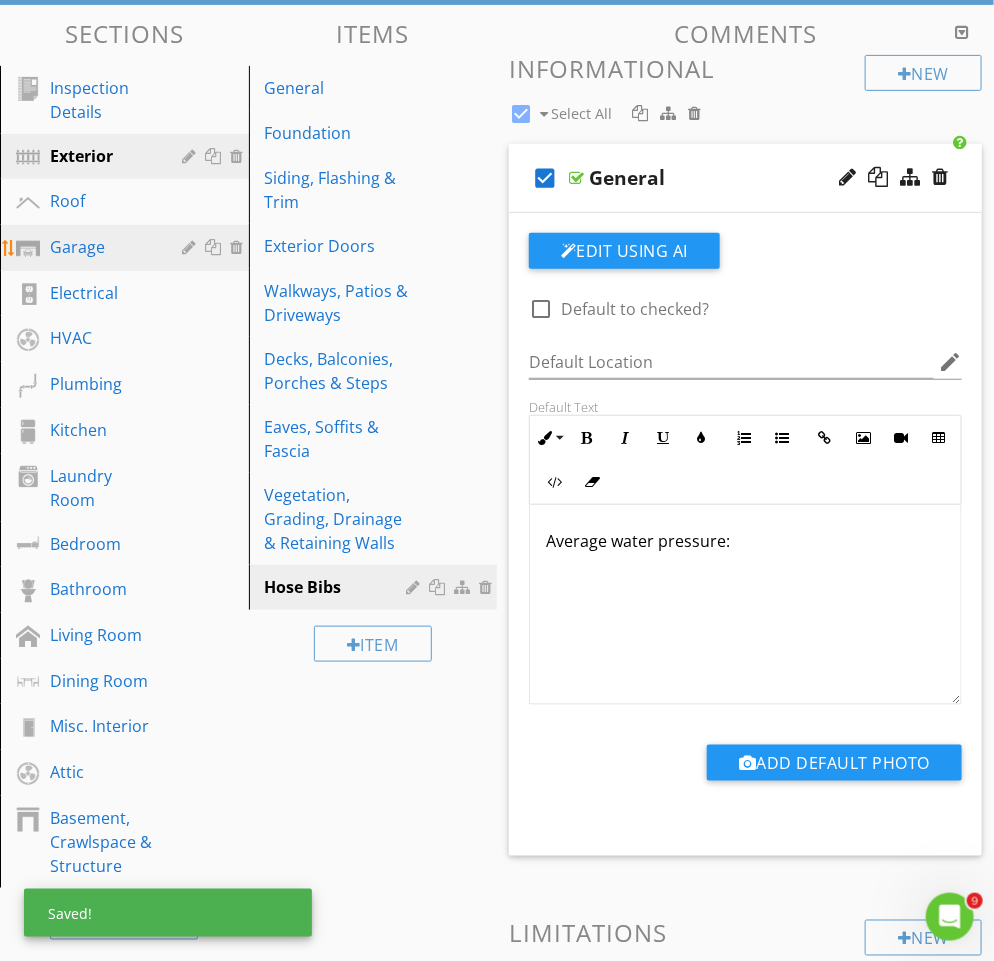 click on "Garage" at bounding box center [102, 247] 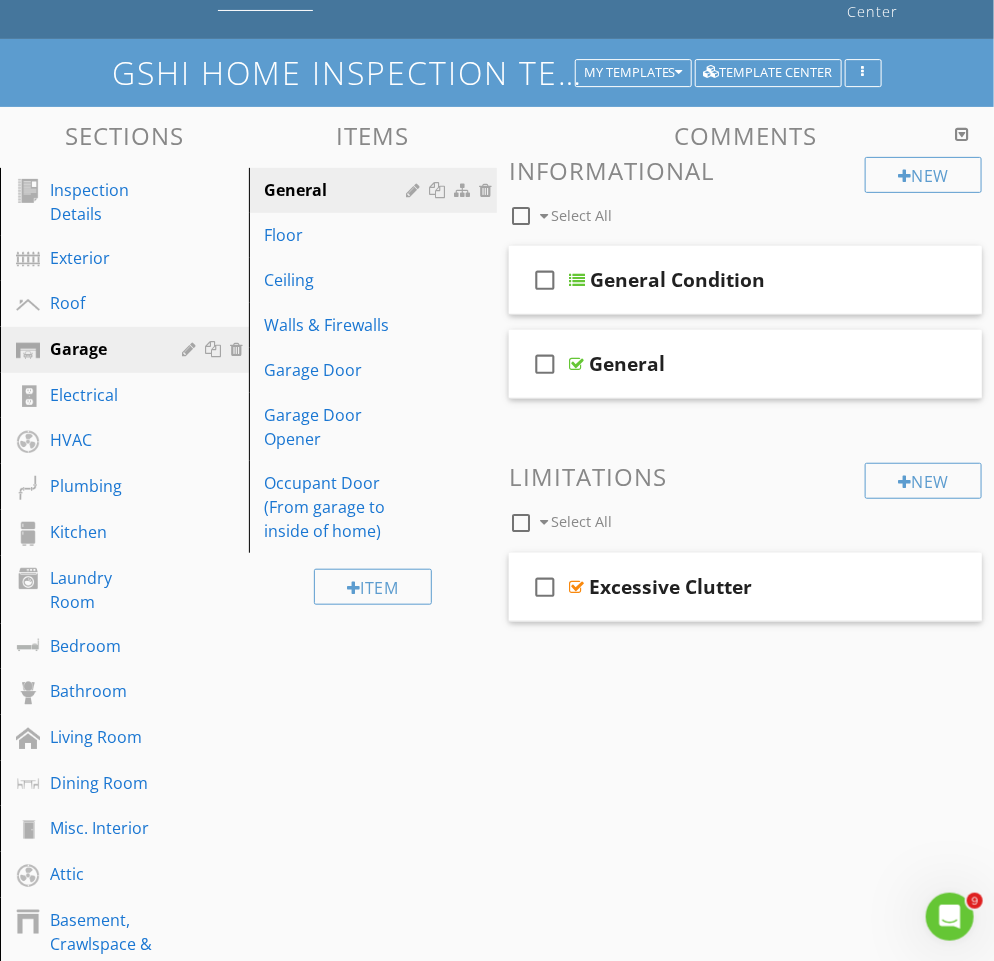 scroll, scrollTop: 114, scrollLeft: 0, axis: vertical 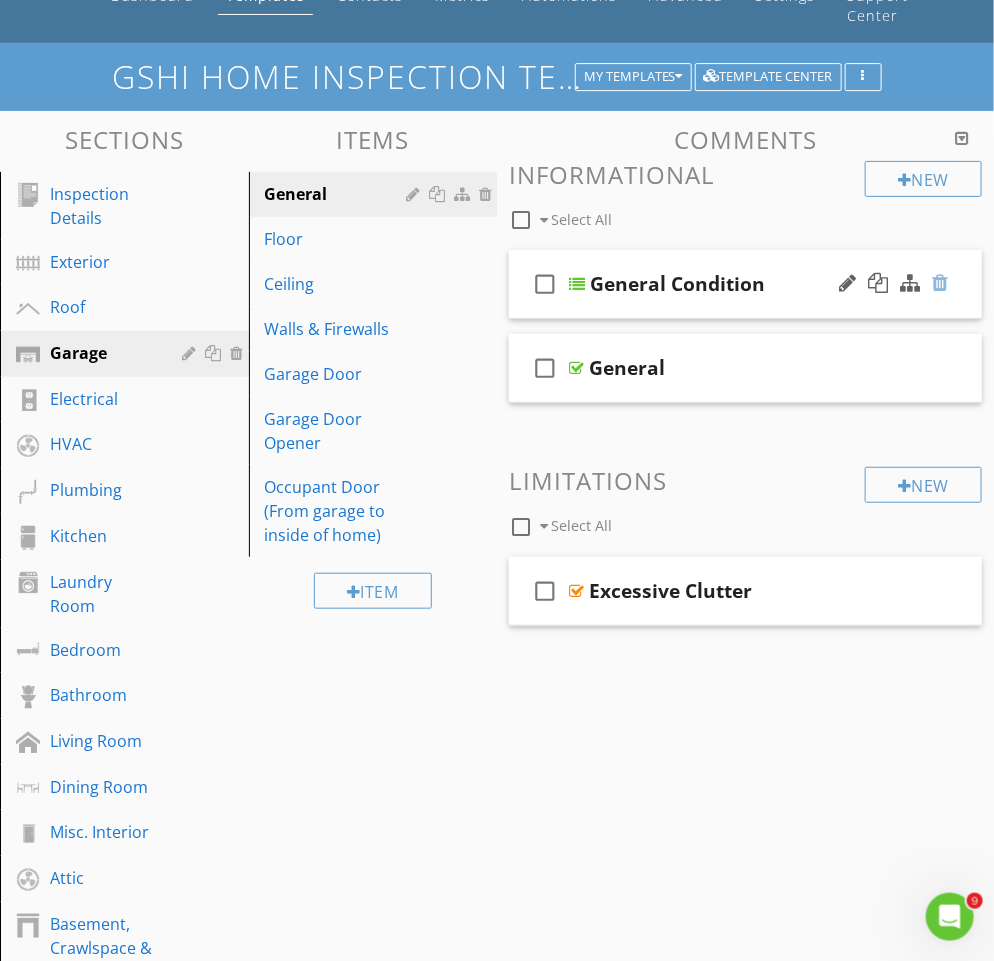 click at bounding box center (940, 283) 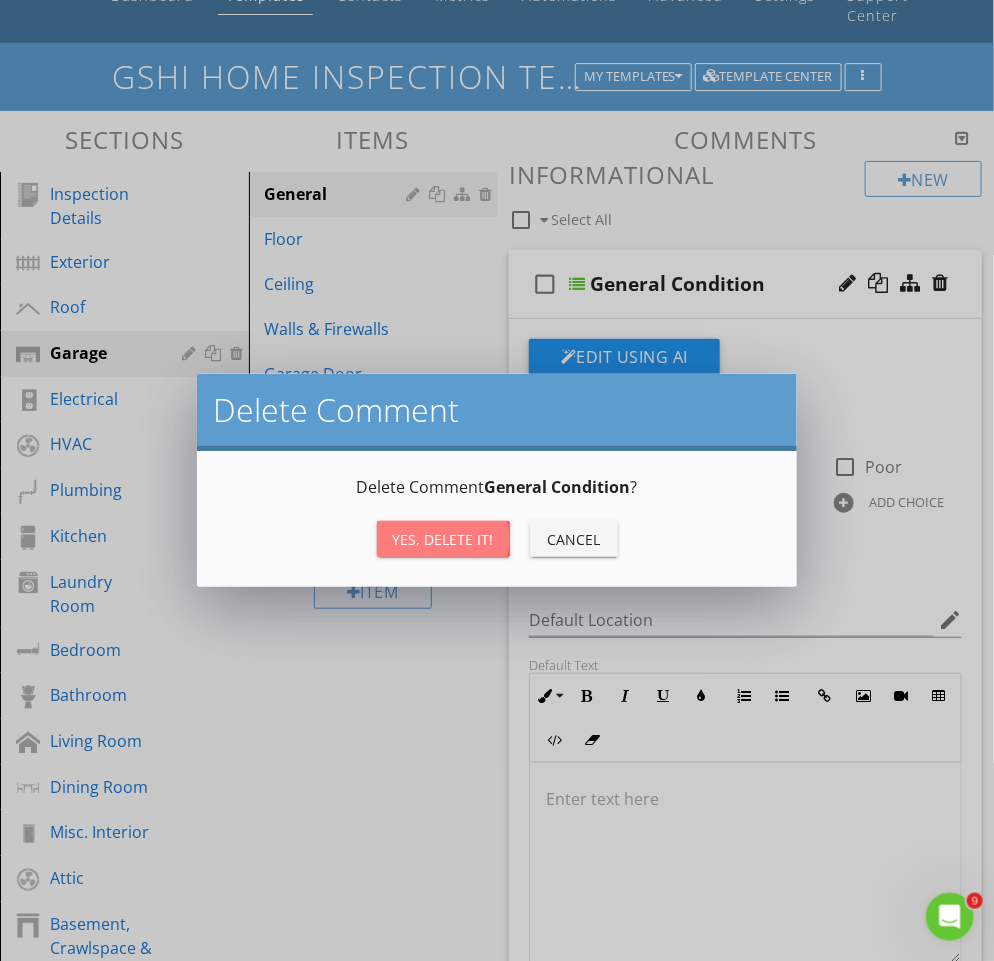 click on "Yes, Delete it!" at bounding box center [443, 539] 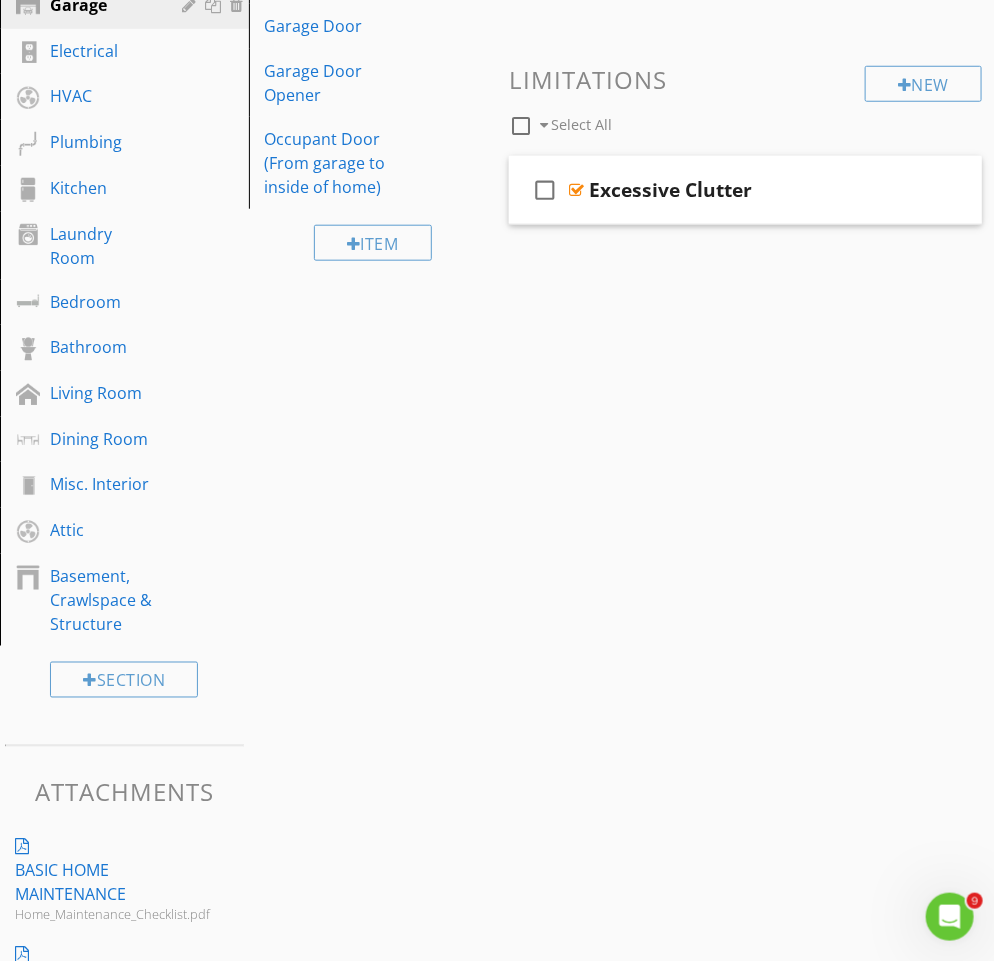 scroll, scrollTop: 577, scrollLeft: 0, axis: vertical 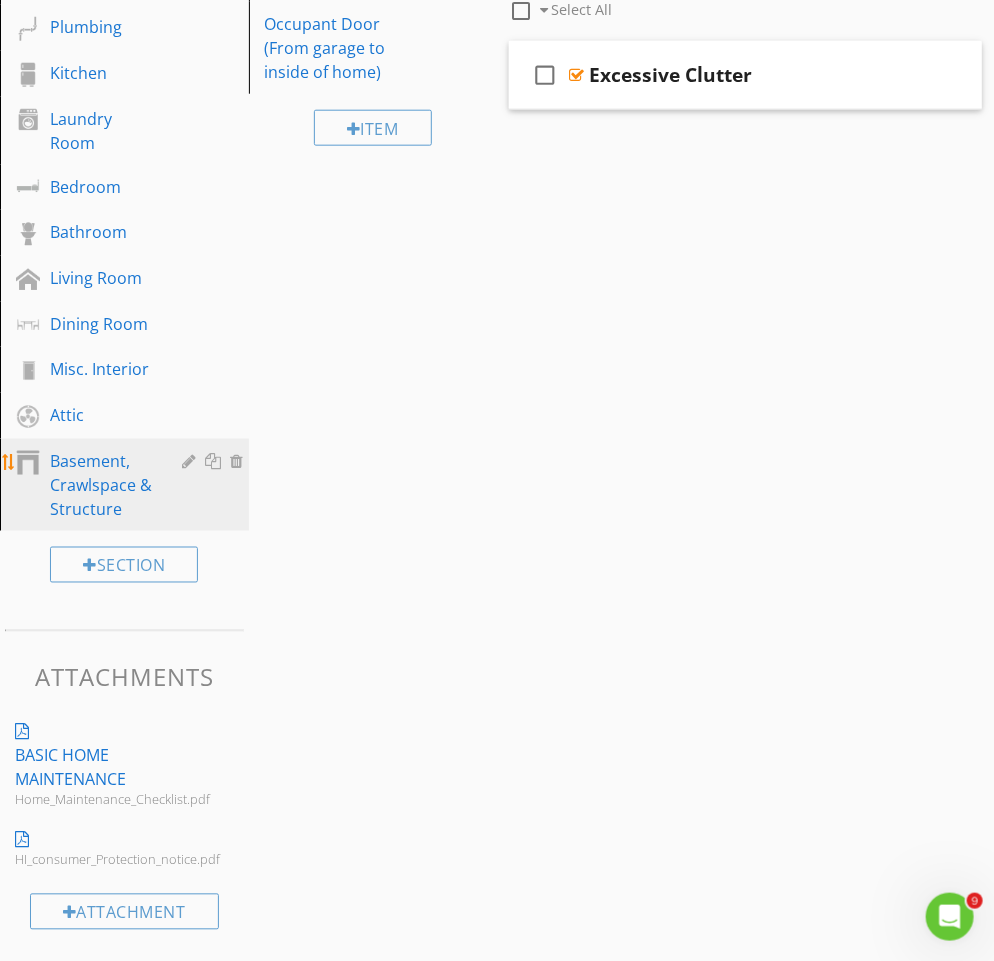 click on "Basement, Crawlspace & Structure" at bounding box center [102, 485] 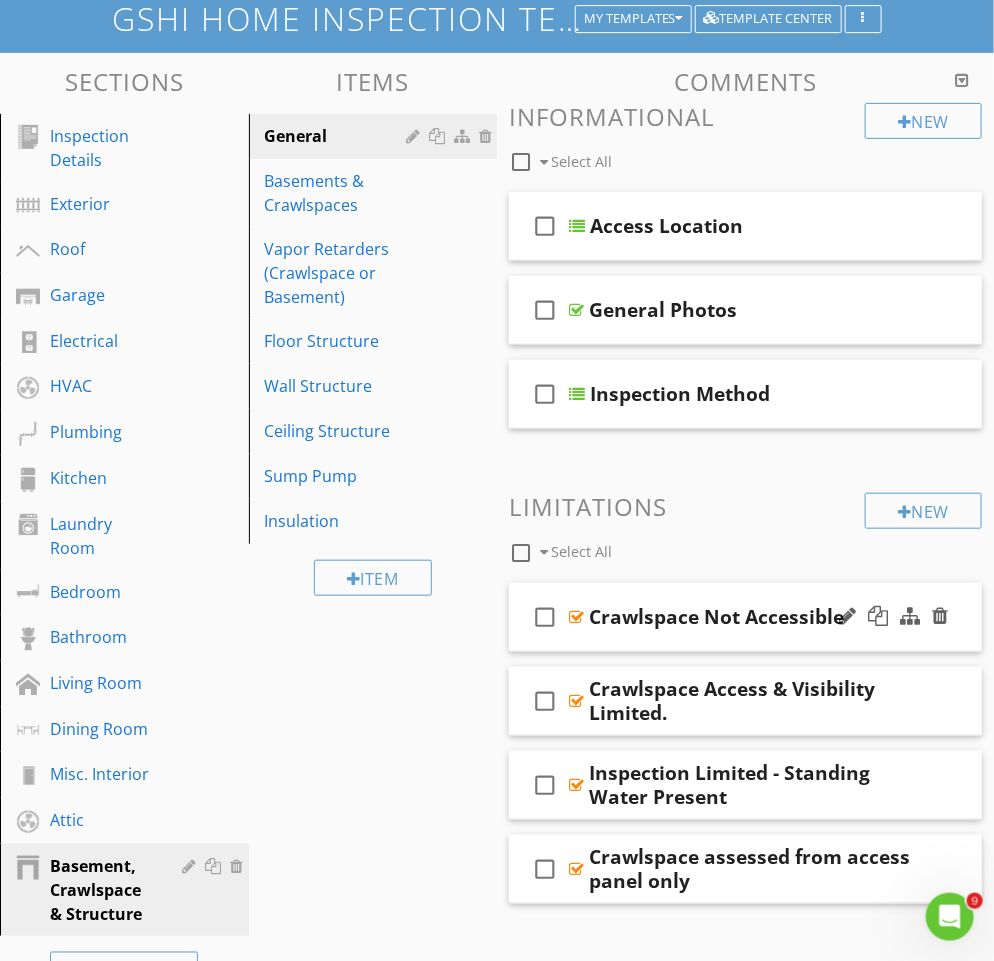 scroll, scrollTop: 126, scrollLeft: 0, axis: vertical 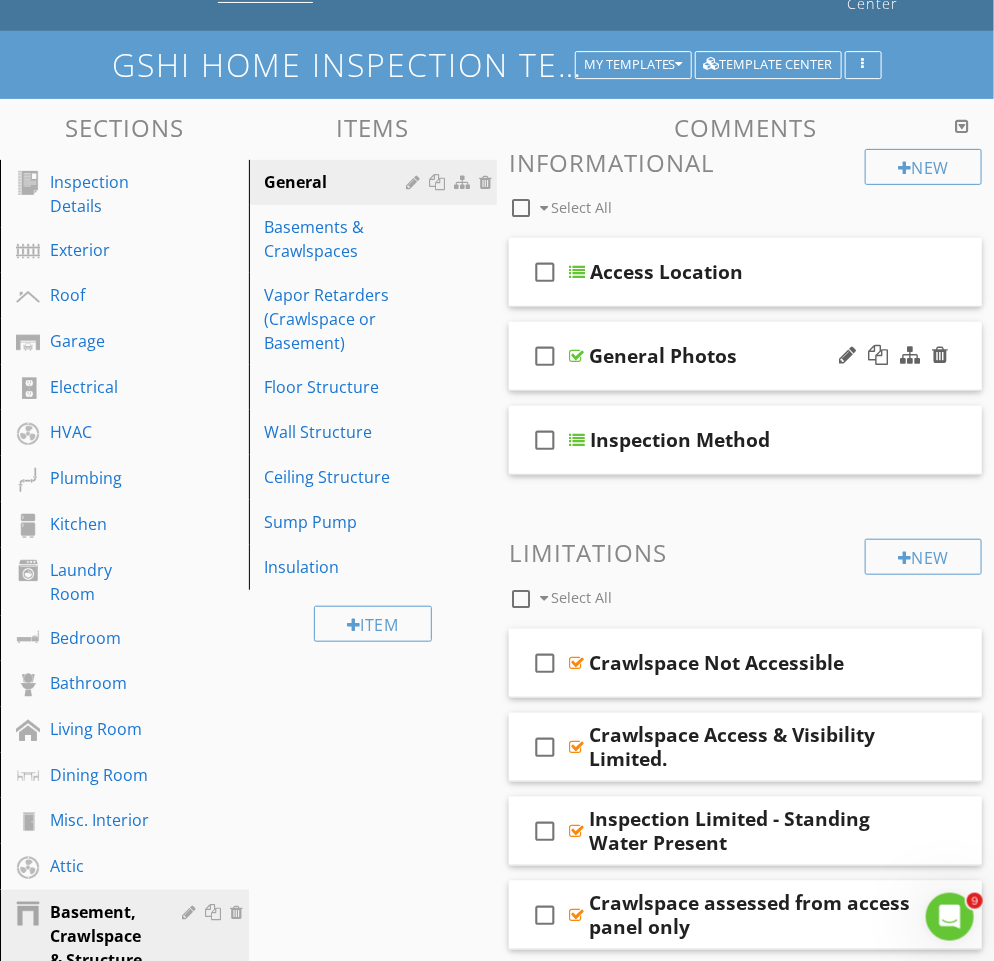 type 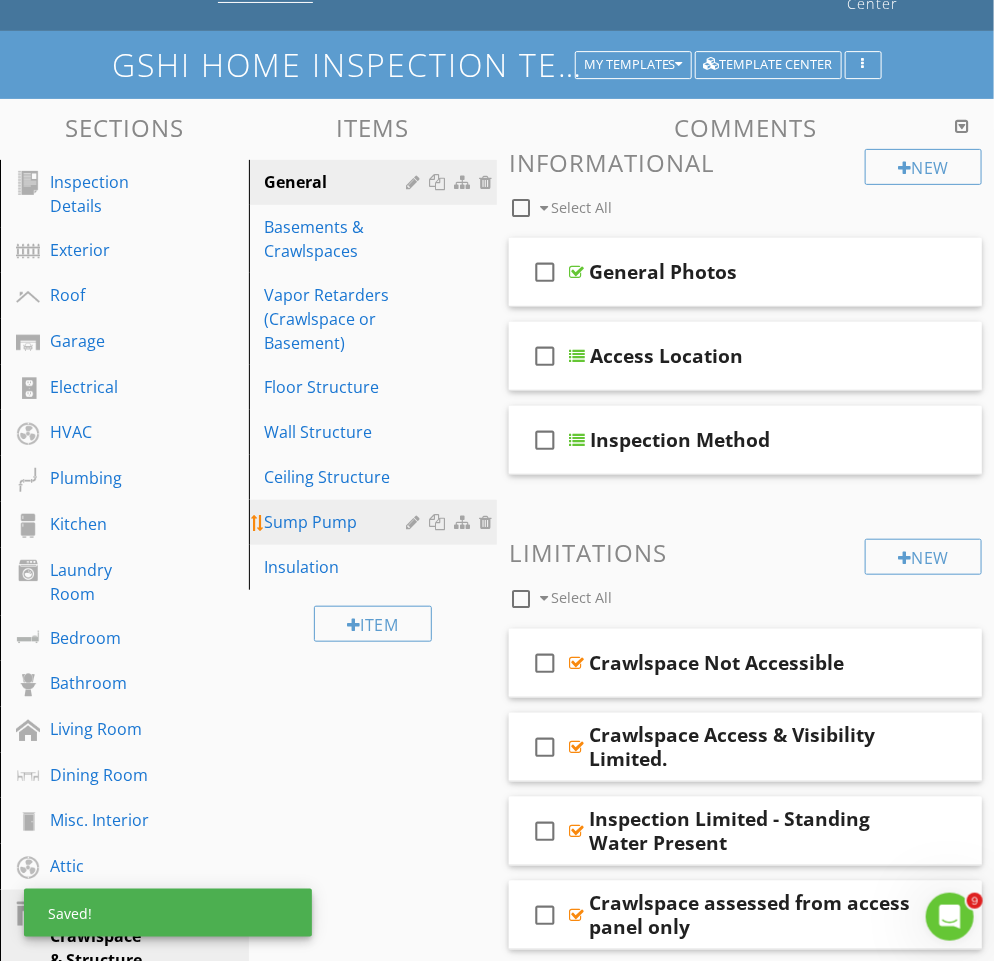scroll, scrollTop: 127, scrollLeft: 0, axis: vertical 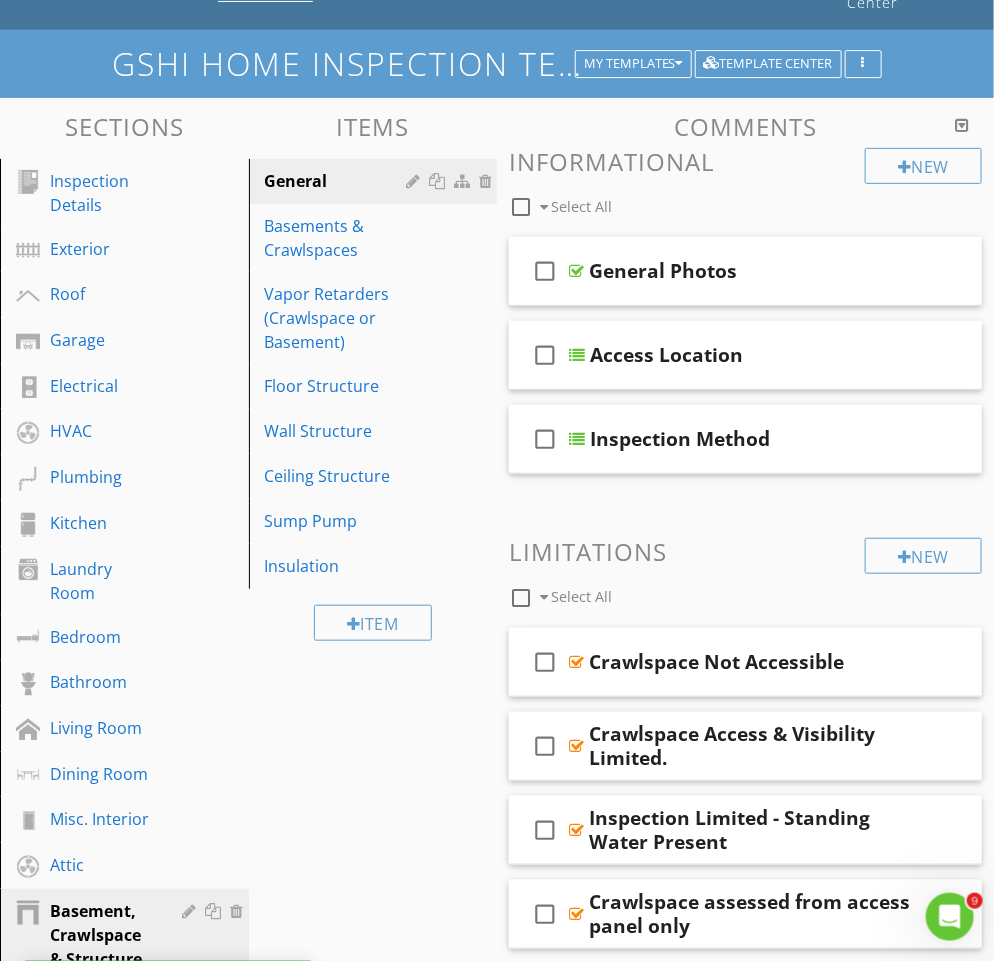 click on "Sections
Inspection Details           Exterior           Roof           Garage           Electrical           HVAC           Plumbing           Kitchen           Laundry Room            Bedroom            Bathroom            Living Room           Dining Room           Misc. Interior           Attic           Basement, Crawlspace & Structure
Section
Attachments     Basic Home Maintenance   Home_Maintenance_Checklist.pdf       HI_consumer_Protection_notice.pdf
Attachment
Items
General           Basements & Crawlspaces           Vapor Retarders (Crawlspace or Basement)           Floor Structure           Wall Structure           Ceiling Structure           Sump Pump           Insulation
Item
Comments
New
Informational   check_box_outline_blank     Select All       check_box_outline_blank" at bounding box center (497, 746) 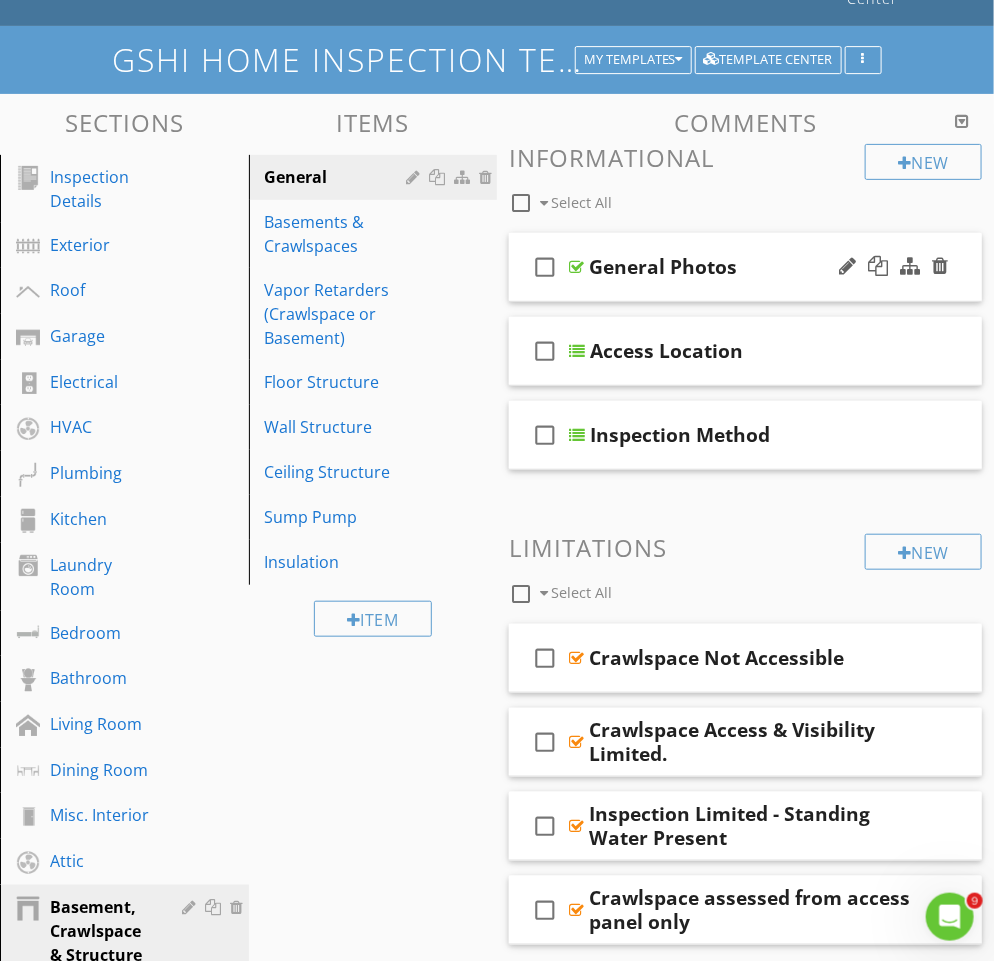 scroll, scrollTop: 128, scrollLeft: 0, axis: vertical 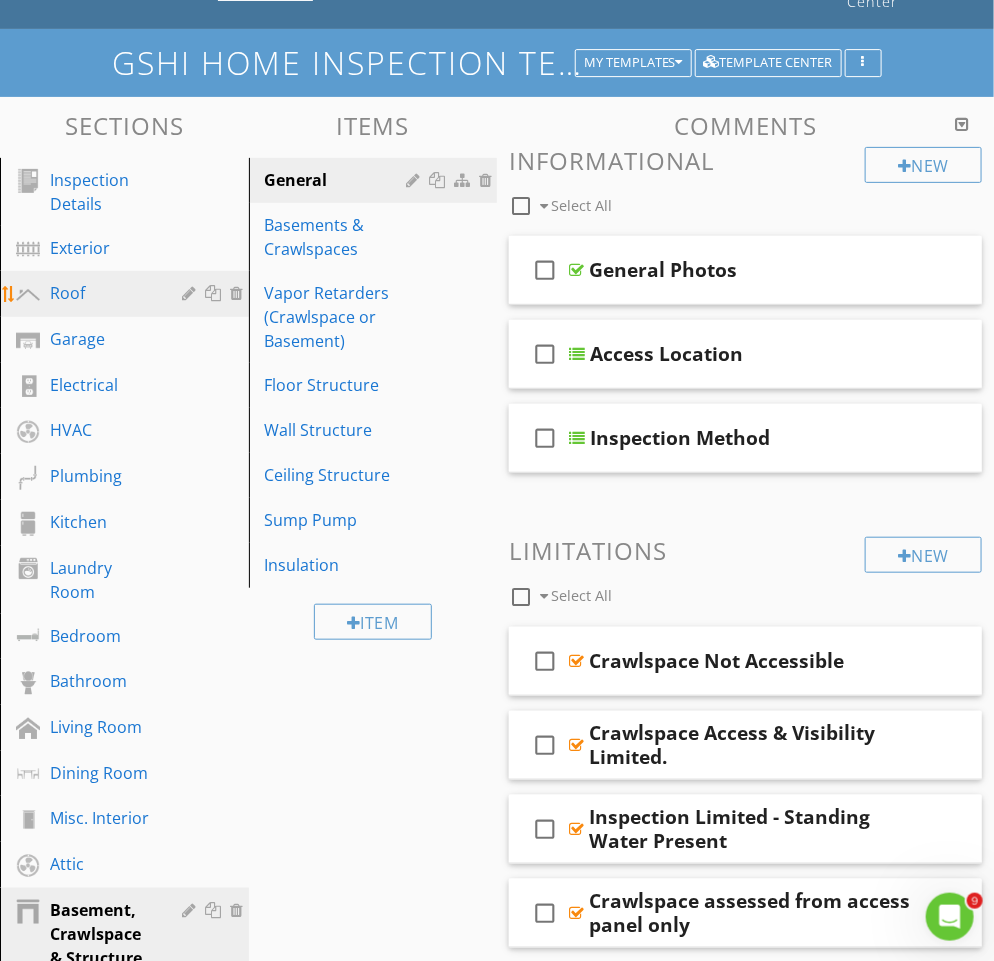 drag, startPoint x: 66, startPoint y: 286, endPoint x: 119, endPoint y: 306, distance: 56.648037 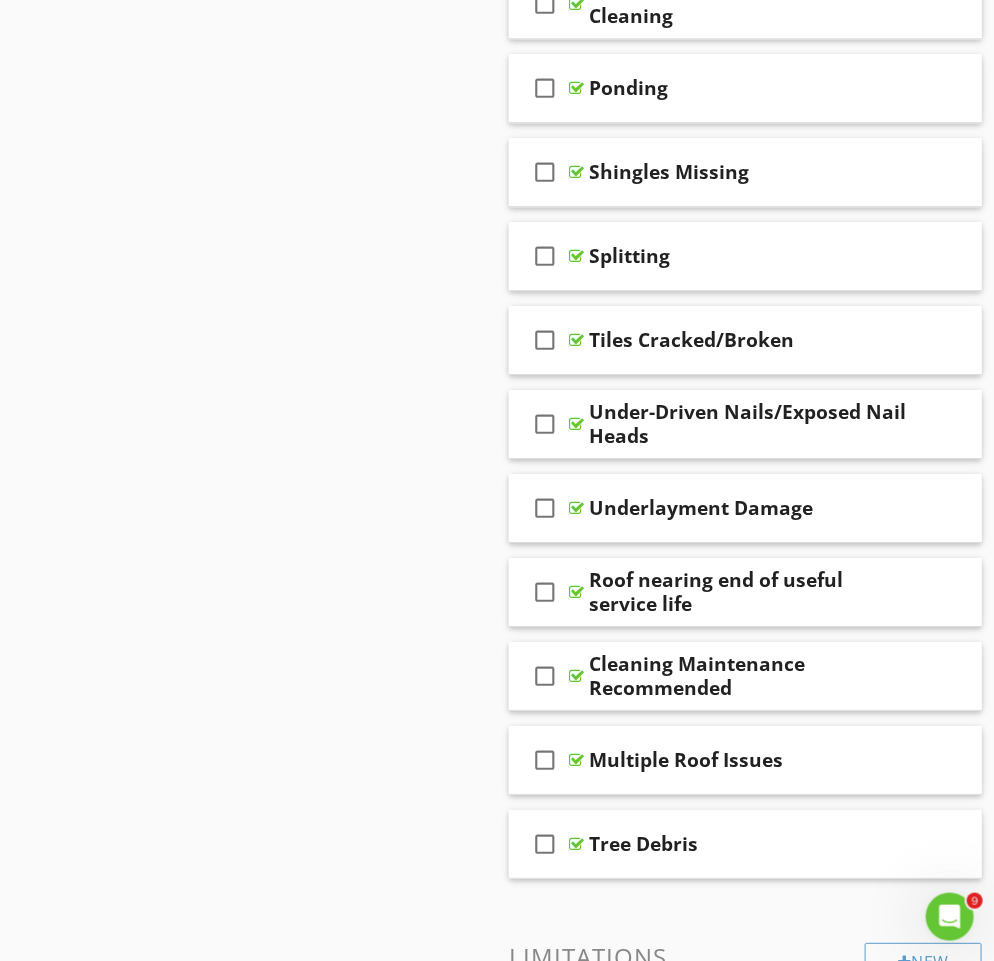 scroll, scrollTop: 1976, scrollLeft: 0, axis: vertical 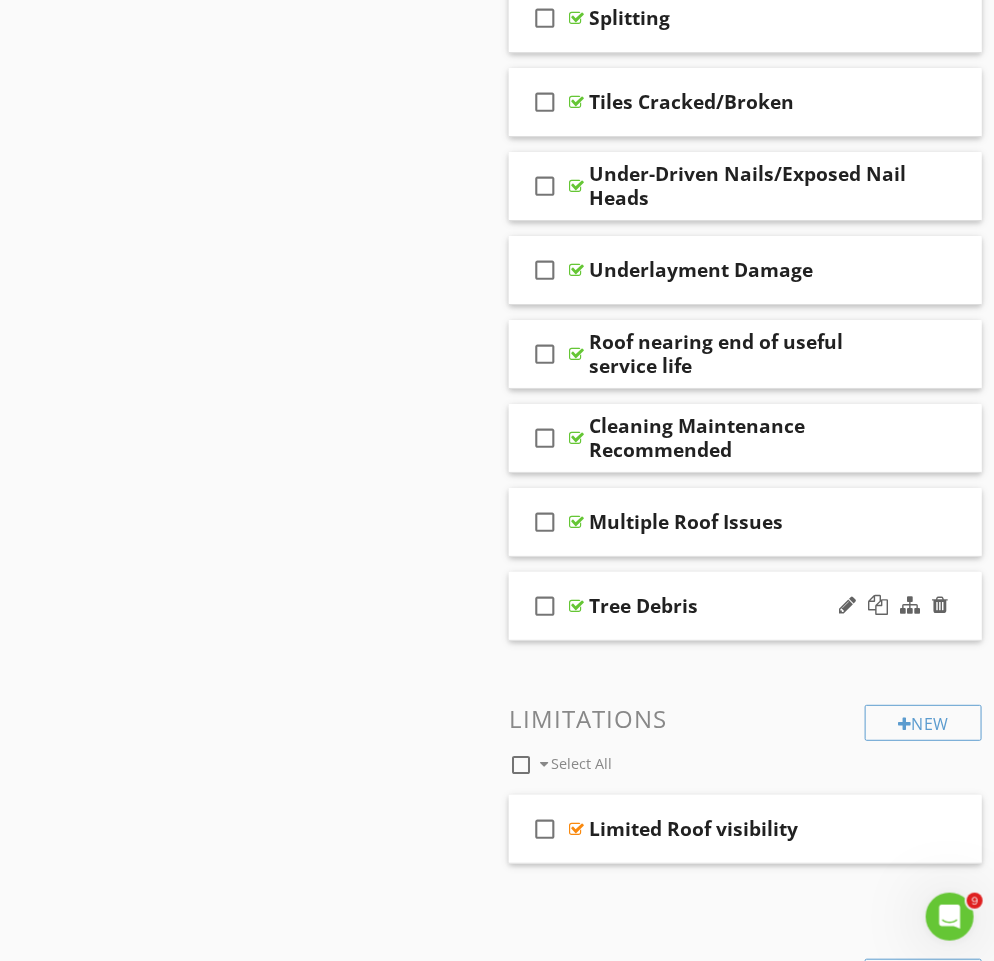 click on "check_box_outline_blank" at bounding box center [545, 606] 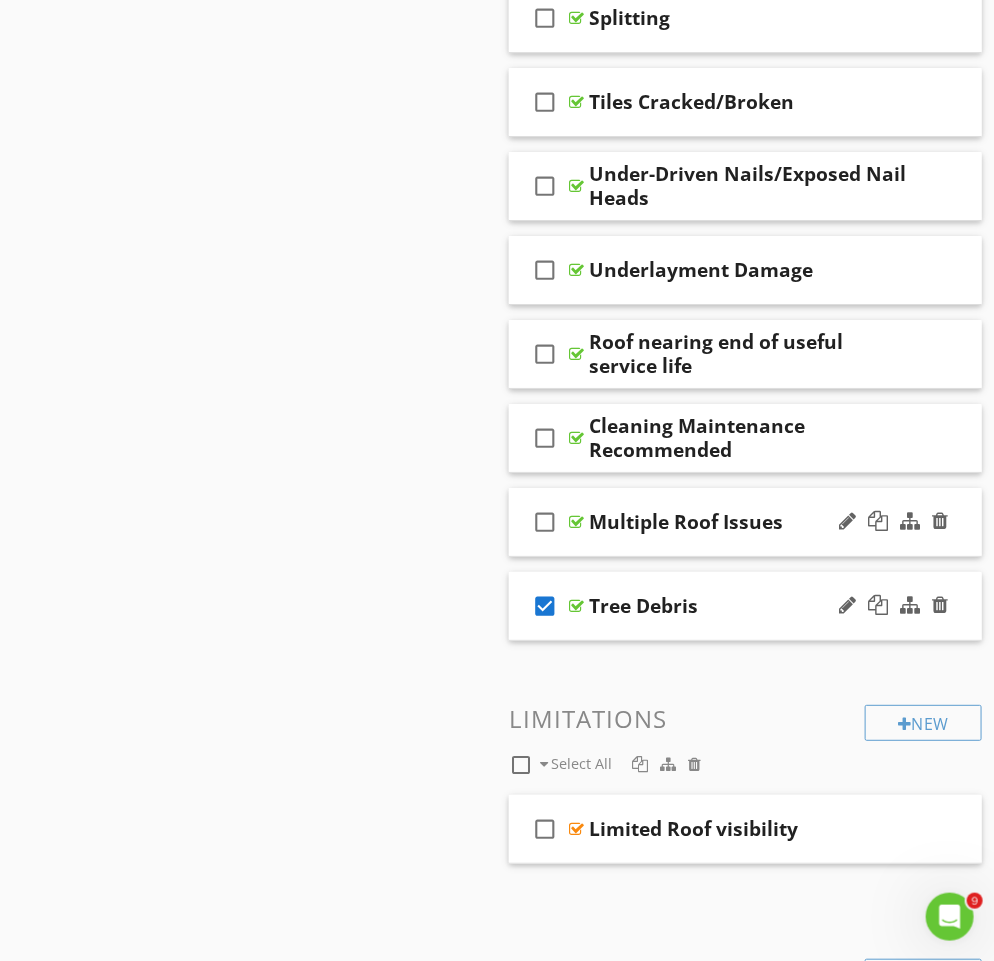 click on "check_box_outline_blank" at bounding box center (545, 522) 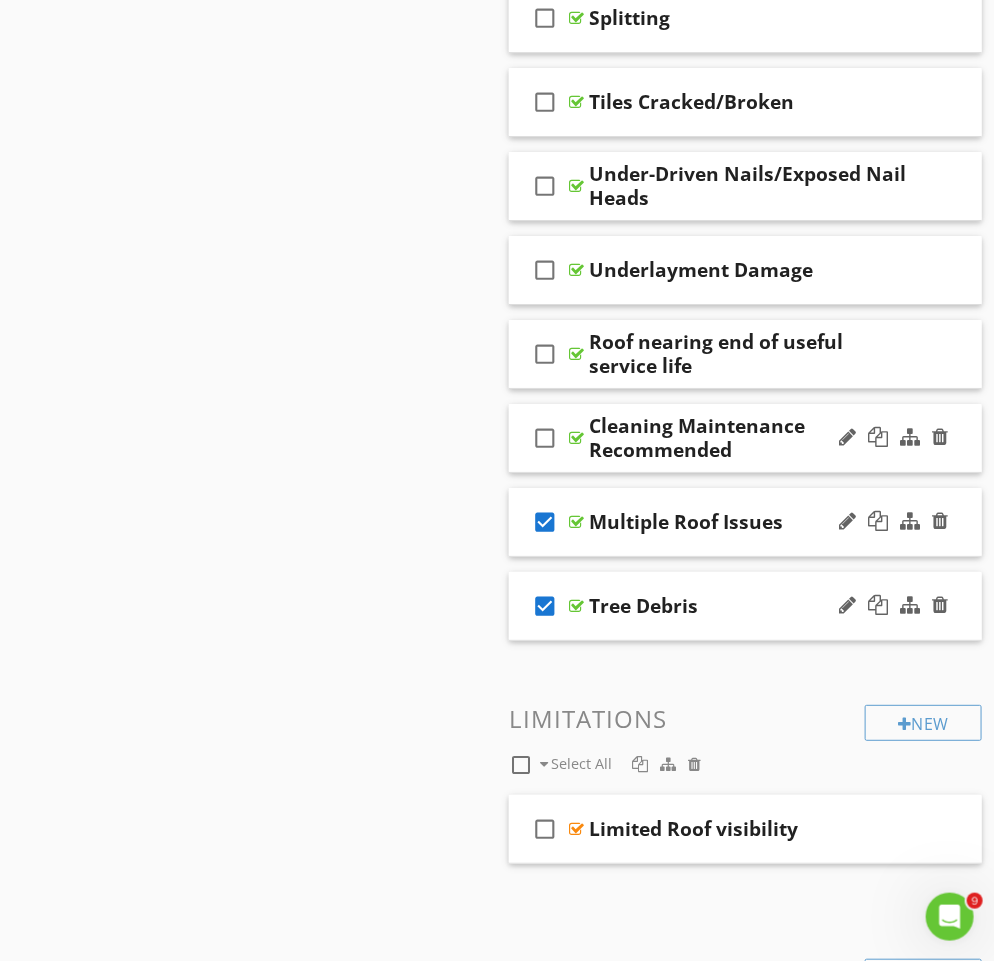 click on "check_box_outline_blank" at bounding box center [545, 438] 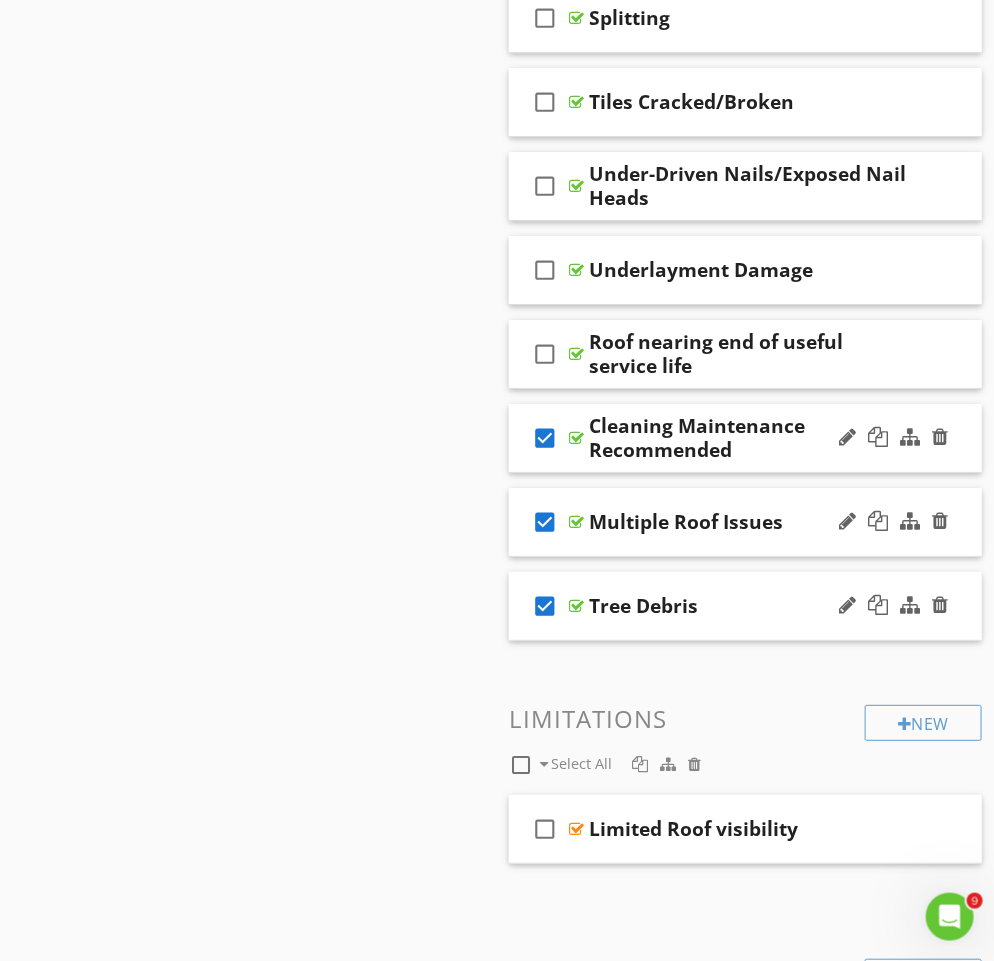type 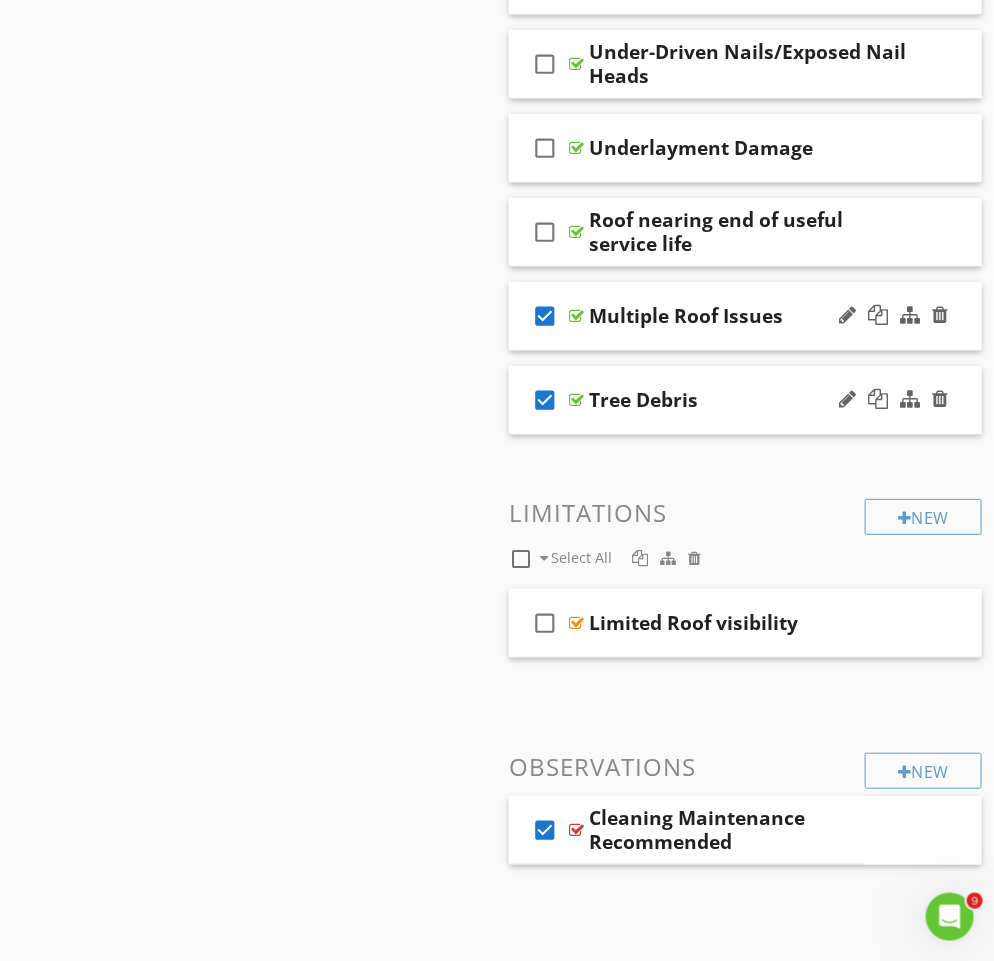 scroll, scrollTop: 2092, scrollLeft: 0, axis: vertical 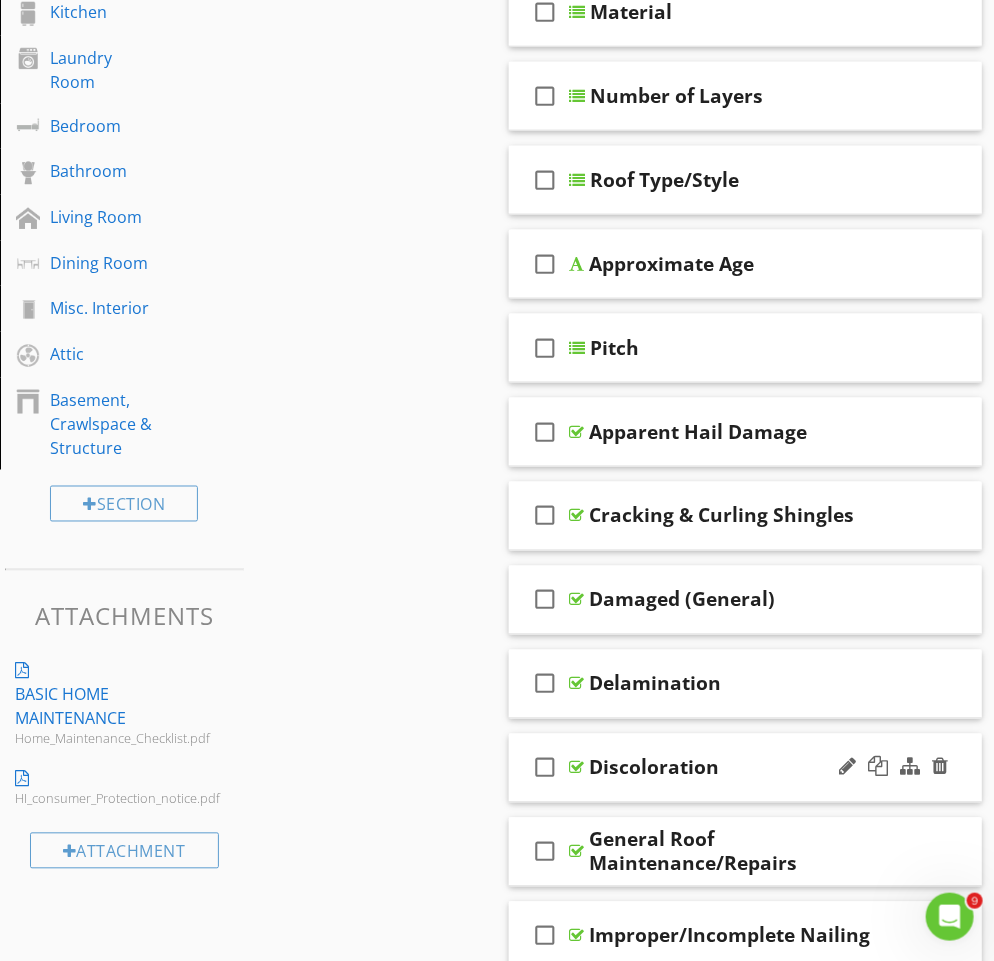 click on "check_box_outline_blank" at bounding box center (545, 768) 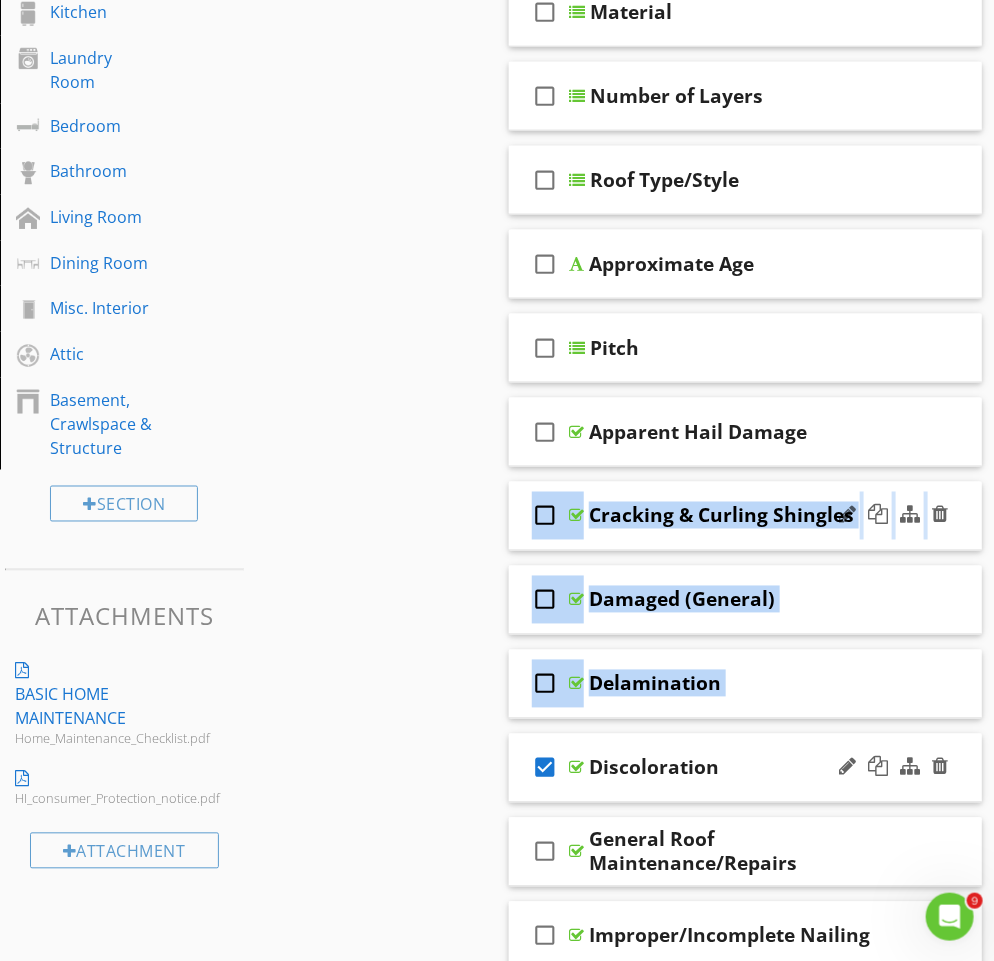 drag, startPoint x: 487, startPoint y: 783, endPoint x: 544, endPoint y: 484, distance: 304.3846 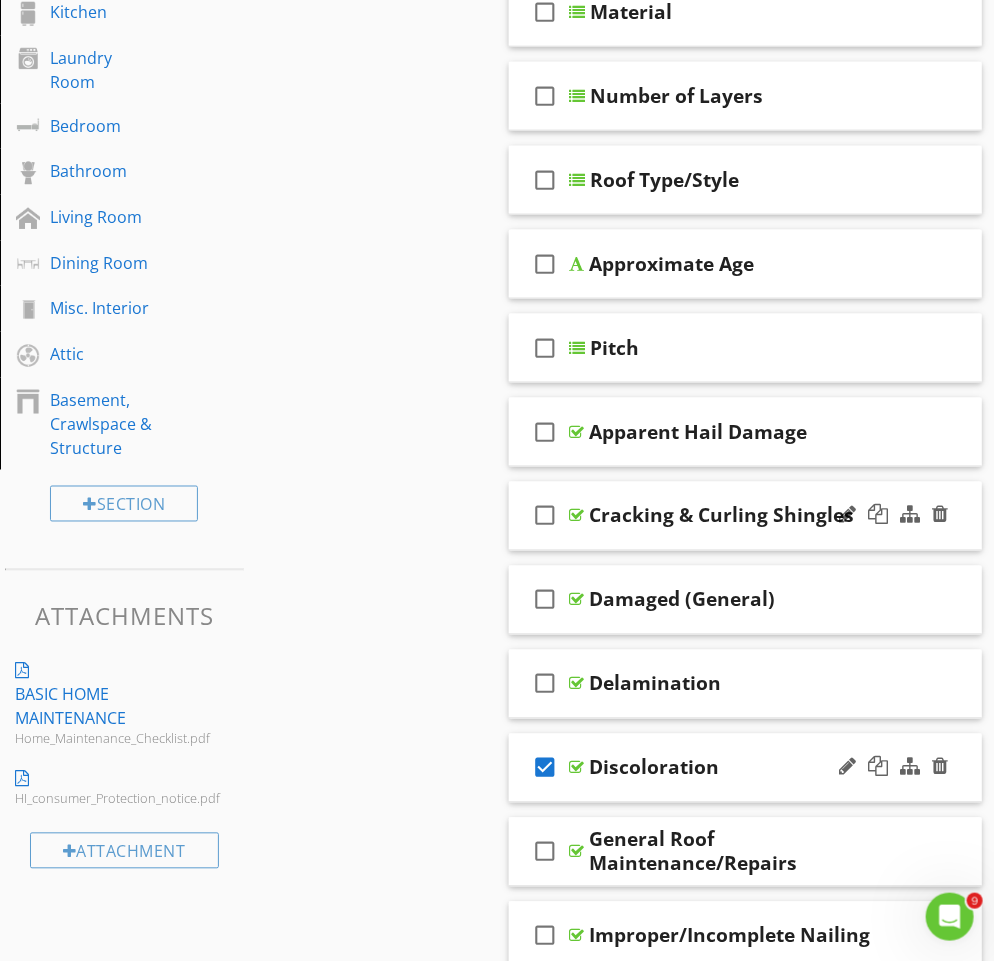 click on "check_box_outline_blank" at bounding box center [545, 516] 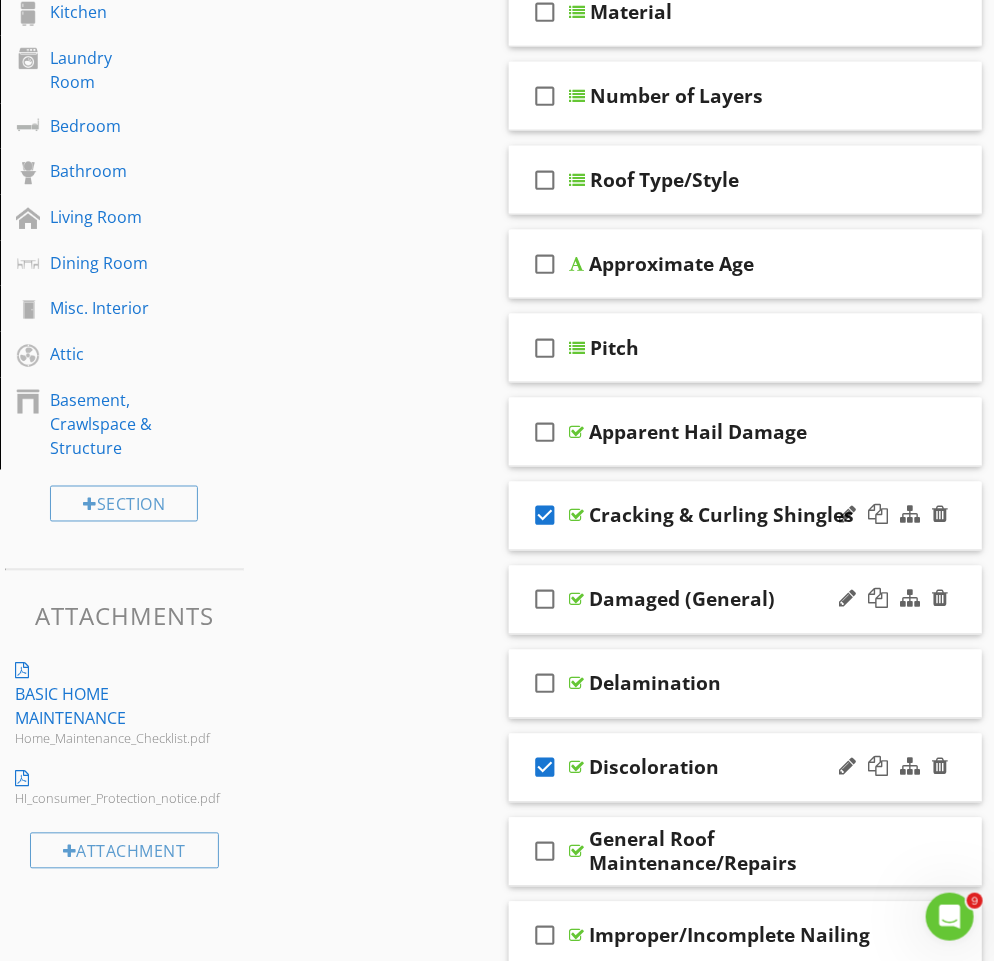 click on "check_box_outline_blank" at bounding box center (545, 600) 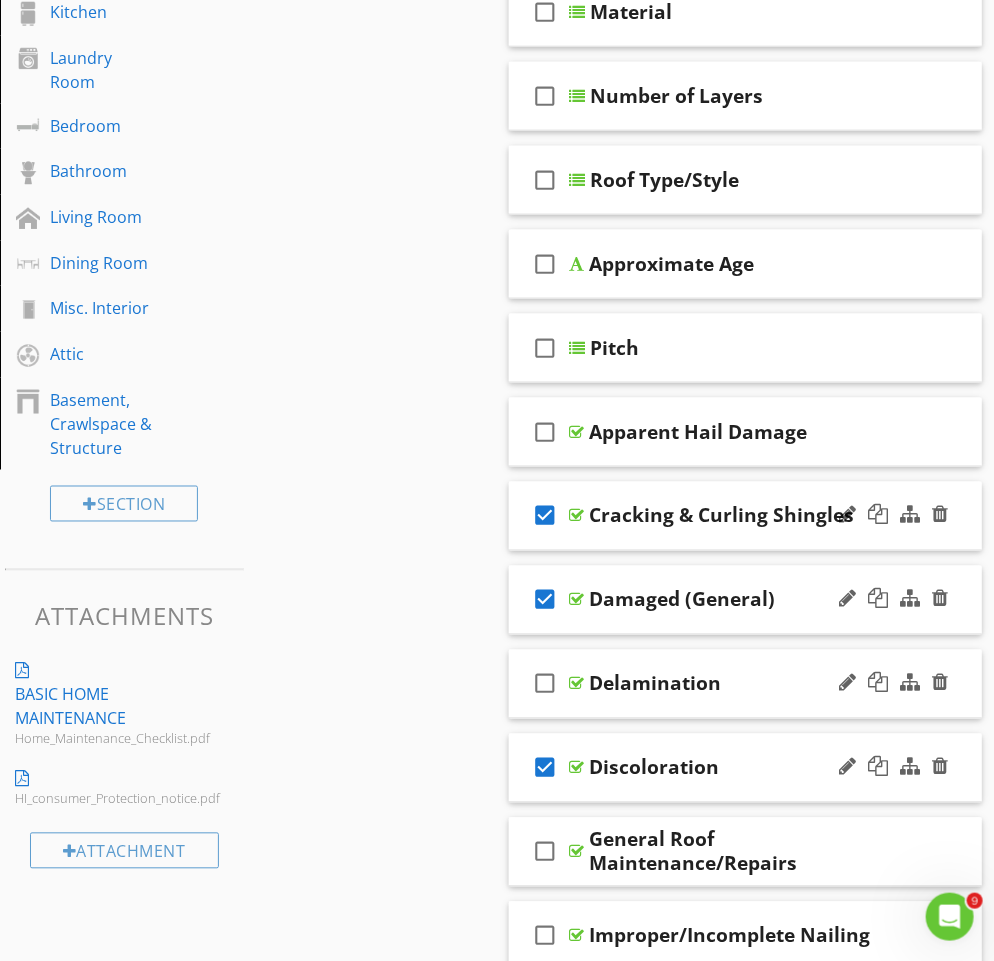 click on "check_box_outline_blank" at bounding box center [545, 684] 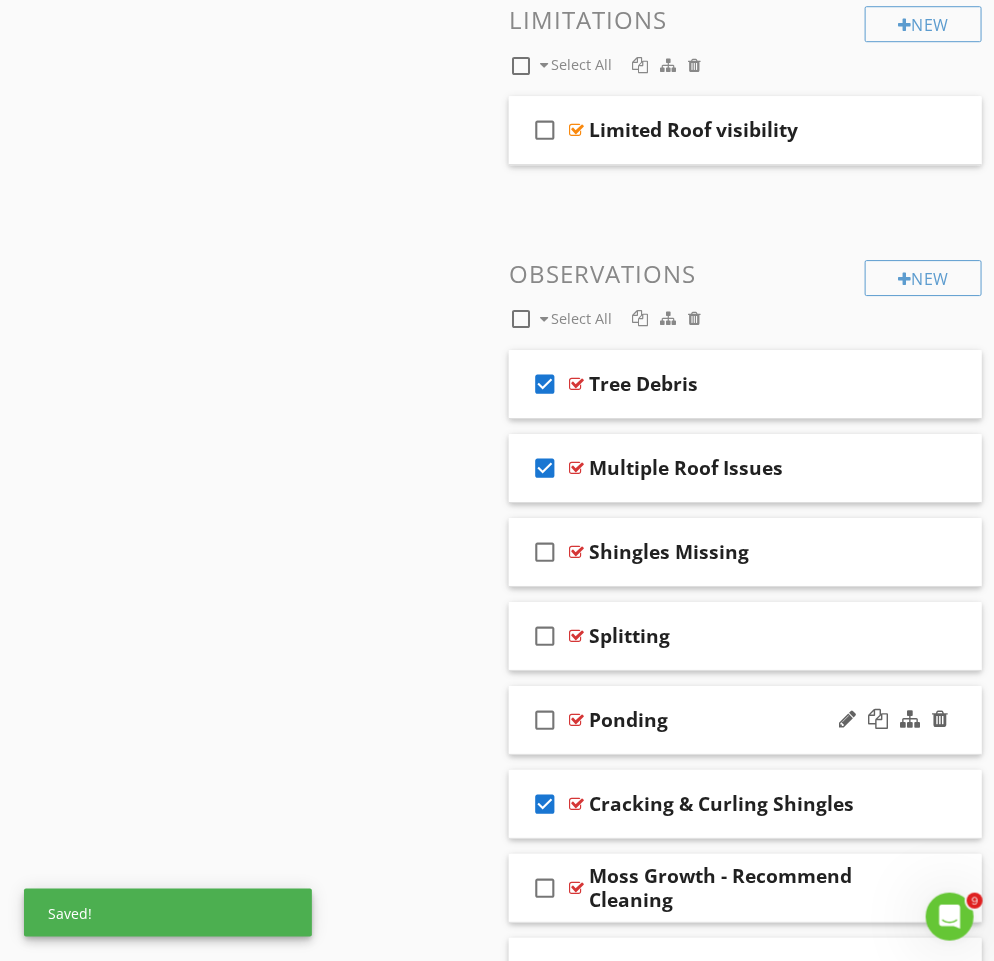 scroll, scrollTop: 1733, scrollLeft: 0, axis: vertical 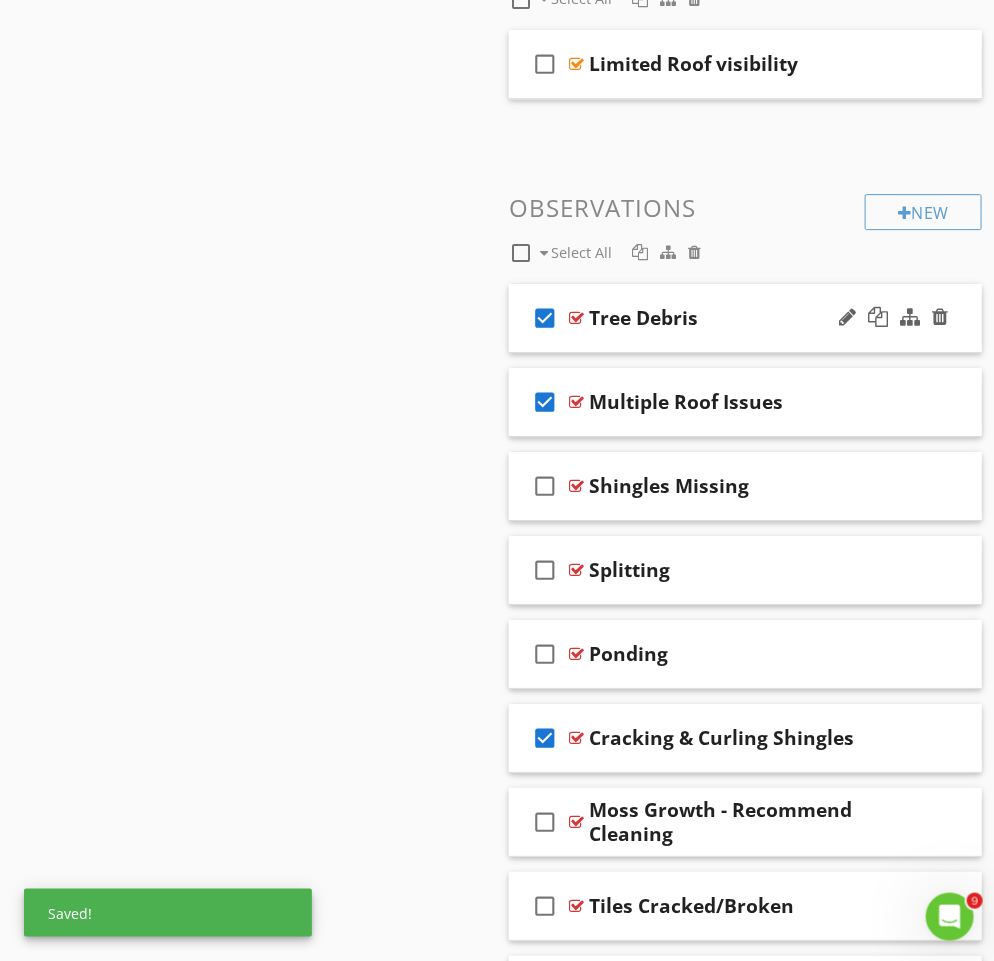 click on "check_box" at bounding box center (545, 318) 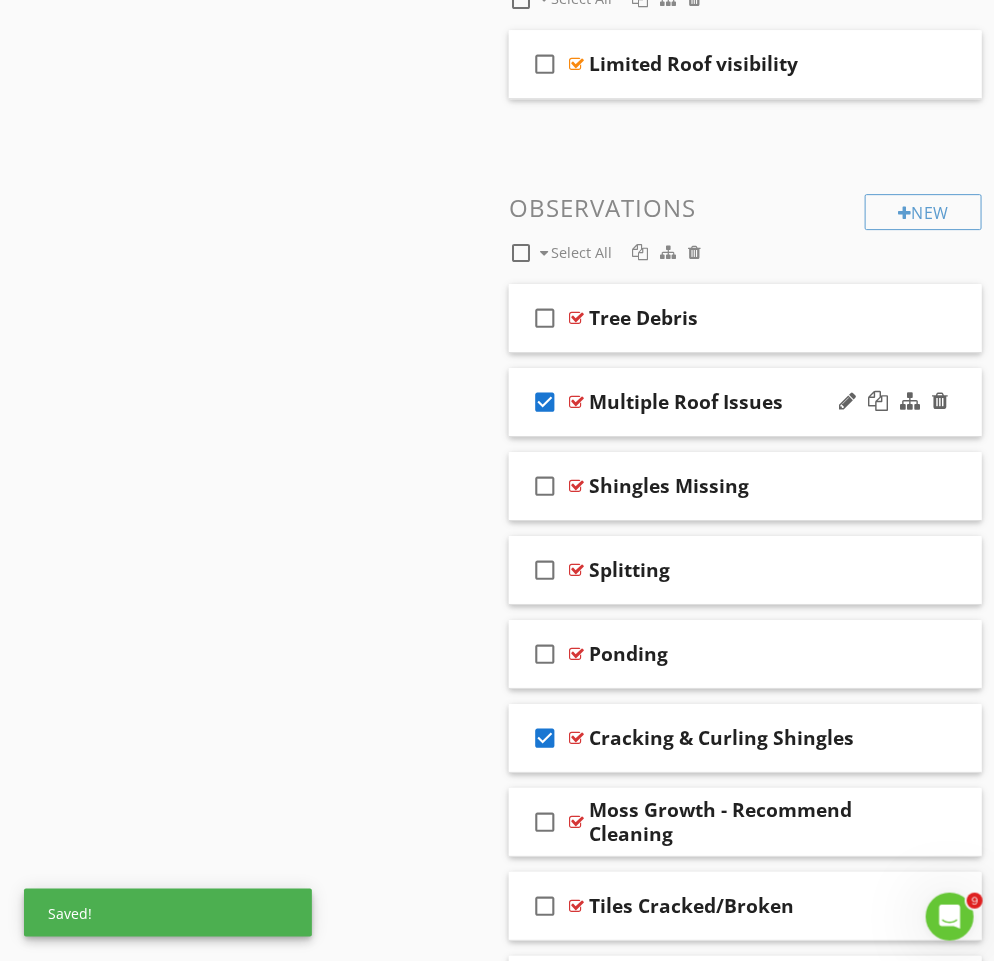 click on "check_box" at bounding box center [545, 402] 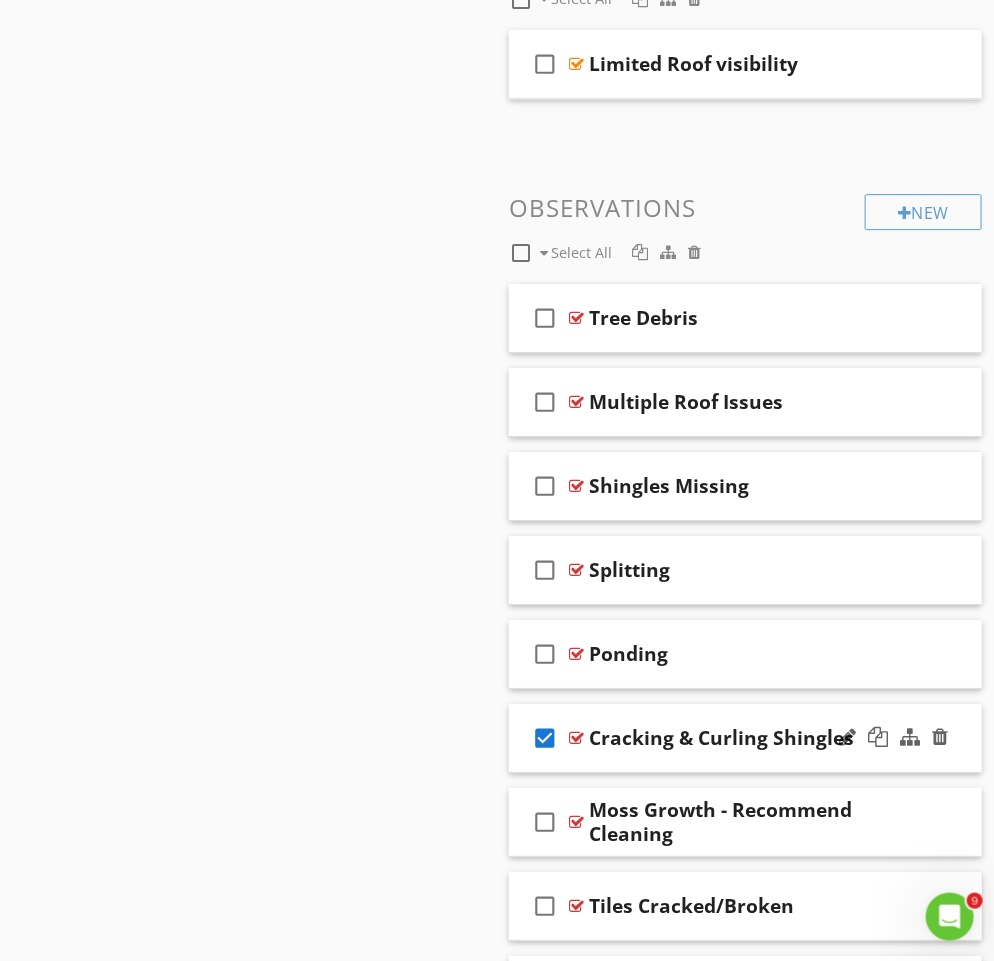 click on "check_box" at bounding box center (545, 738) 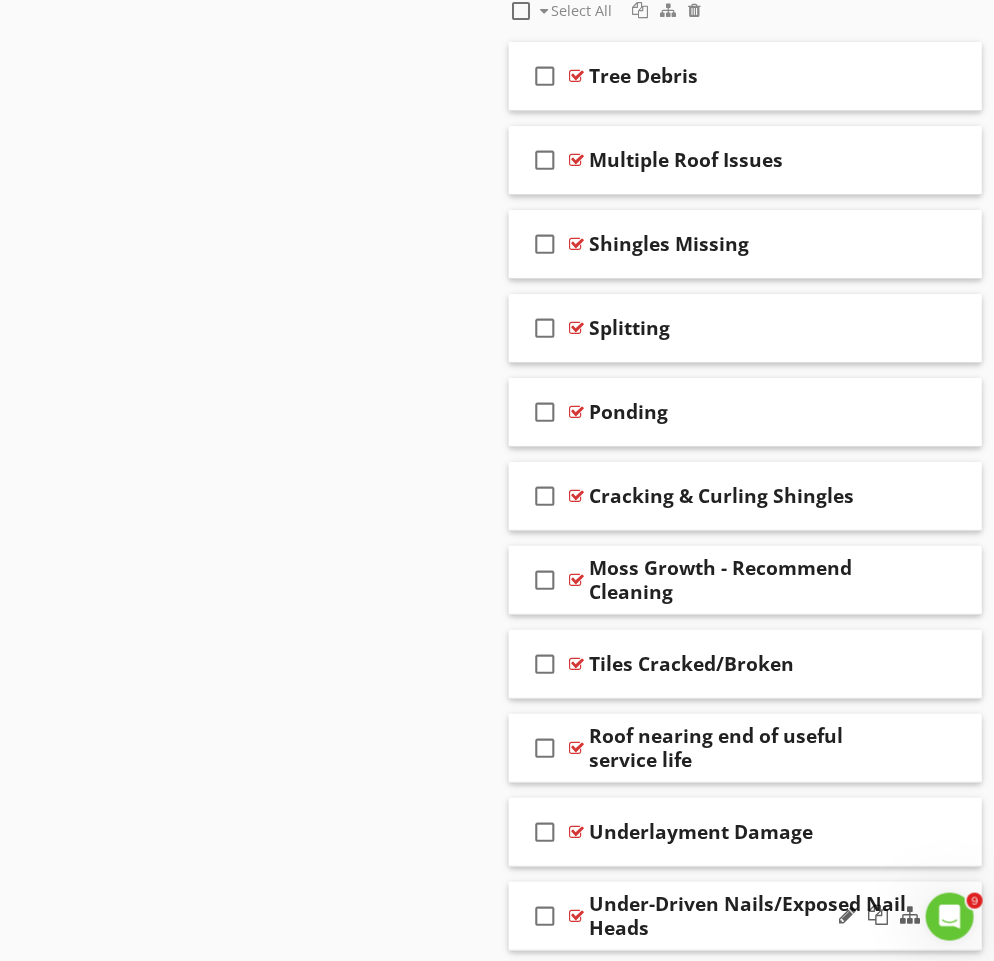 scroll, scrollTop: 2135, scrollLeft: 0, axis: vertical 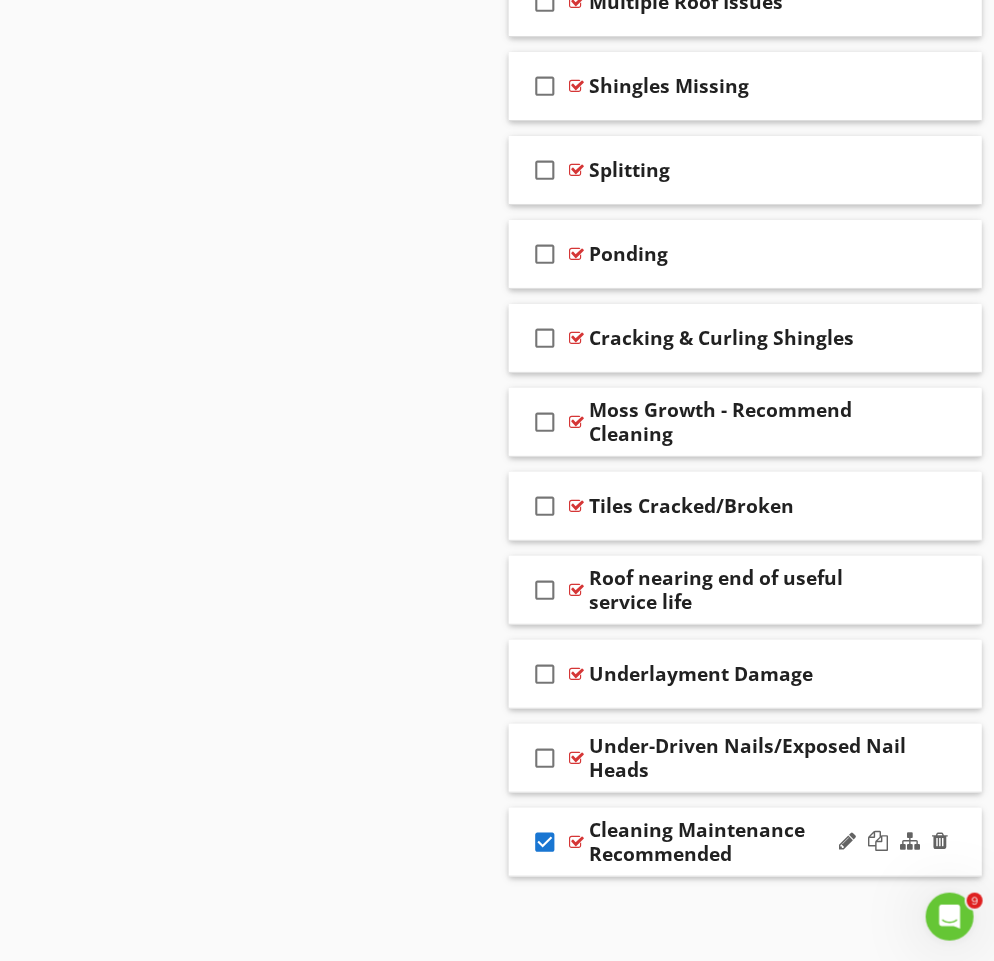 click on "check_box" at bounding box center [545, 842] 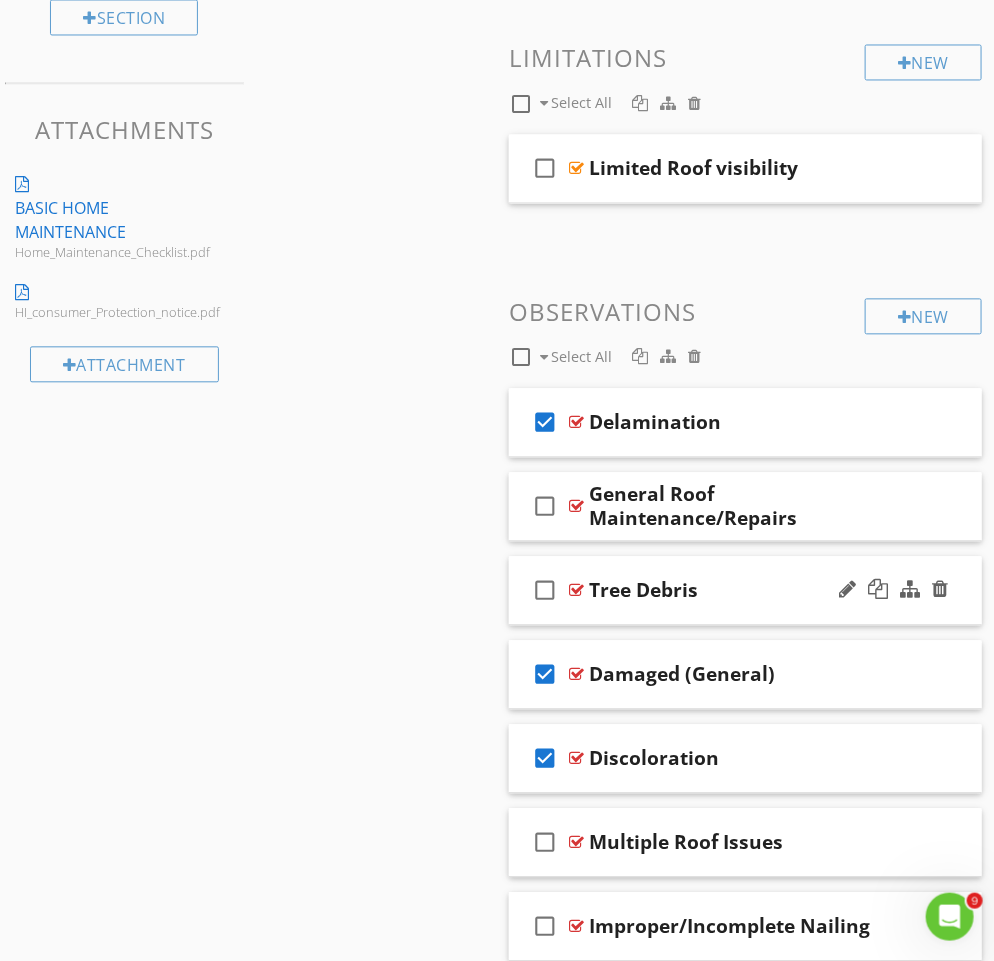 scroll, scrollTop: 1127, scrollLeft: 0, axis: vertical 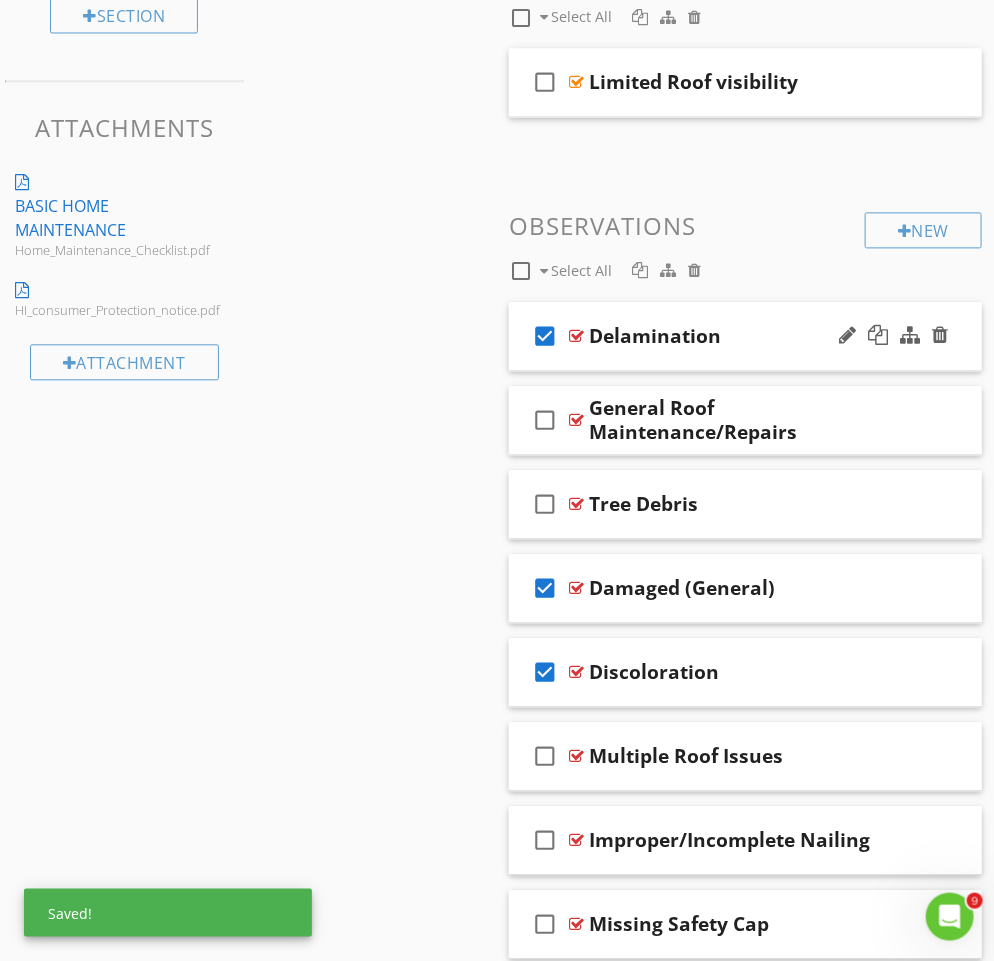 click on "check_box" at bounding box center (545, 336) 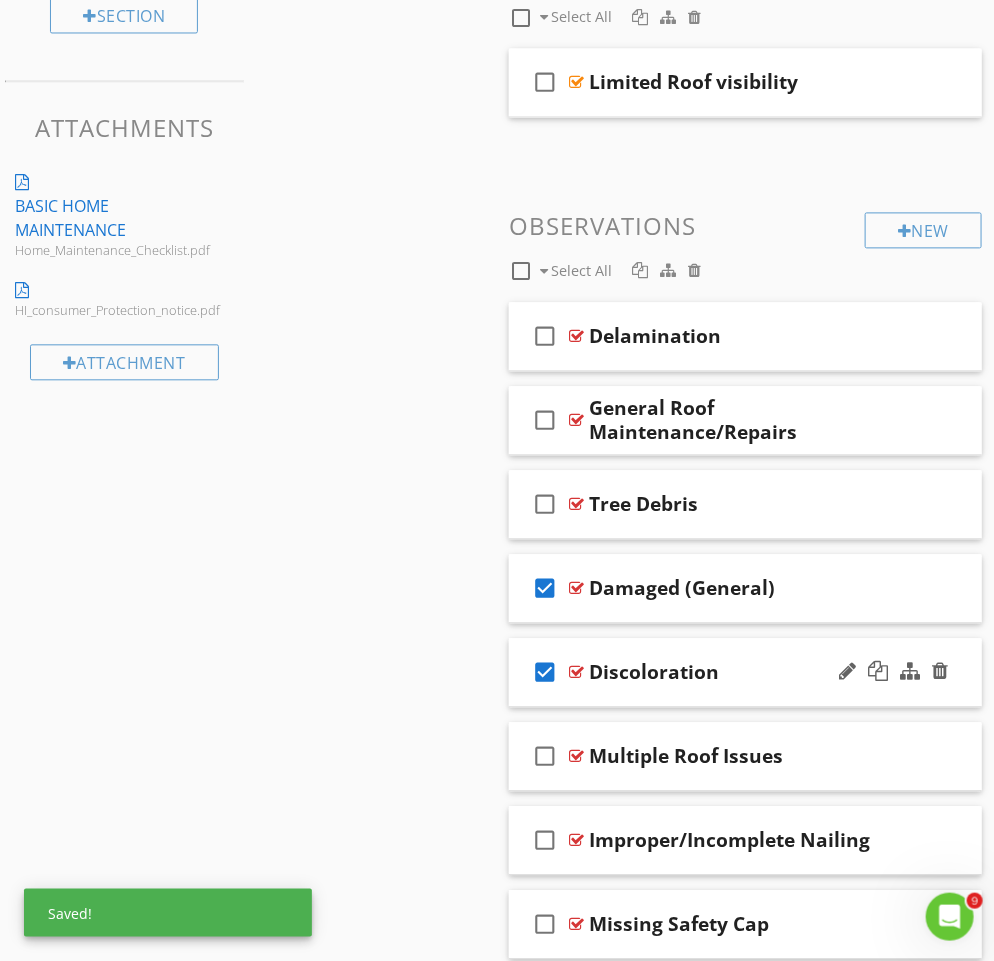 drag, startPoint x: 541, startPoint y: 591, endPoint x: 541, endPoint y: 640, distance: 49 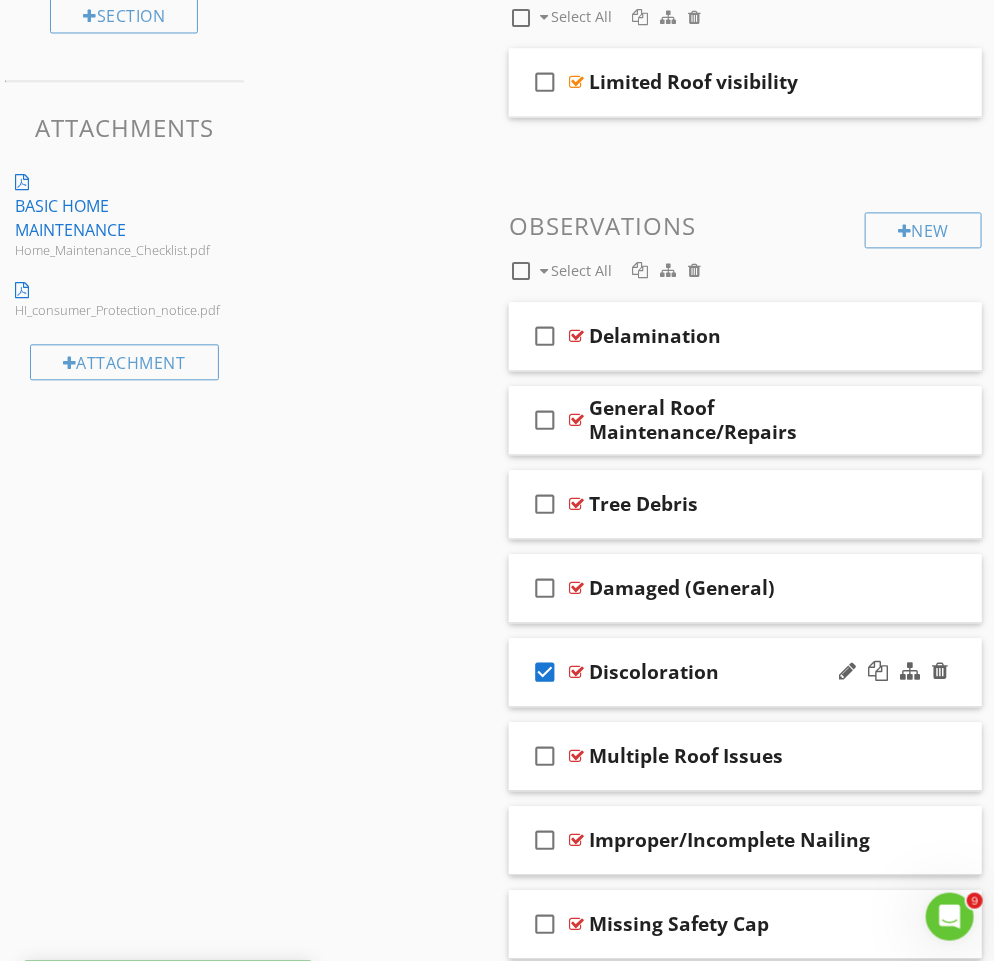click on "check_box" at bounding box center [545, 672] 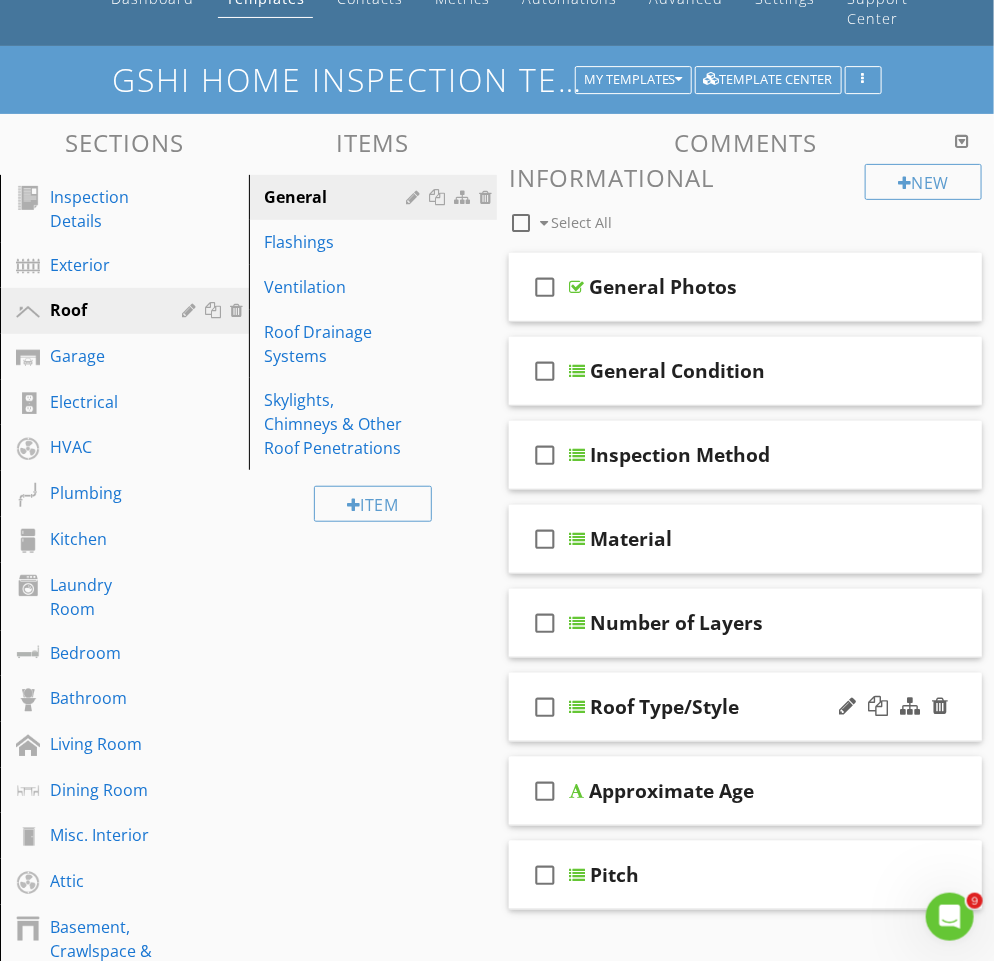 scroll, scrollTop: 108, scrollLeft: 0, axis: vertical 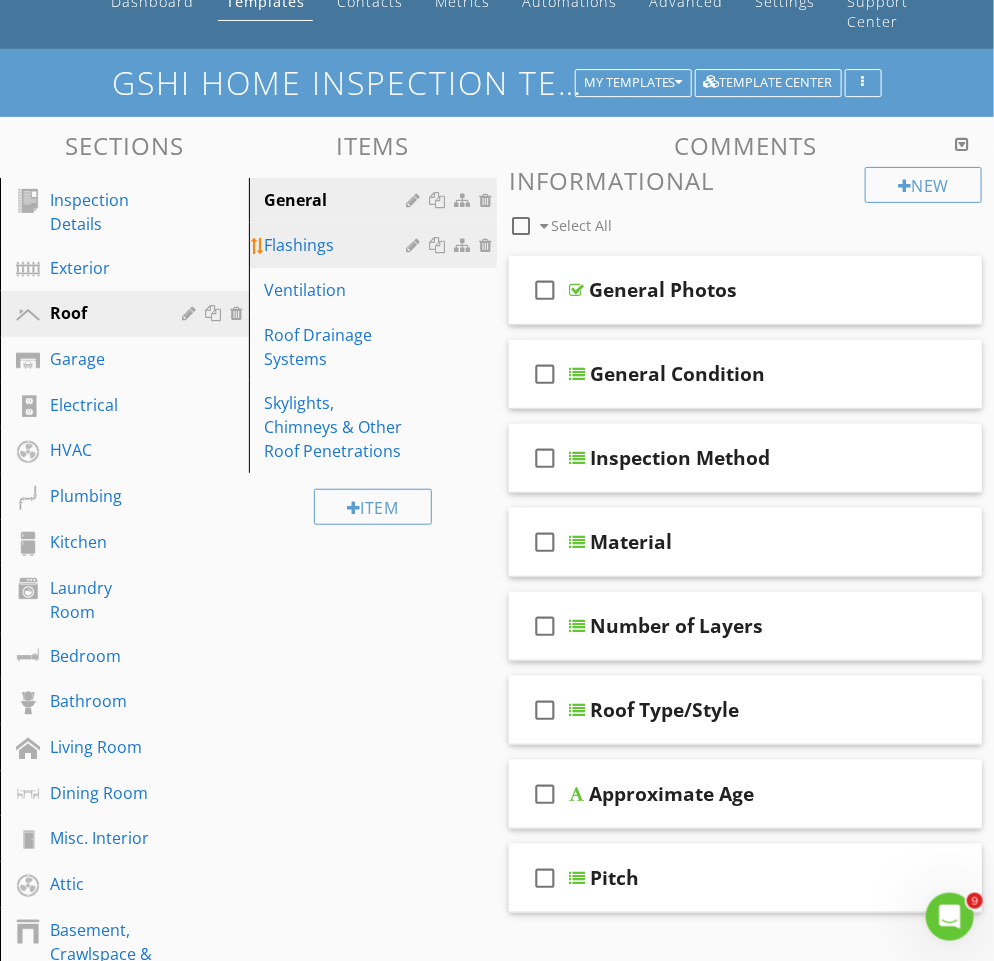 click on "Flashings" at bounding box center (339, 245) 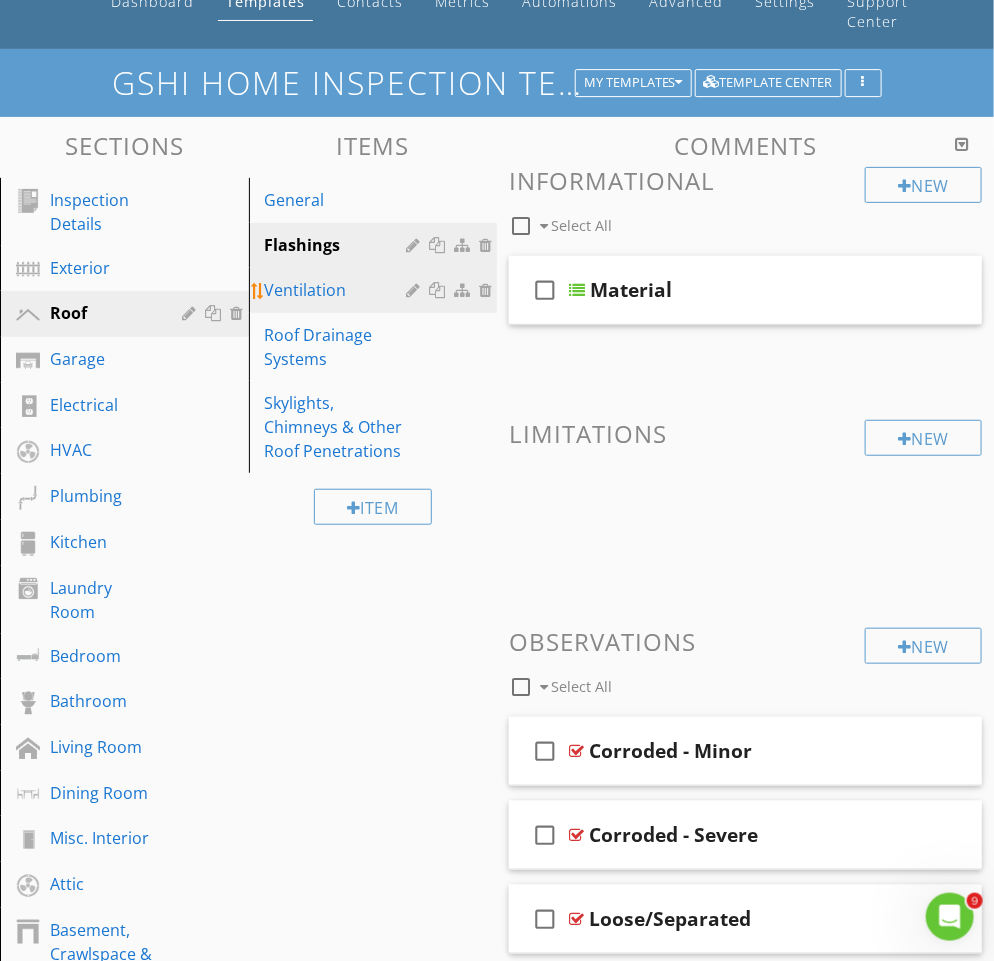 click on "Ventilation" at bounding box center [339, 290] 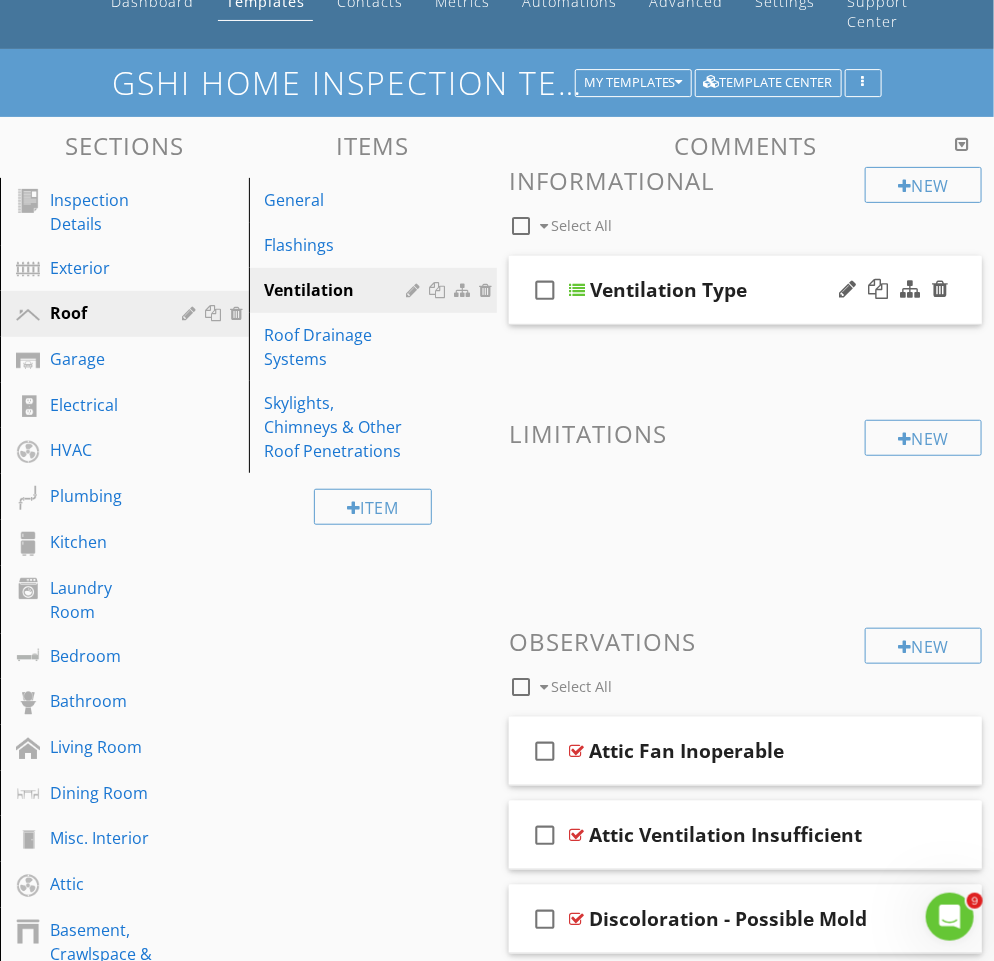 click on "check_box_outline_blank
Ventilation Type" at bounding box center [745, 290] 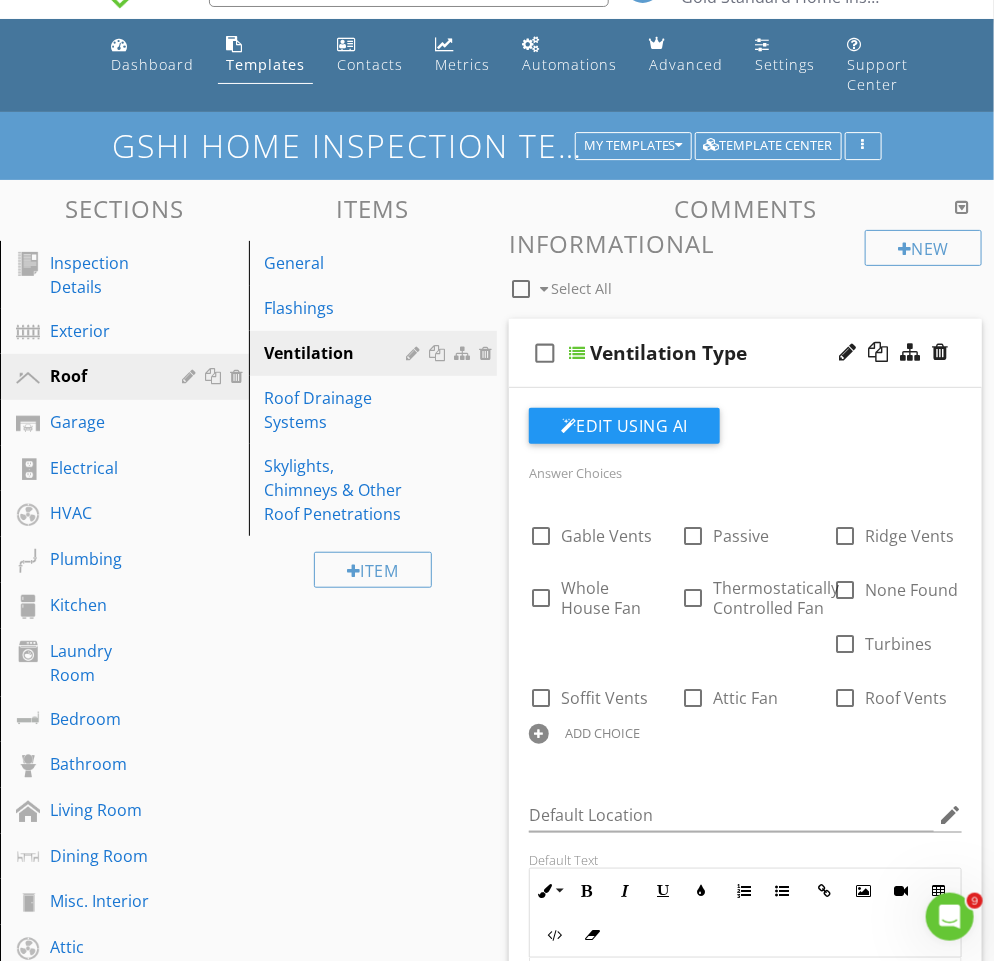 scroll, scrollTop: 0, scrollLeft: 0, axis: both 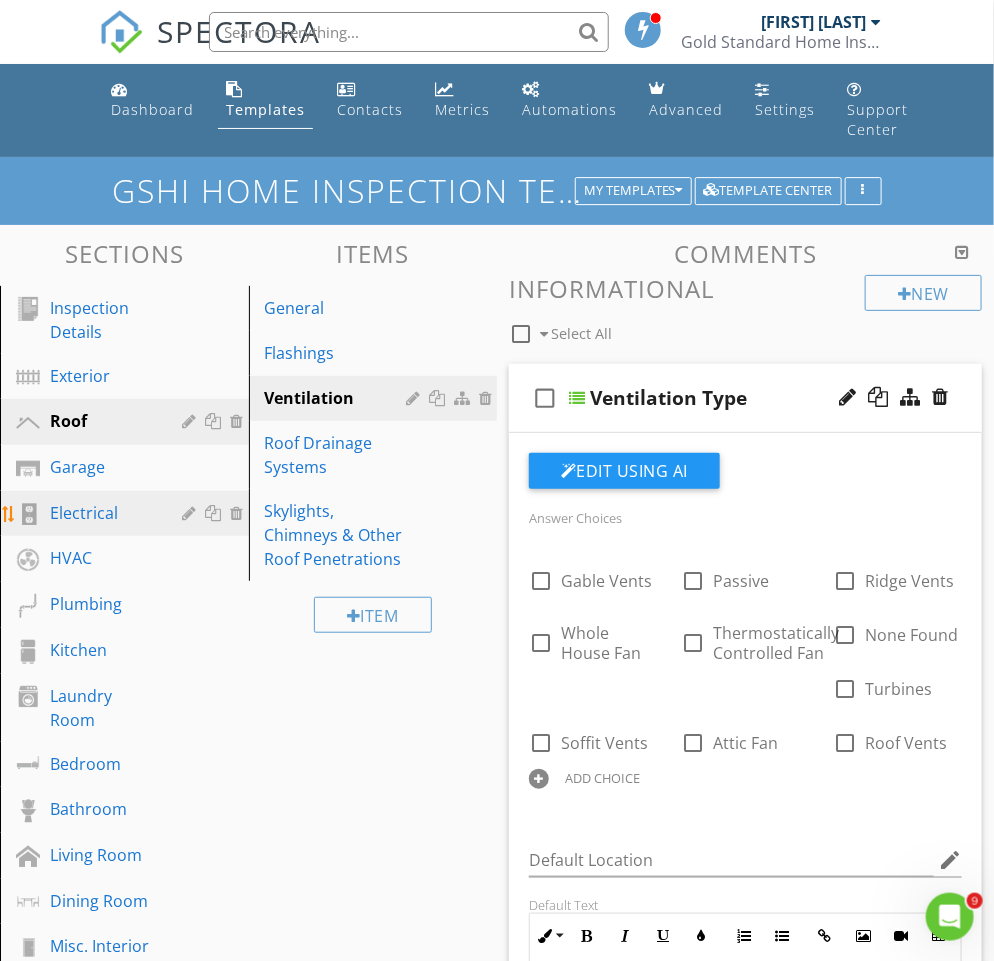 click on "Electrical" at bounding box center [102, 513] 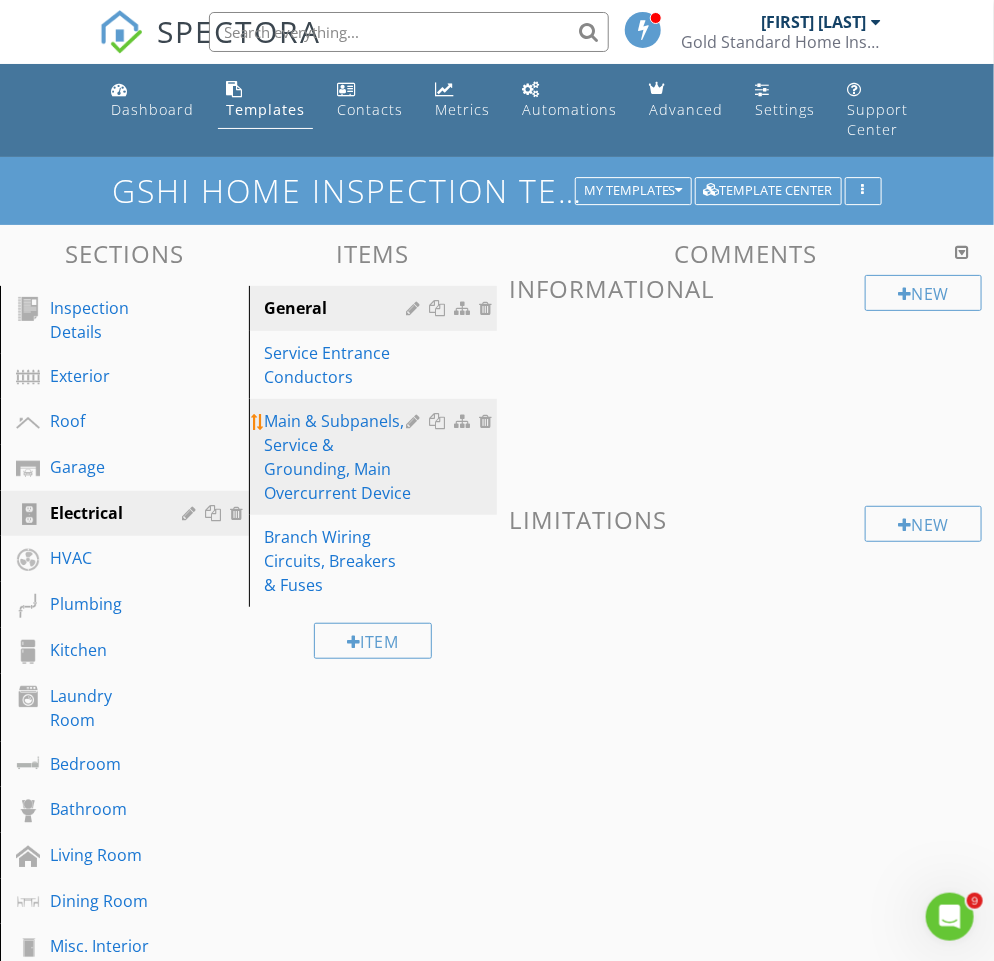 click on "Main & Subpanels, Service & Grounding, Main Overcurrent Device" at bounding box center [339, 457] 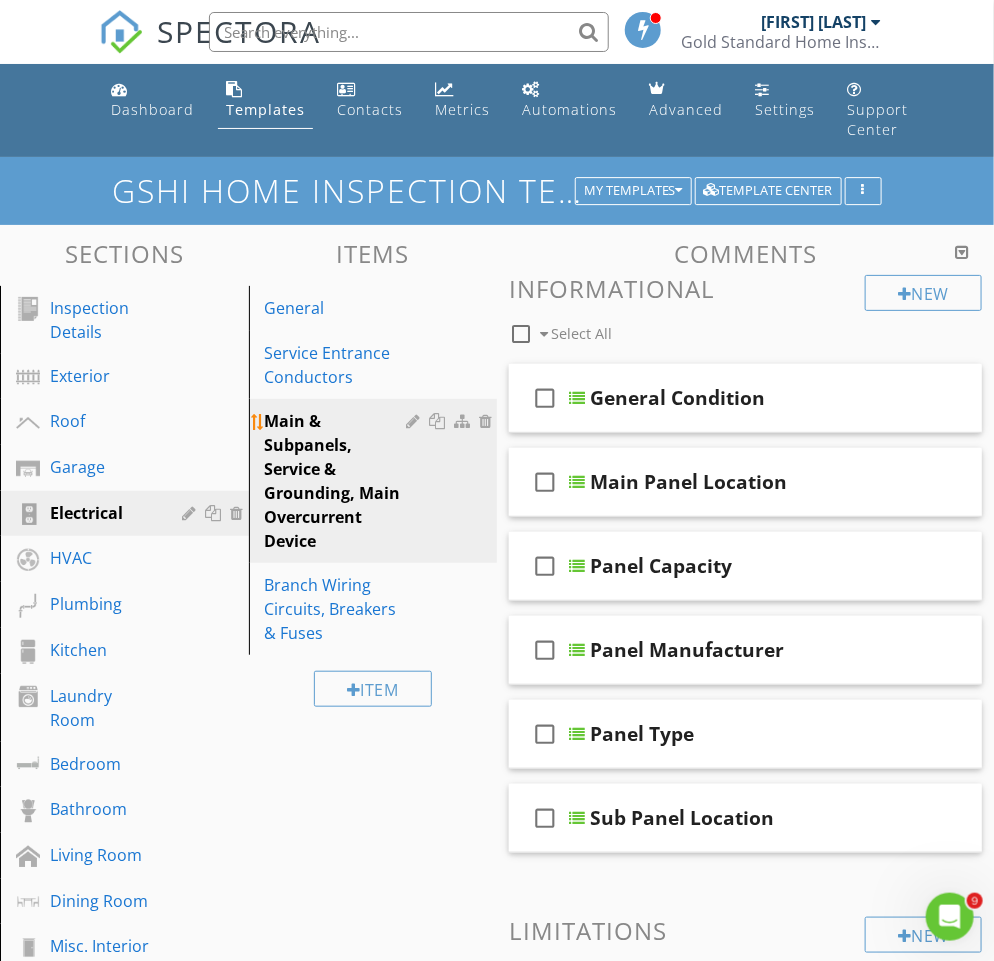 click at bounding box center (415, 421) 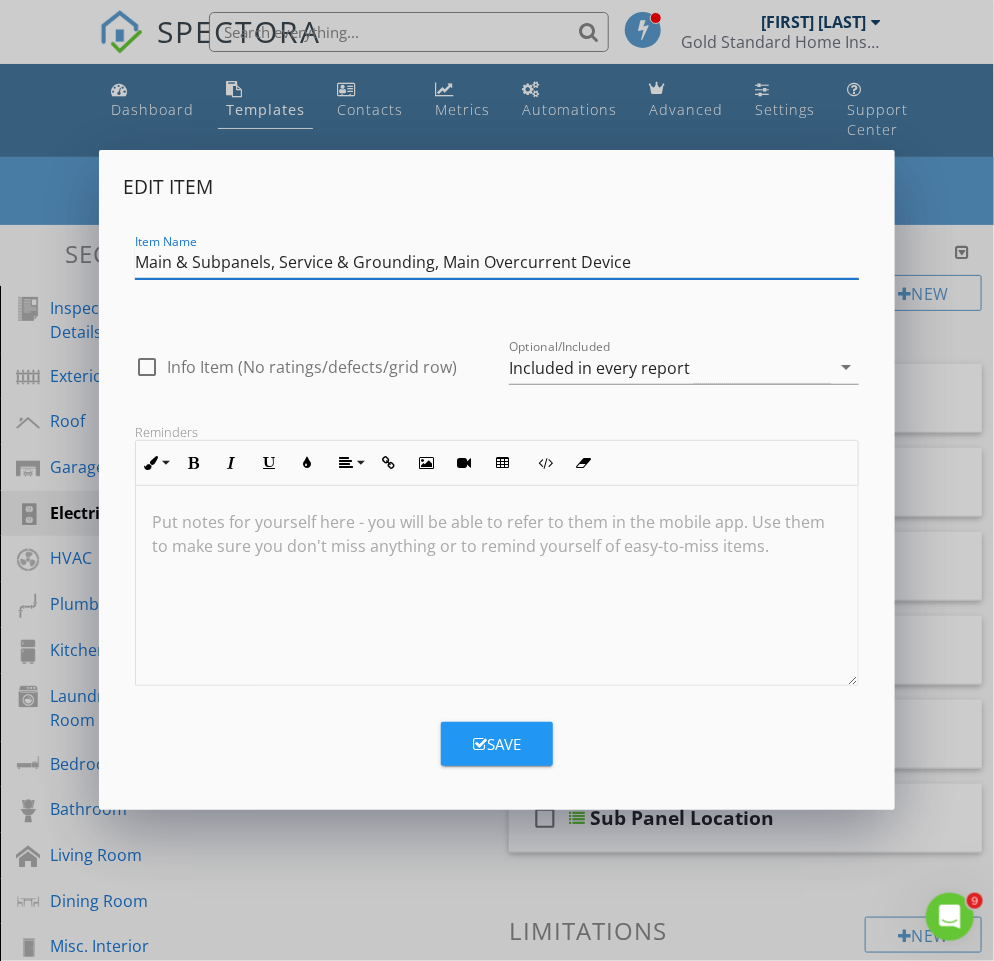 click on "Main & Subpanels, Service & Grounding, Main Overcurrent Device" at bounding box center [496, 262] 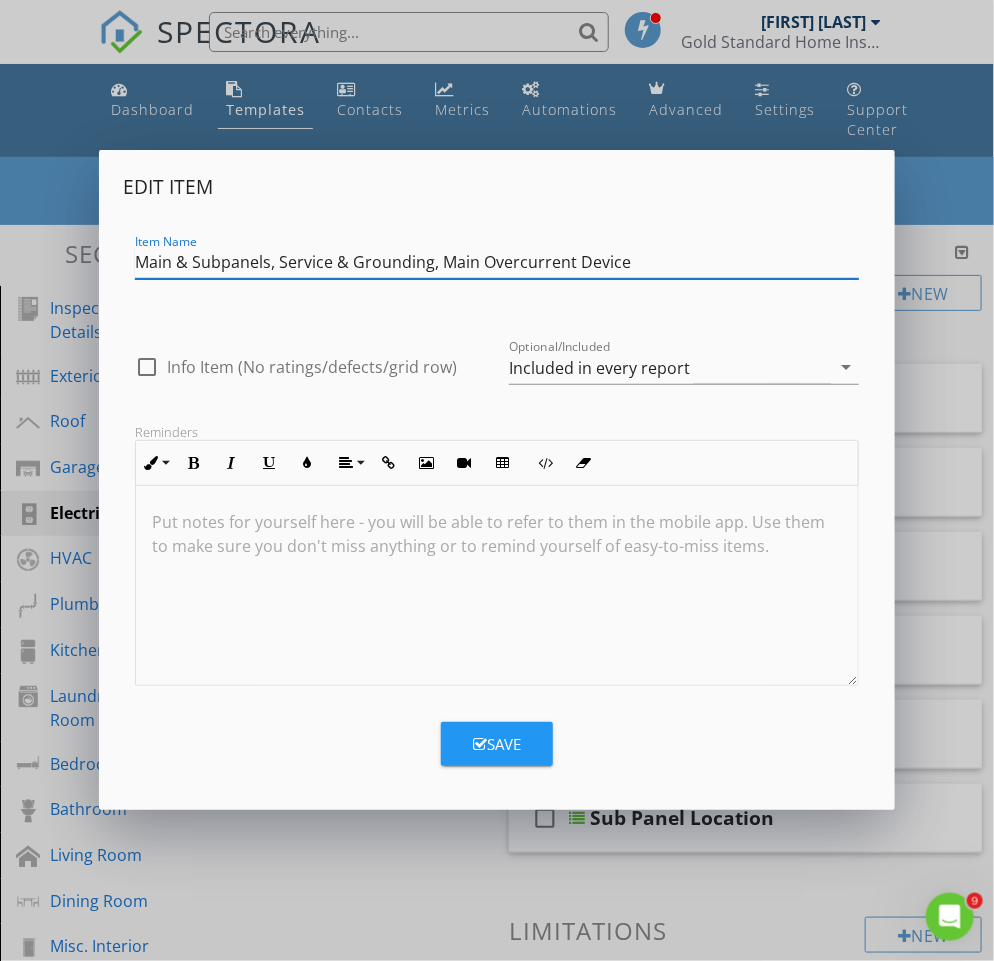 drag, startPoint x: 671, startPoint y: 262, endPoint x: 274, endPoint y: 262, distance: 397 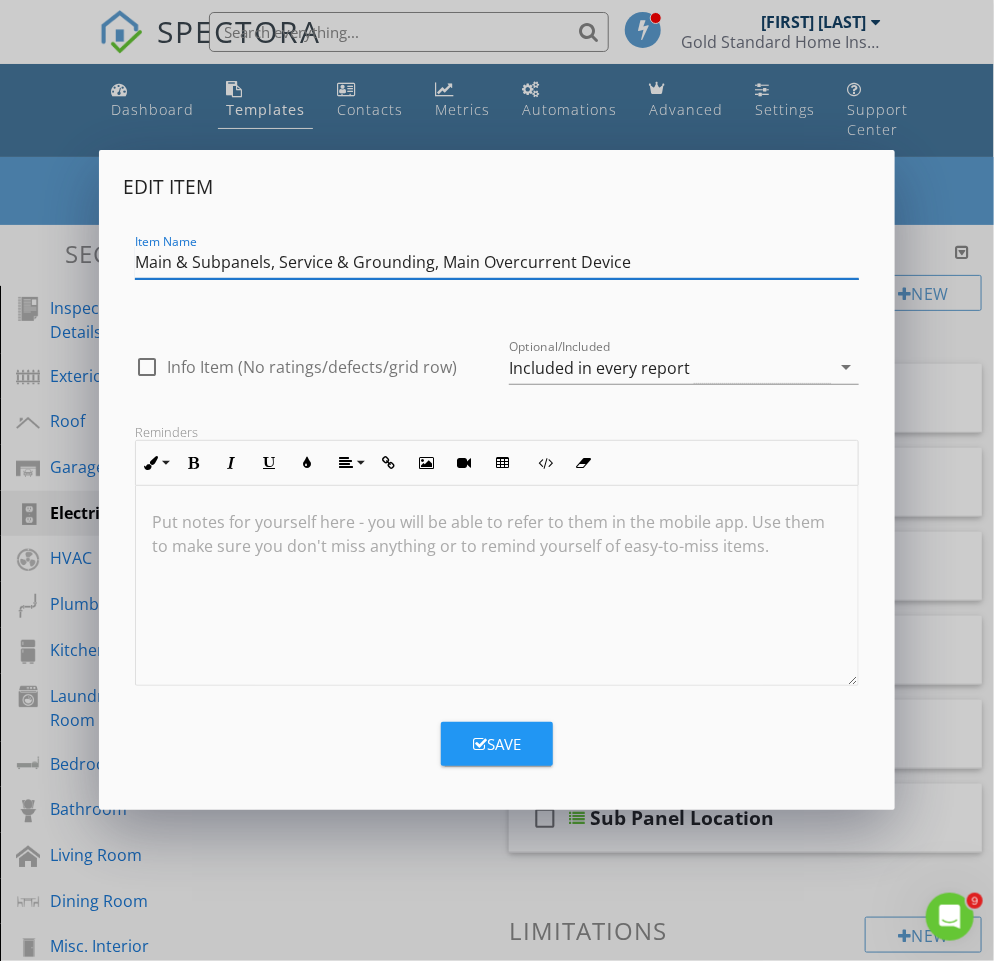 click on "Main & Subpanels, Service & Grounding, Main Overcurrent Device" at bounding box center (496, 262) 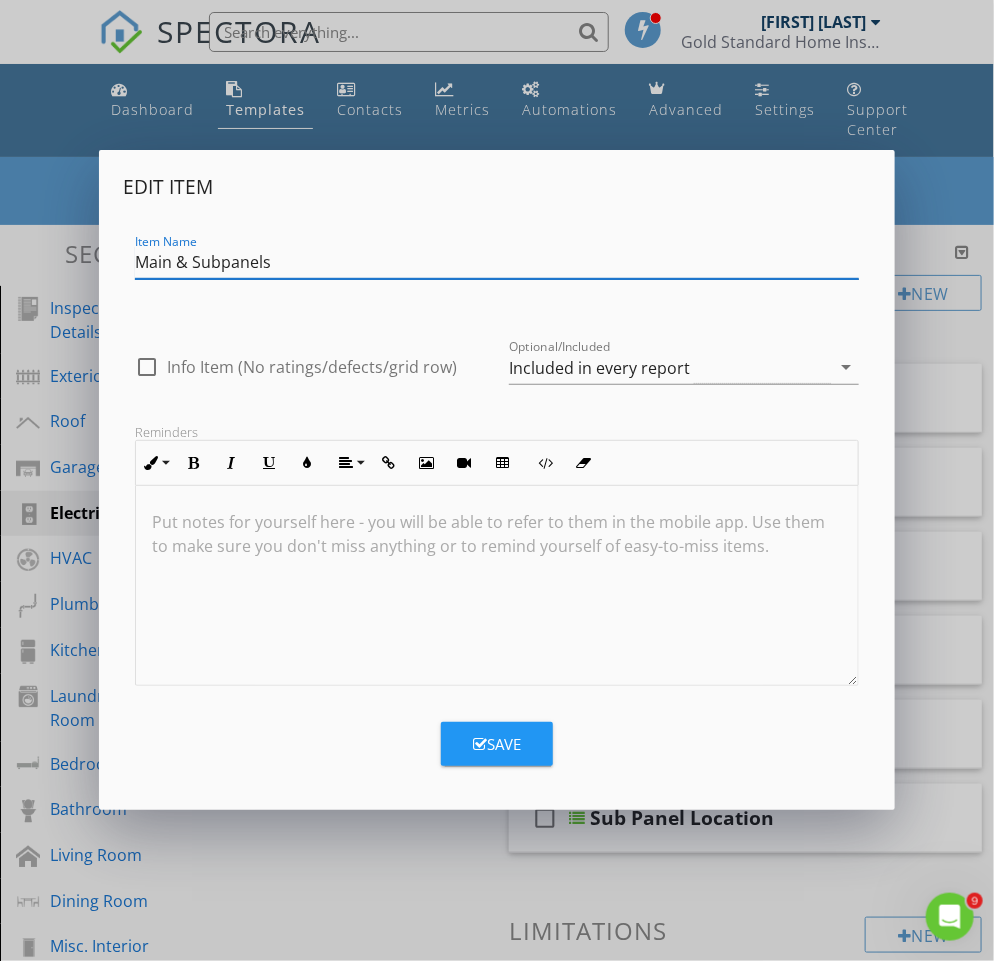 click on "Main & Subpanels" at bounding box center (496, 262) 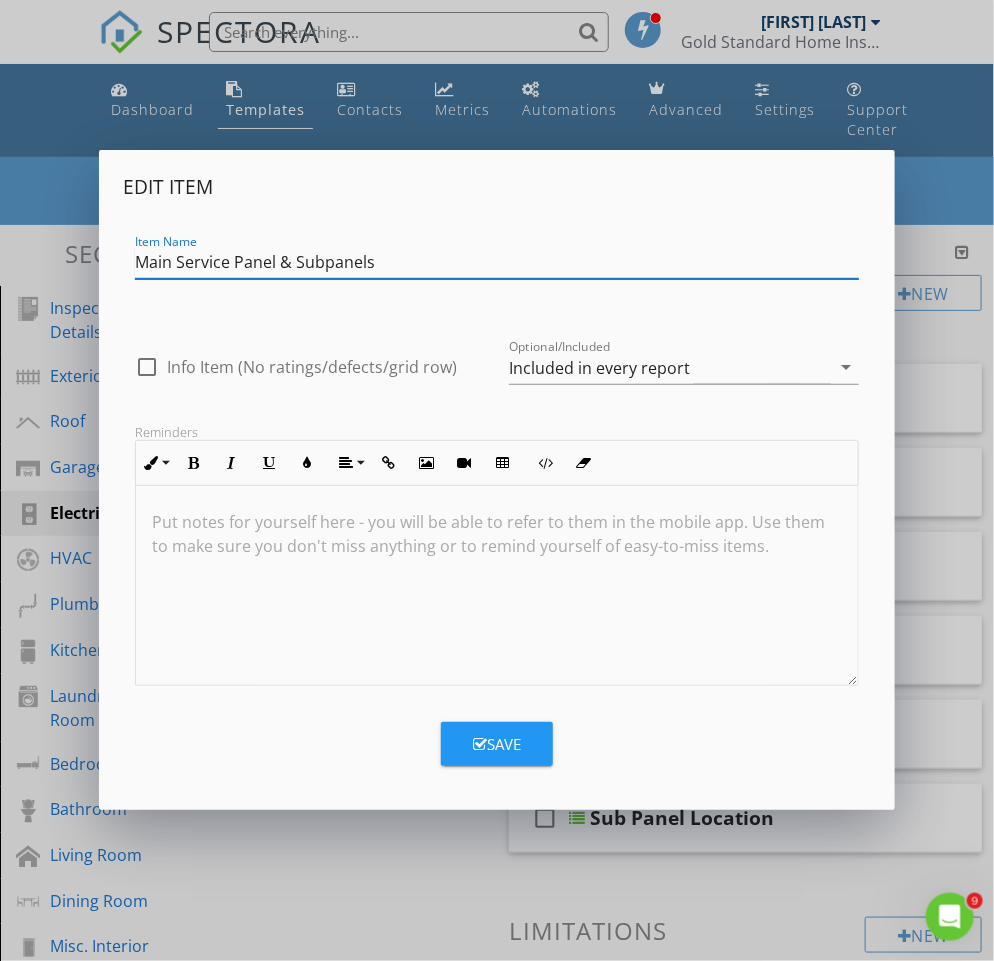 type on "Main Service Panel & Subpanels" 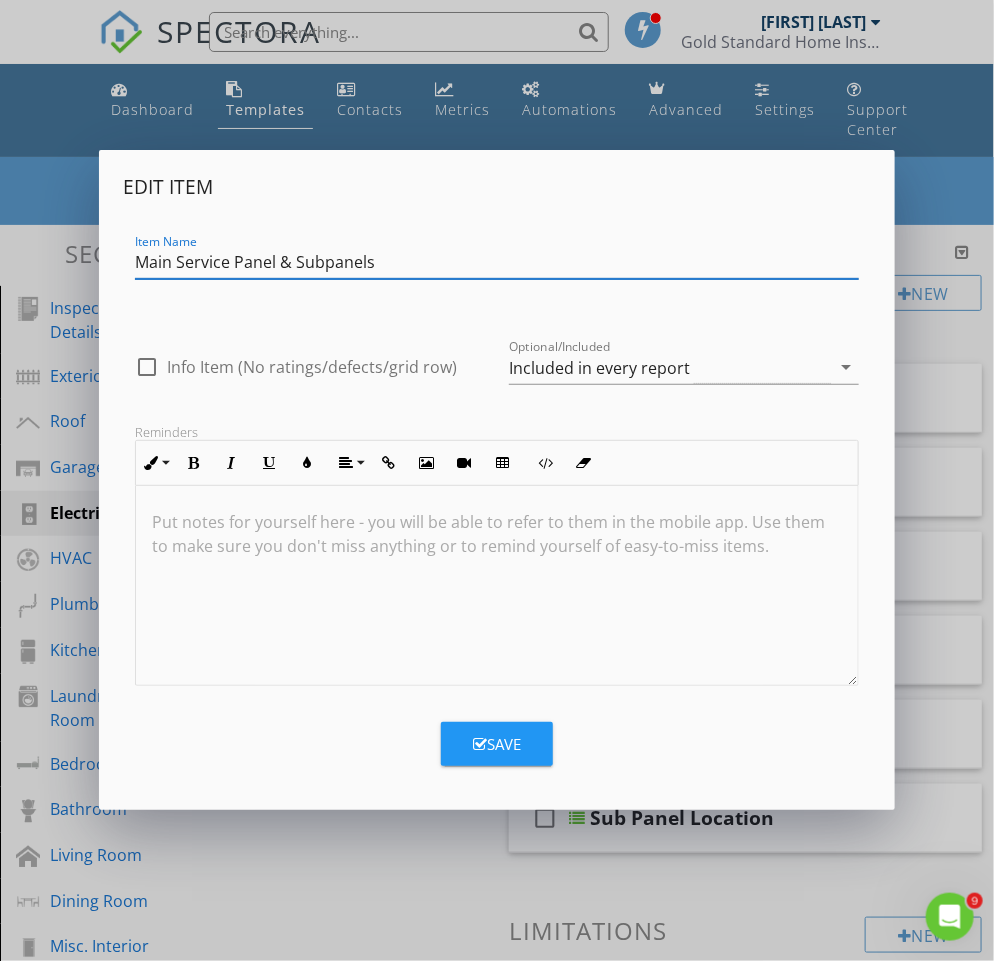 click on "Save" at bounding box center [497, 744] 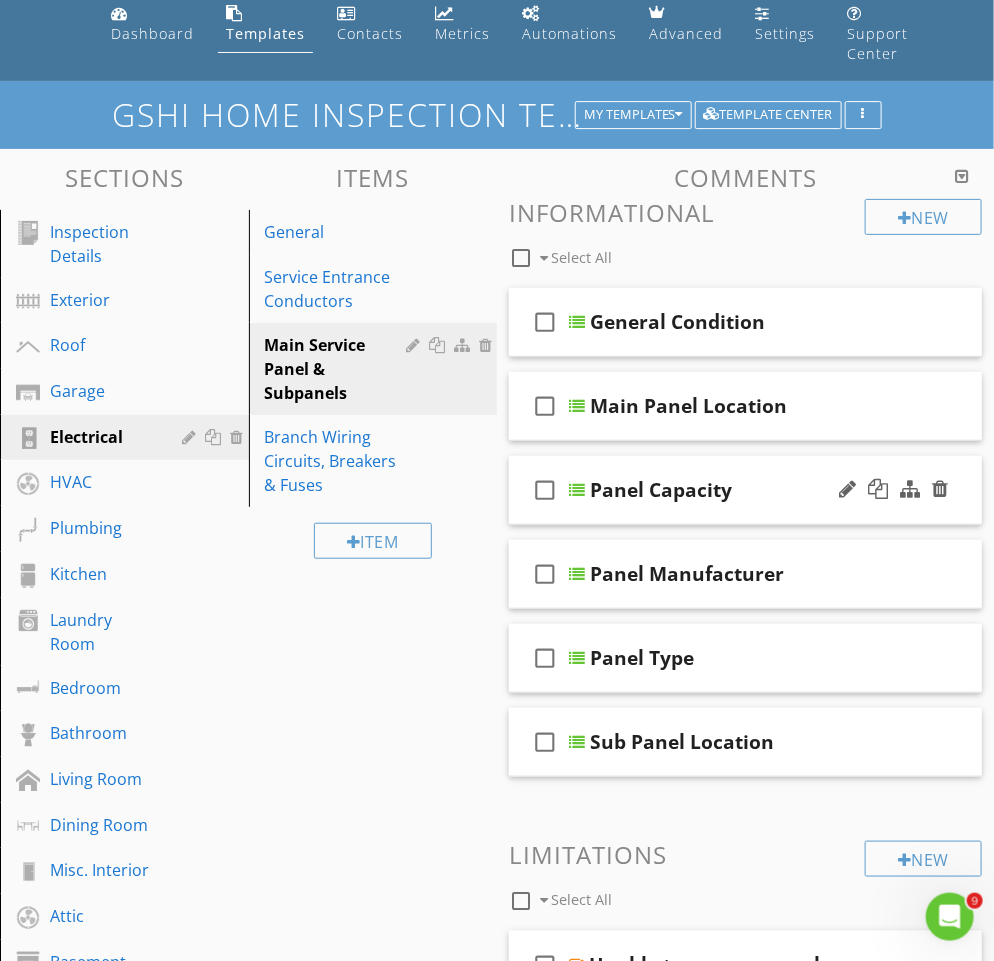 scroll, scrollTop: 88, scrollLeft: 0, axis: vertical 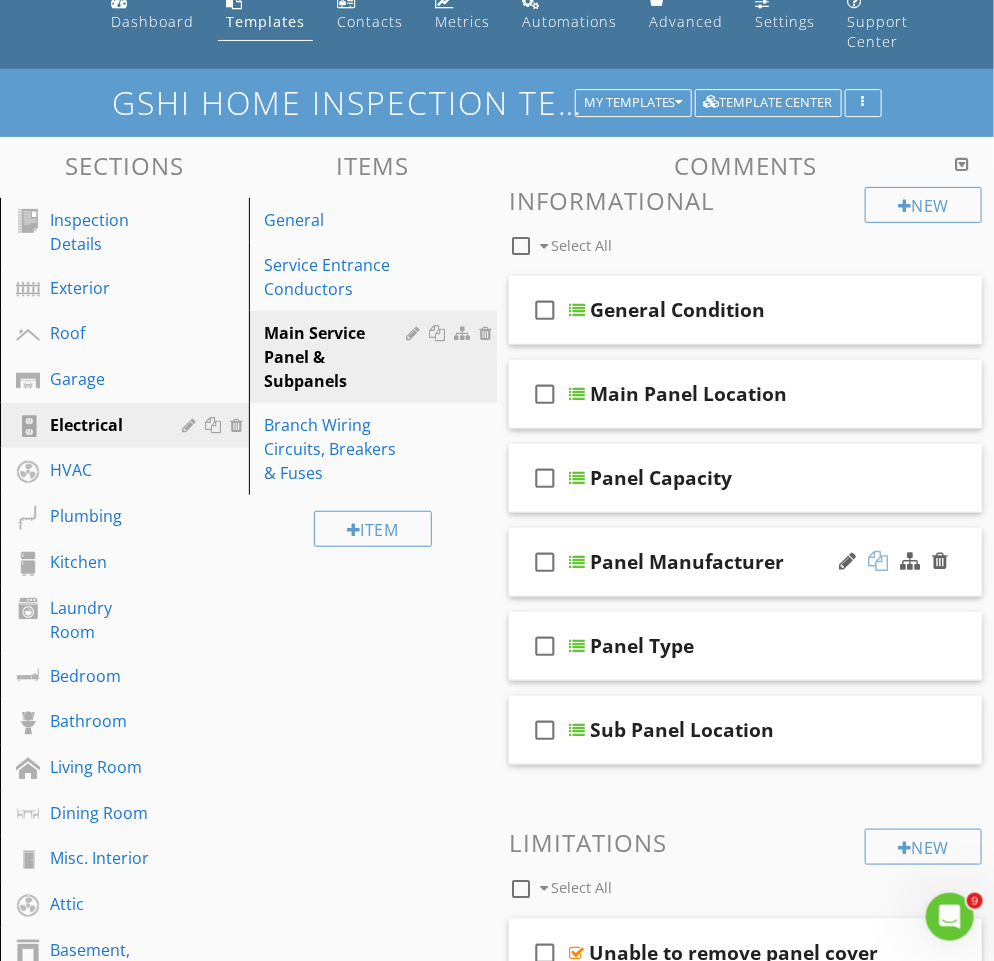click at bounding box center [878, 561] 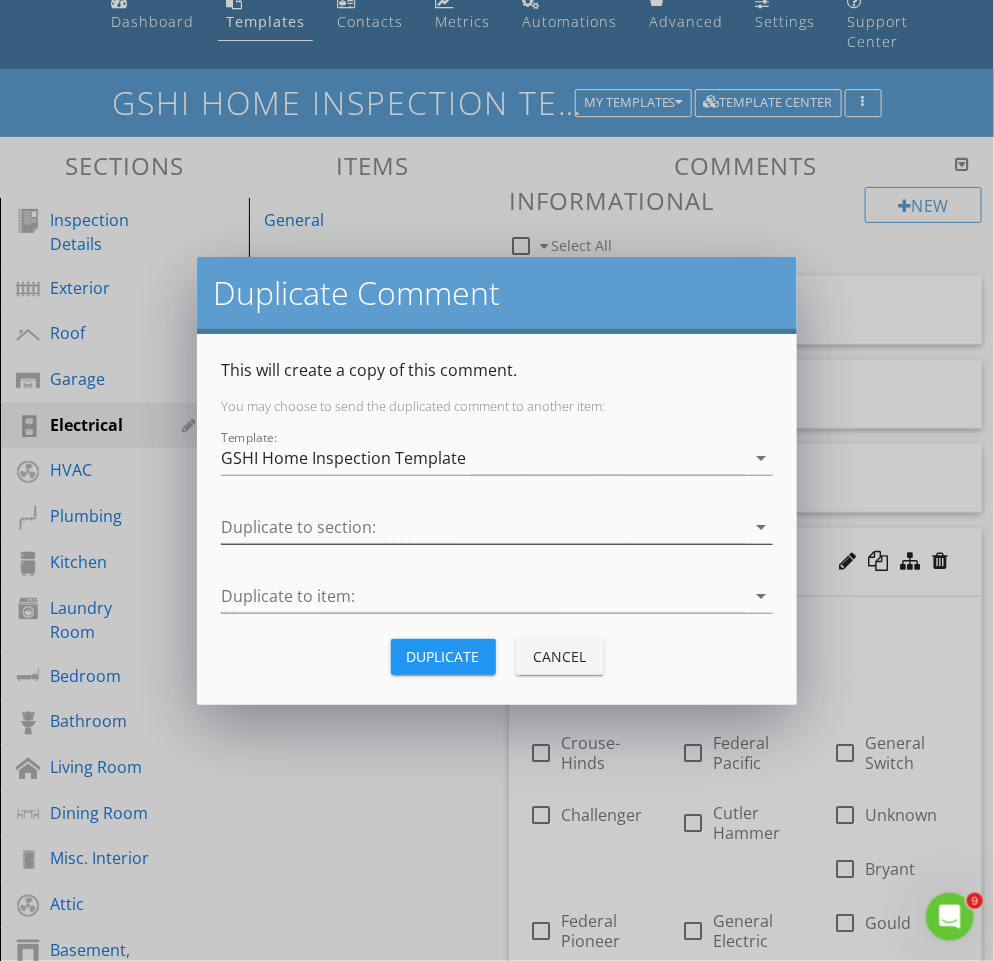 click at bounding box center [483, 527] 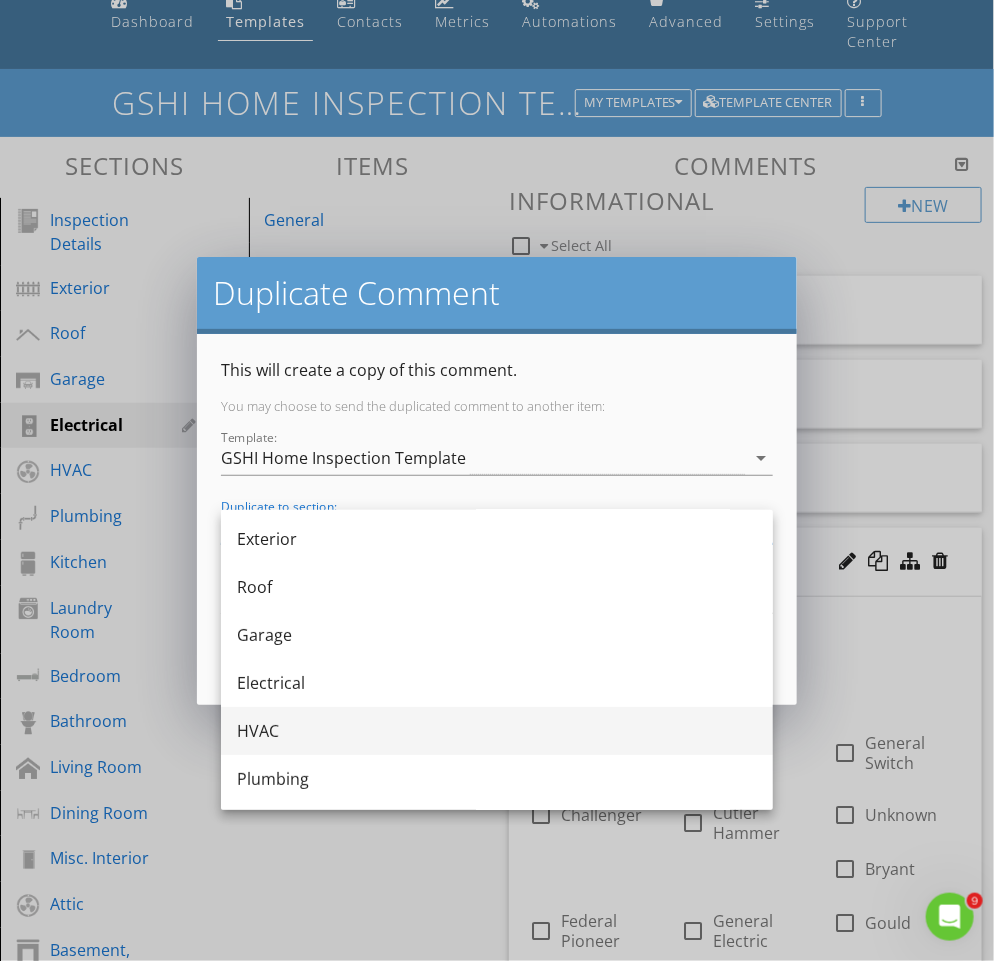 scroll, scrollTop: 53, scrollLeft: 0, axis: vertical 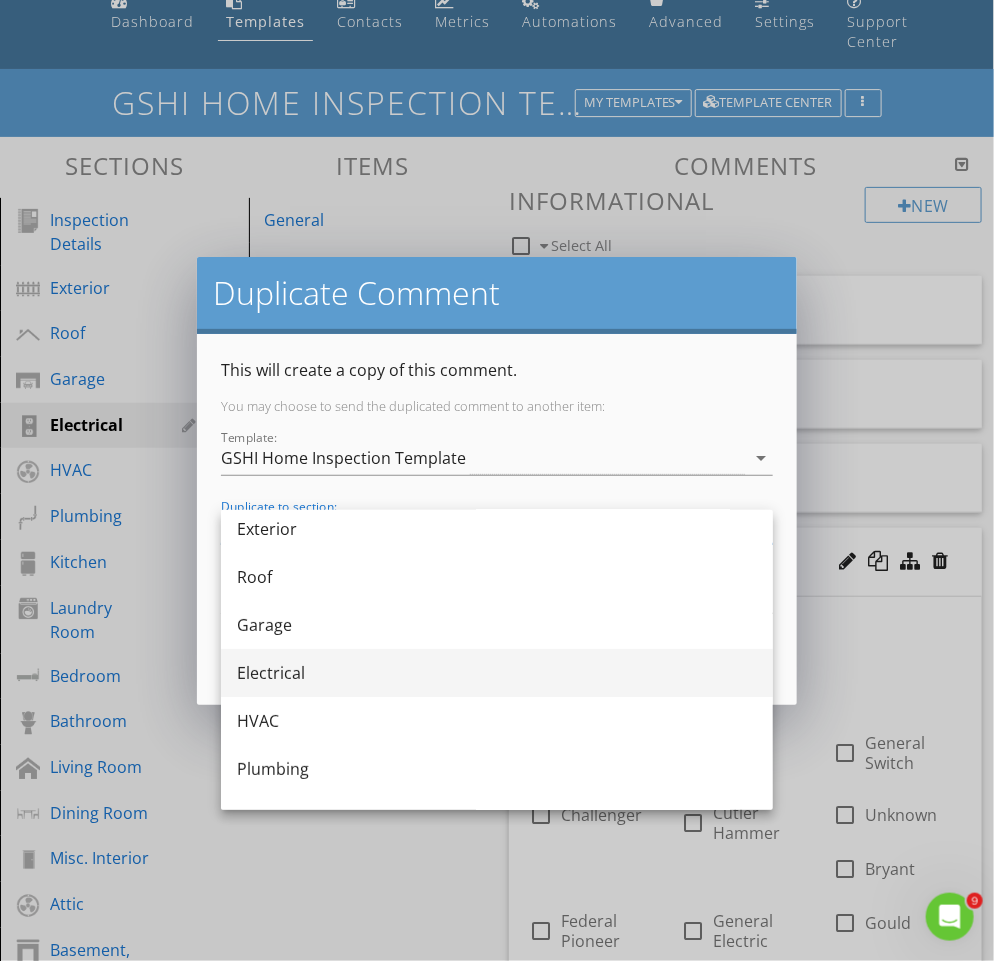 click on "Electrical" at bounding box center (497, 673) 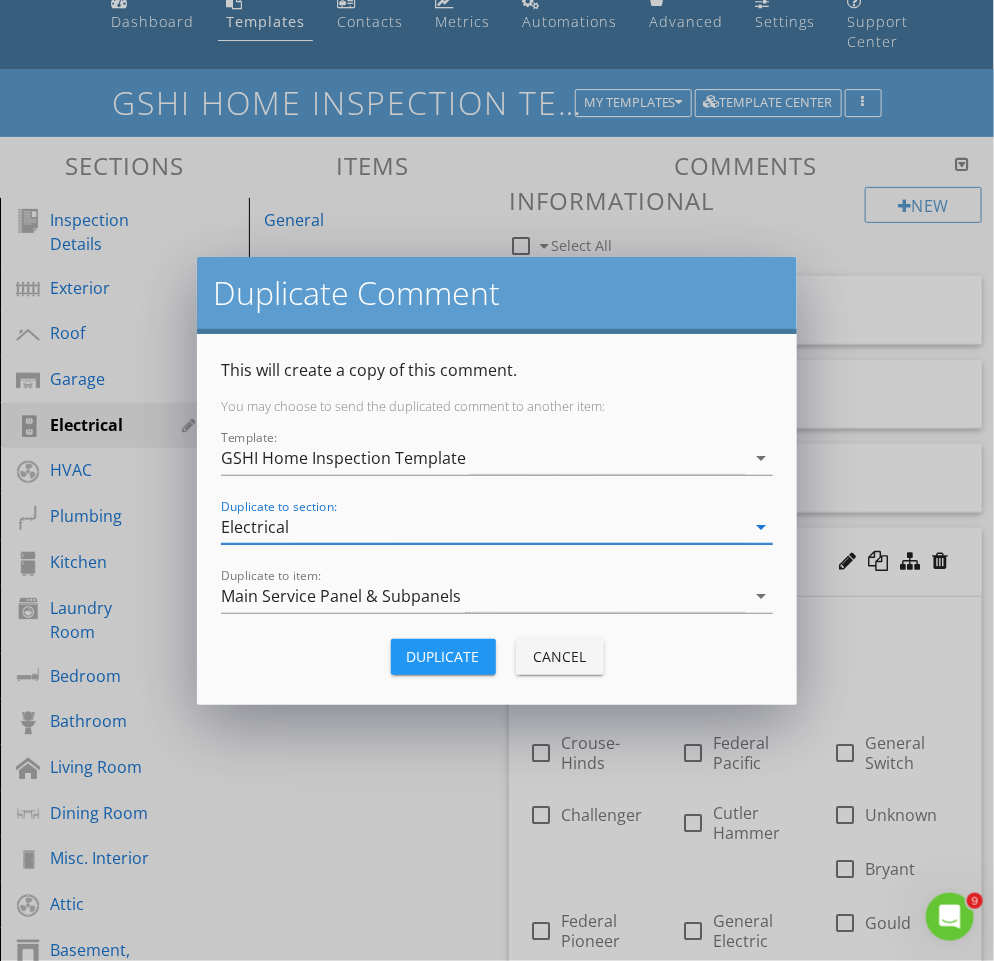 scroll, scrollTop: 0, scrollLeft: 0, axis: both 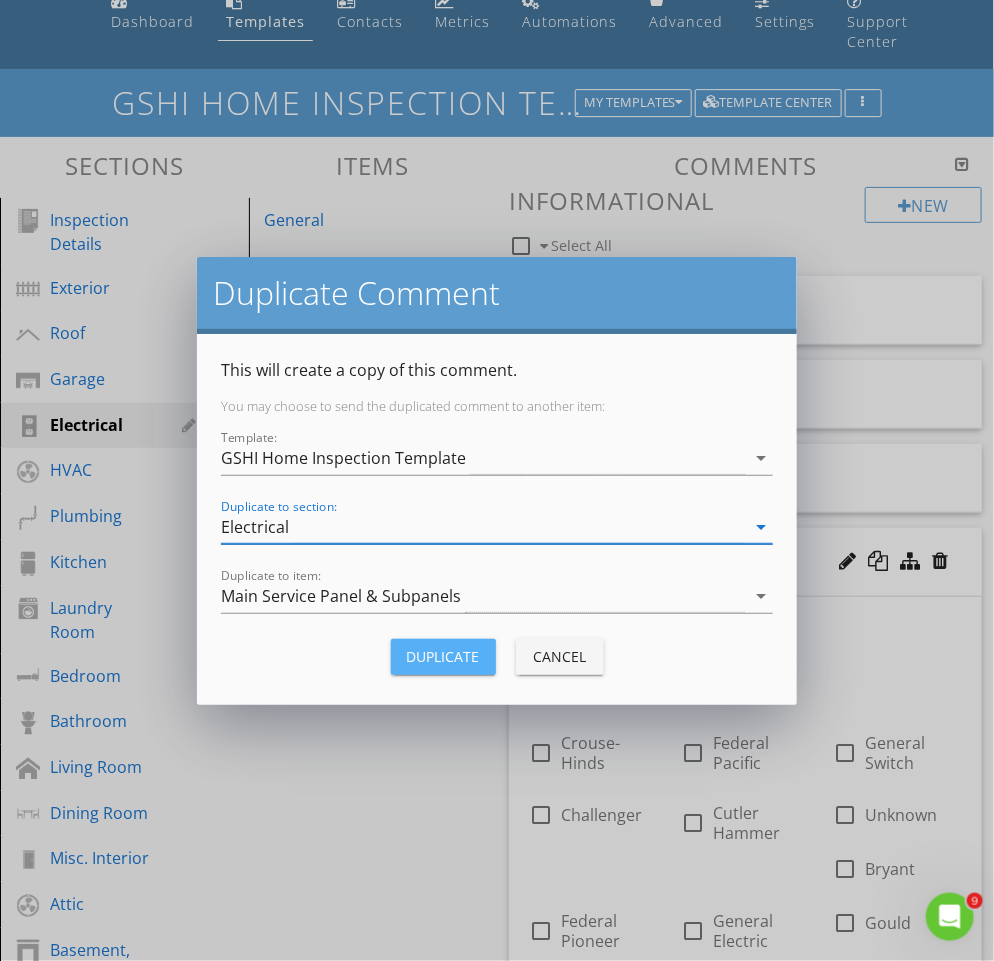 click on "Duplicate" at bounding box center [443, 656] 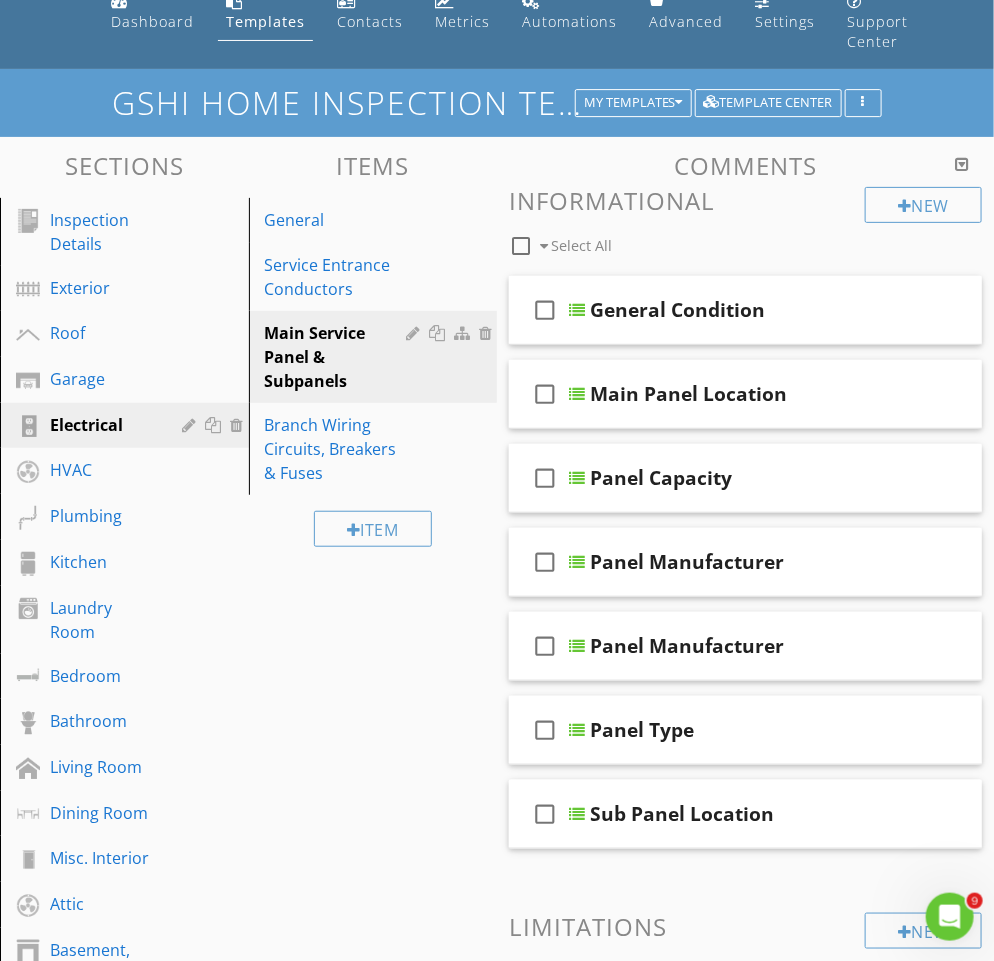 scroll, scrollTop: 87, scrollLeft: 0, axis: vertical 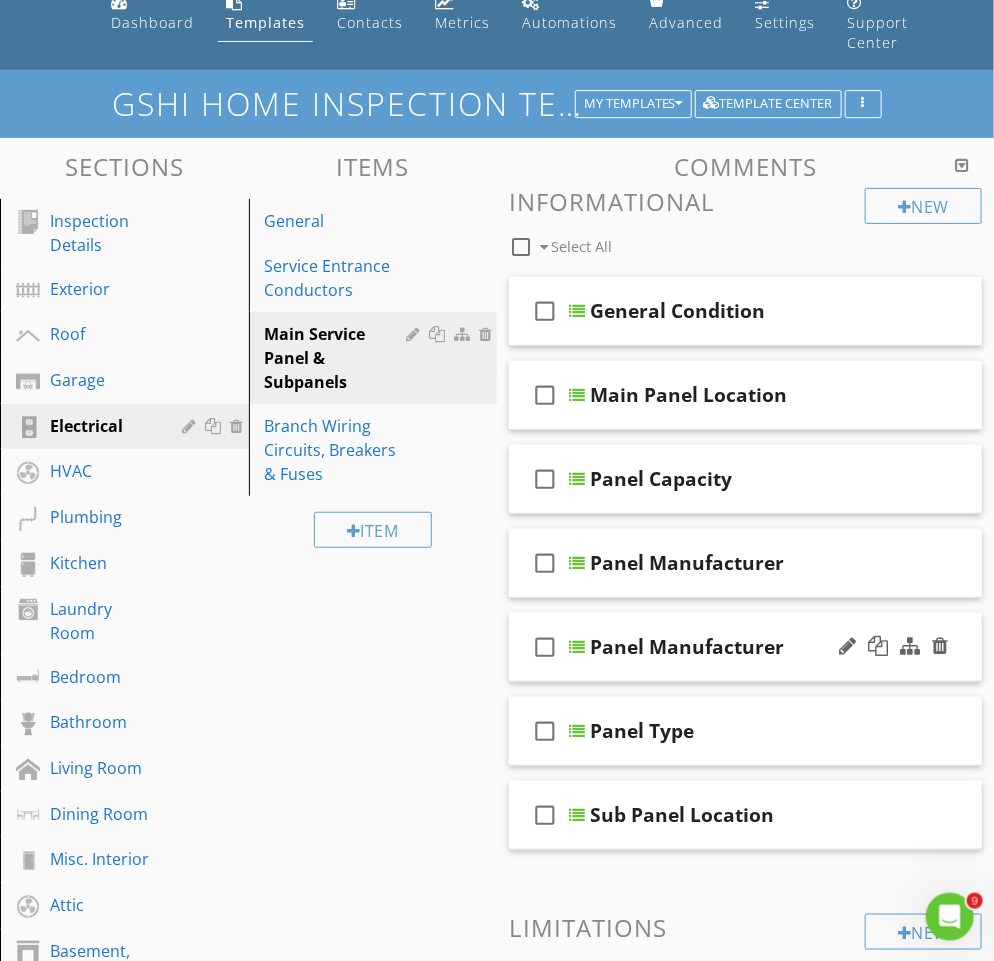 click on "Panel Manufacturer" at bounding box center (687, 647) 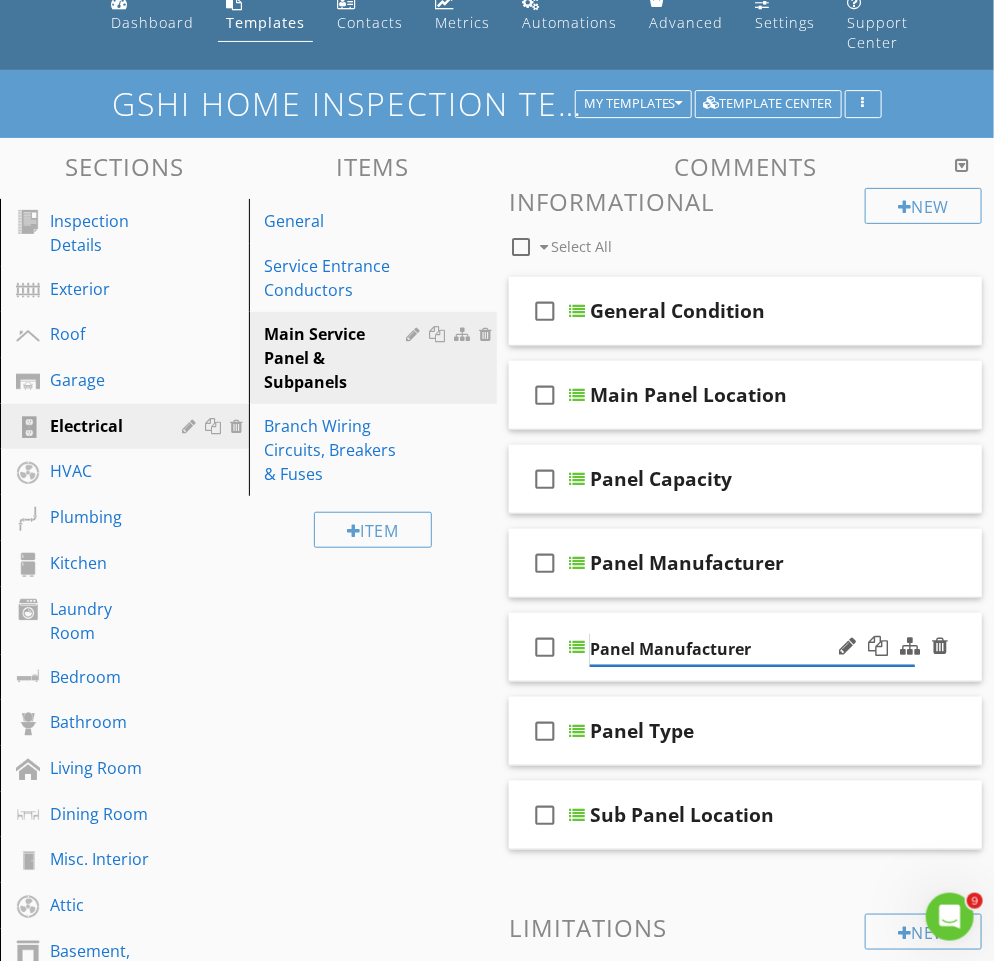 click on "Panel Manufacturer" at bounding box center (752, 649) 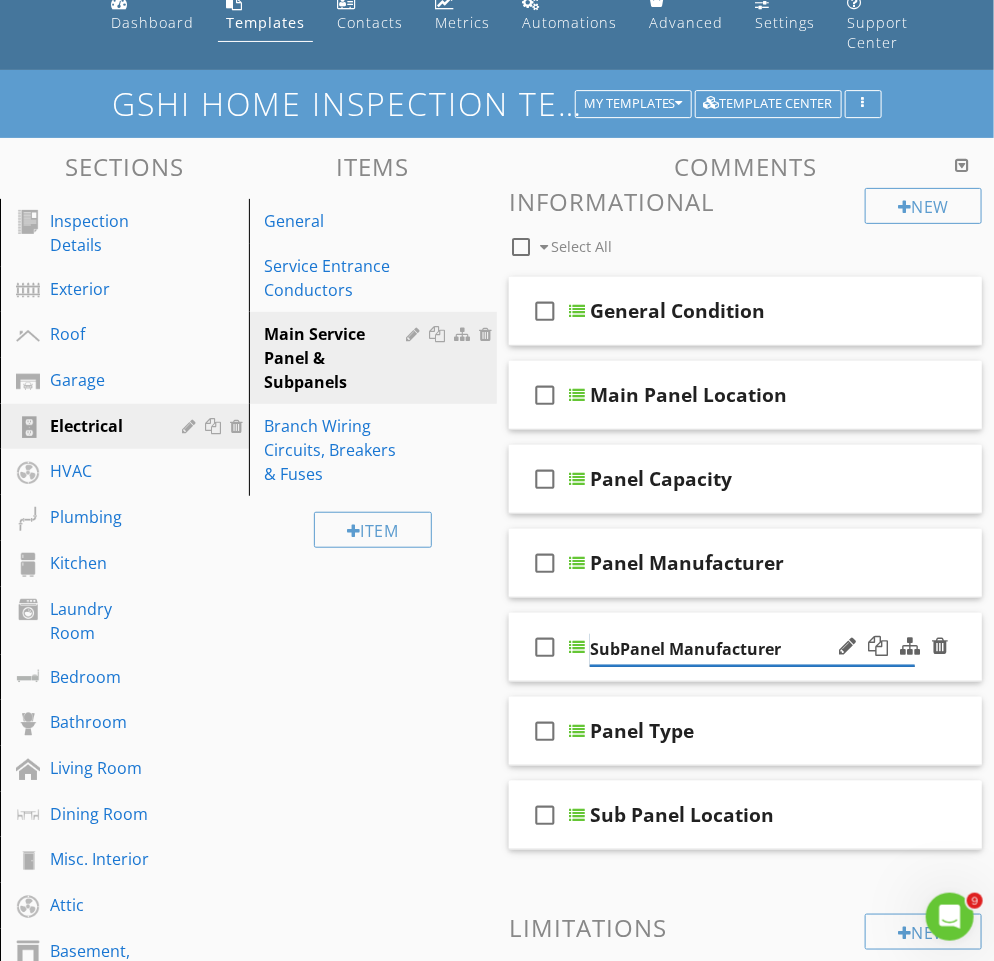 type on "Sub Panel Manufacturer" 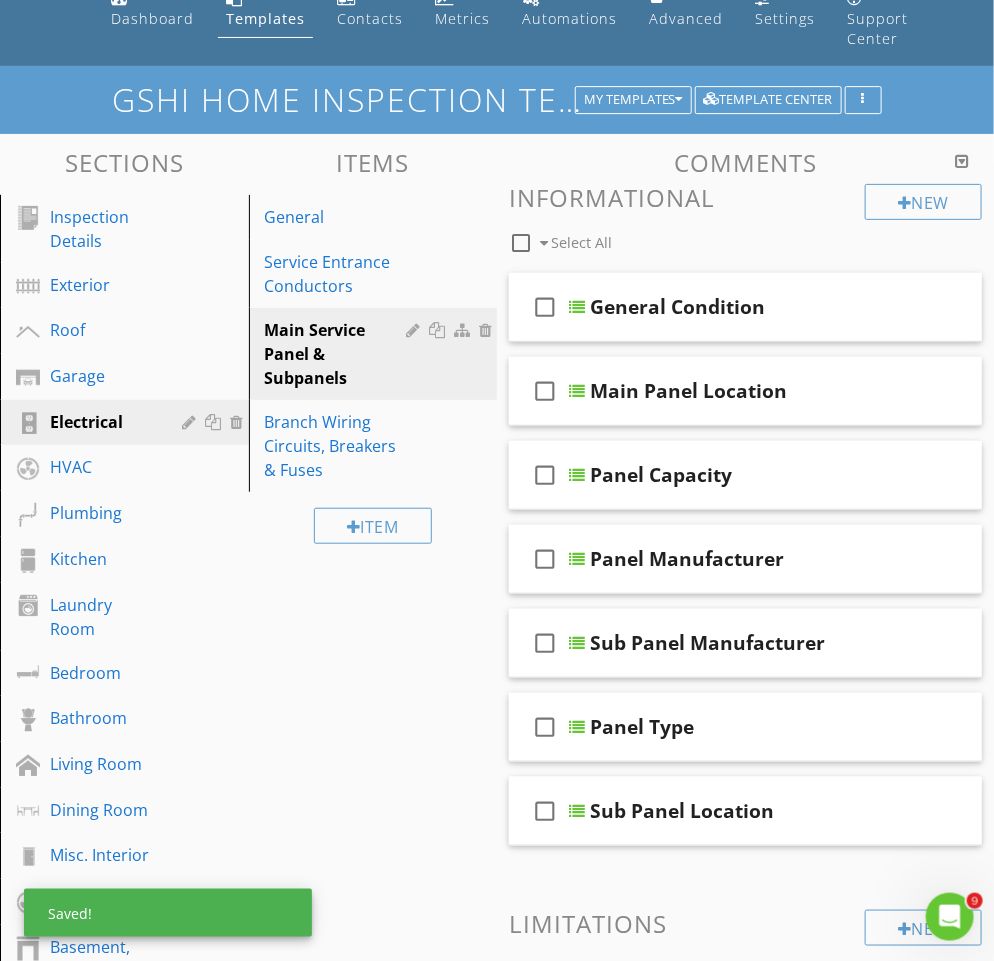 click on "Sections
Inspection Details           Exterior           Roof           Garage           Electrical           HVAC           Plumbing           Kitchen           Laundry Room            Bedroom            Bathroom            Living Room           Dining Room           Misc. Interior           Attic           Basement, Crawlspace & Structure
Section
Attachments     Basic Home Maintenance   Home_Maintenance_Checklist.pdf       HI_consumer_Protection_notice.pdf
Attachment
Items
General           Service Entrance Conductors           Main Service Panel & Subpanels           Branch Wiring Circuits, Breakers & Fuses
Item
Comments
New
Informational   check_box_outline_blank     Select All       check_box_outline_blank
General Condition
check_box_outline_blank" at bounding box center (497, 1474) 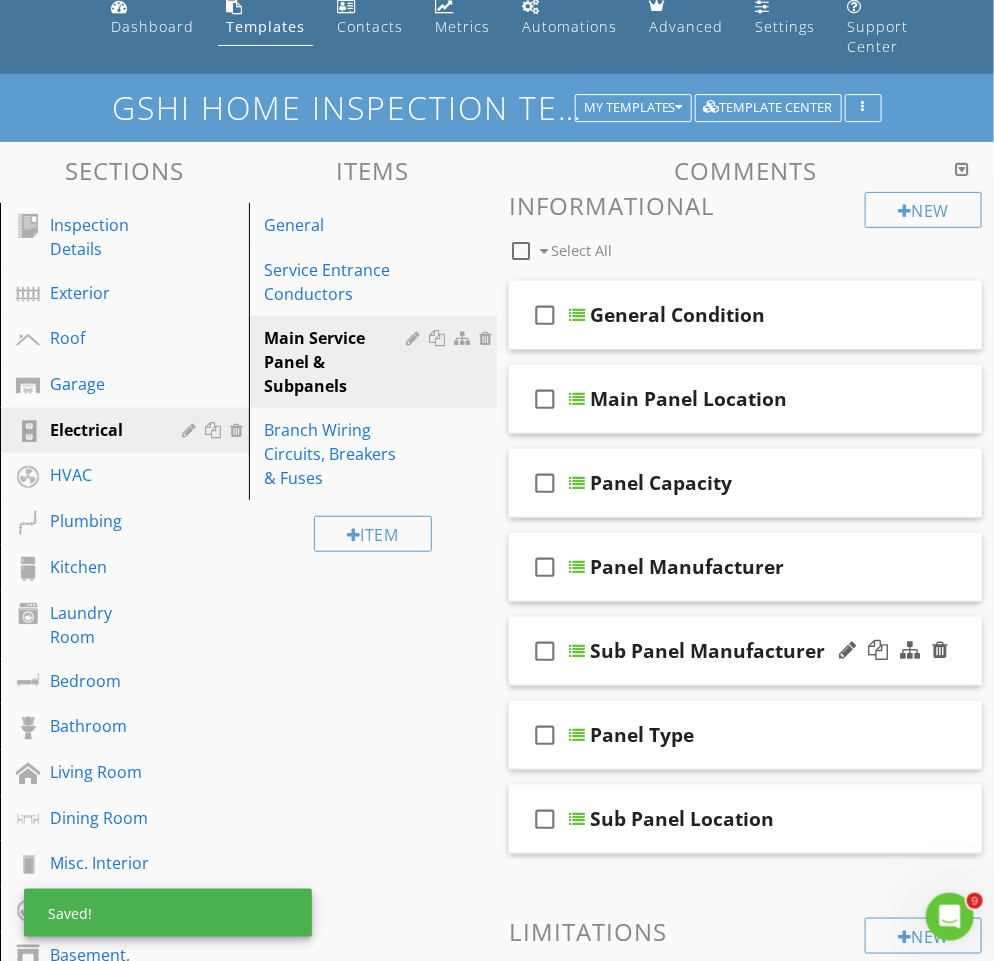 scroll, scrollTop: 81, scrollLeft: 0, axis: vertical 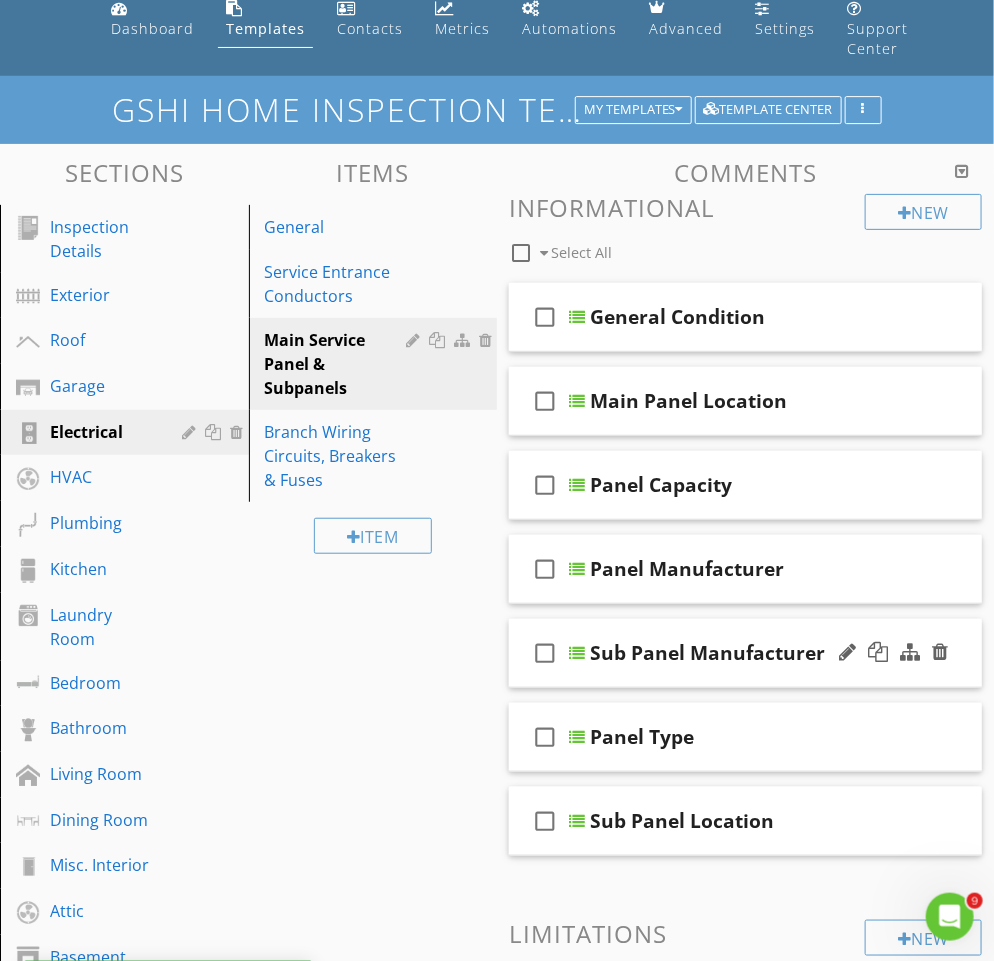 type 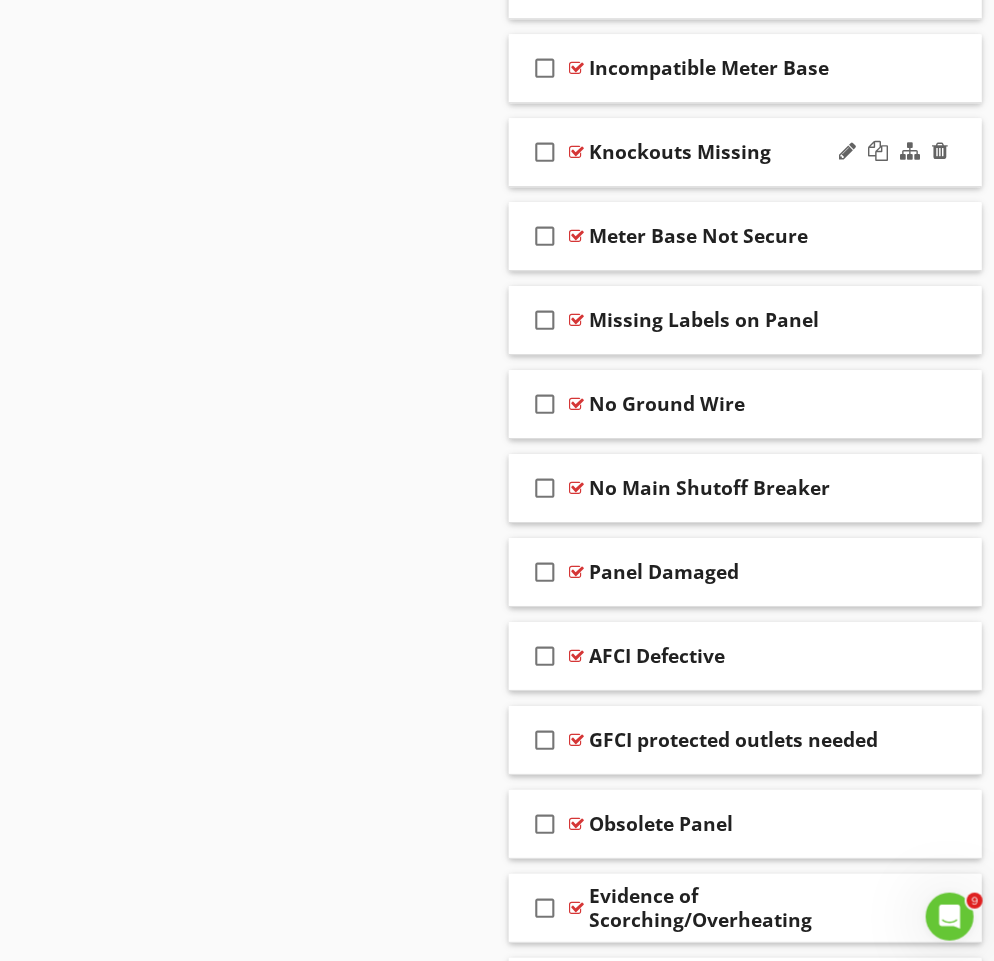scroll, scrollTop: 1747, scrollLeft: 0, axis: vertical 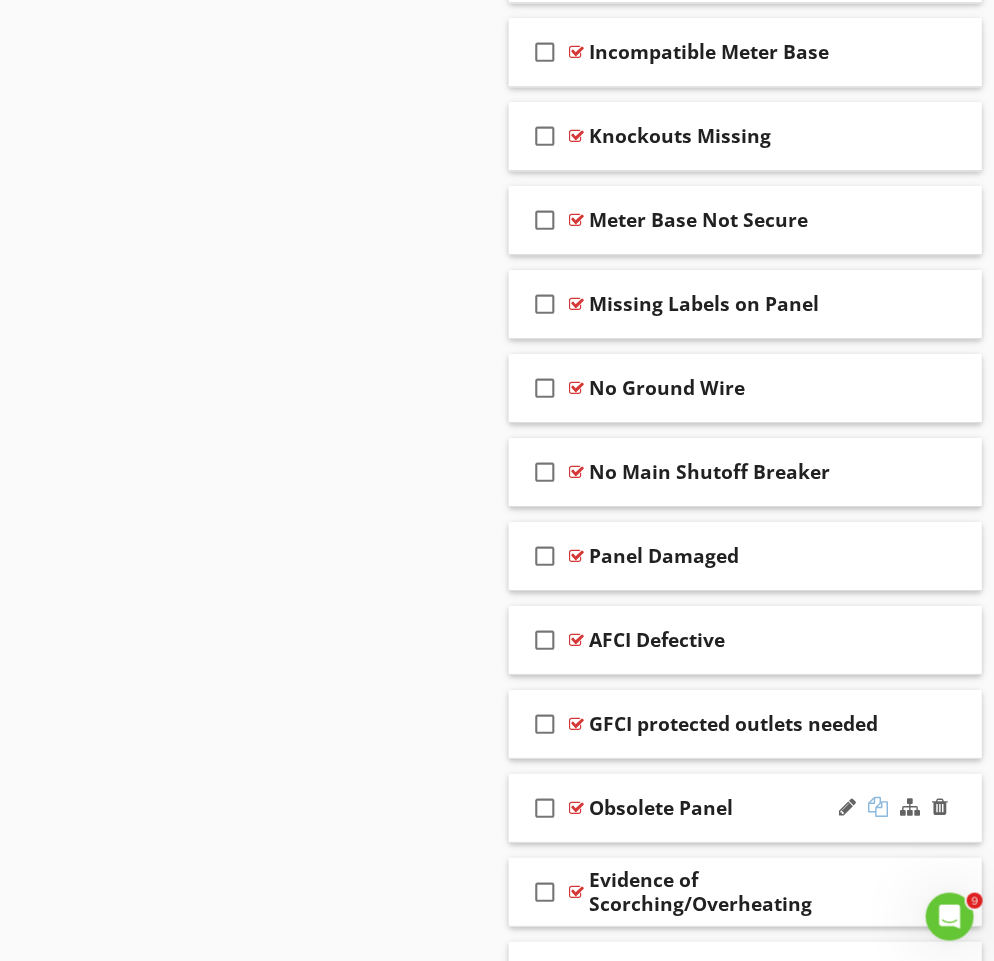 click at bounding box center [878, 807] 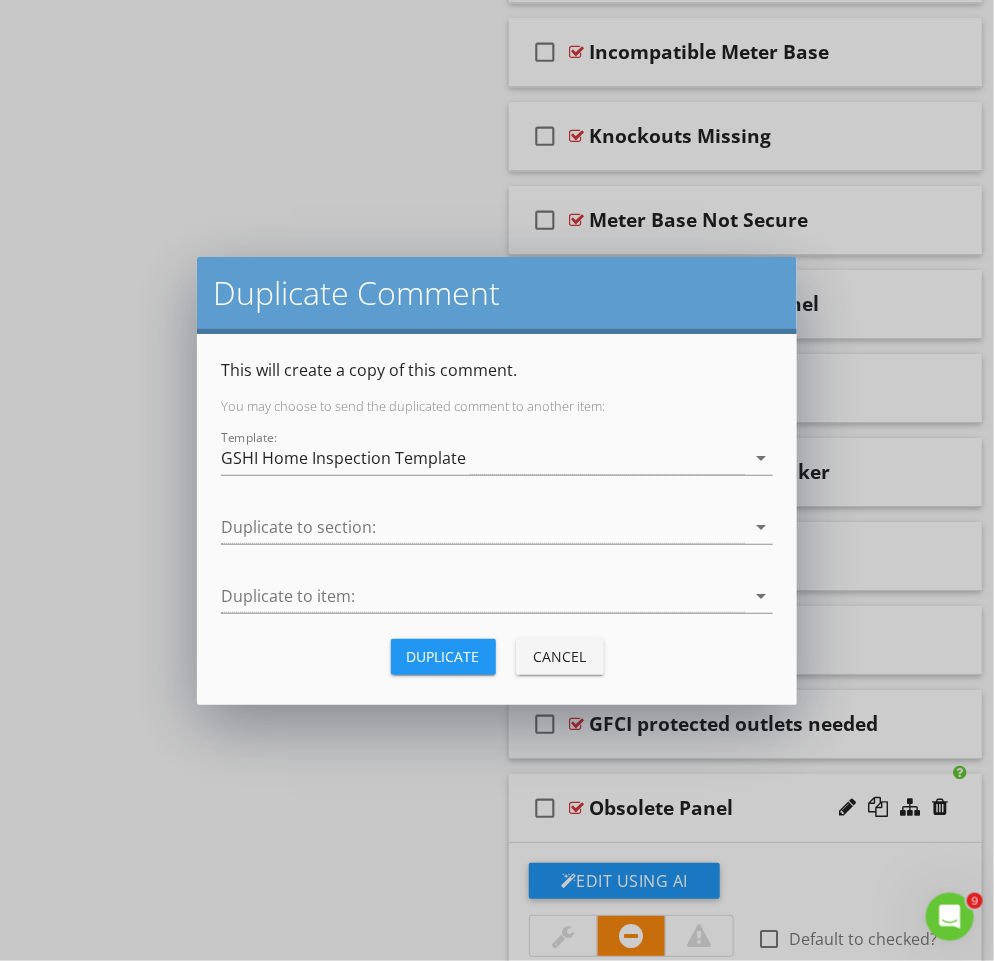 click at bounding box center [483, 527] 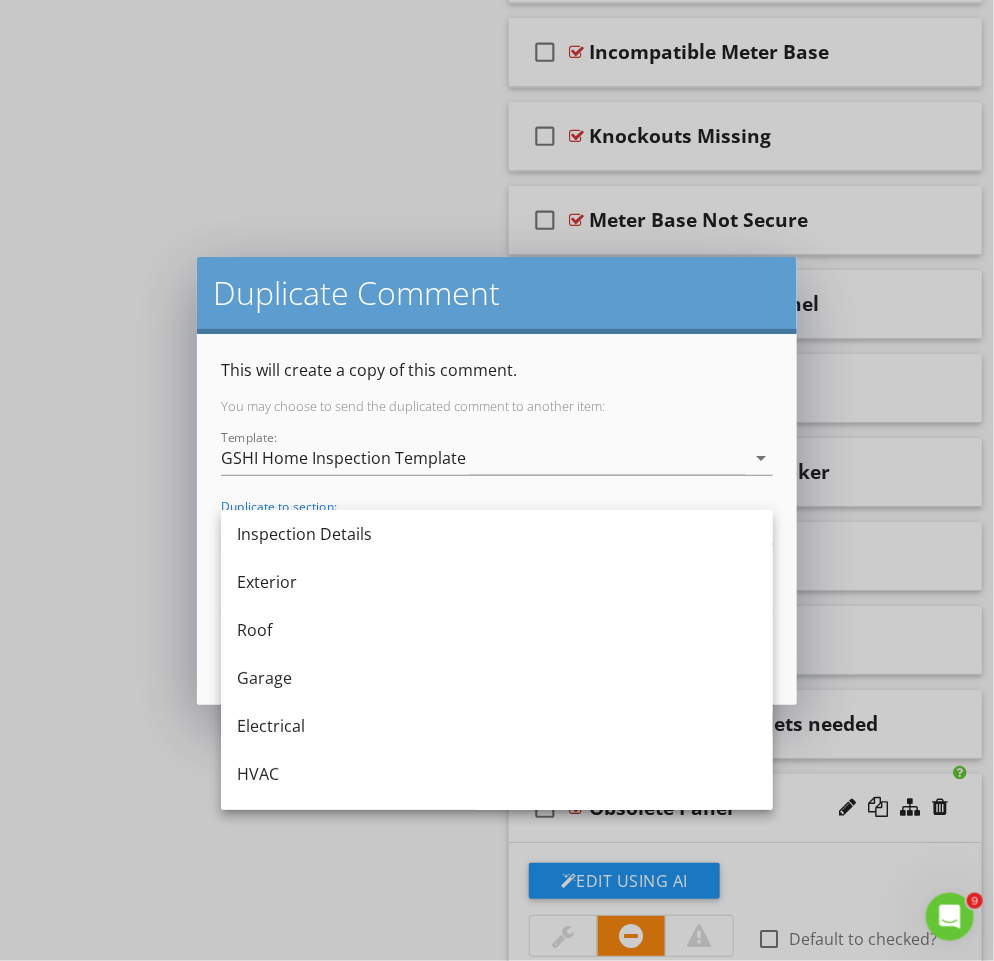 click on "Electrical" at bounding box center (497, 726) 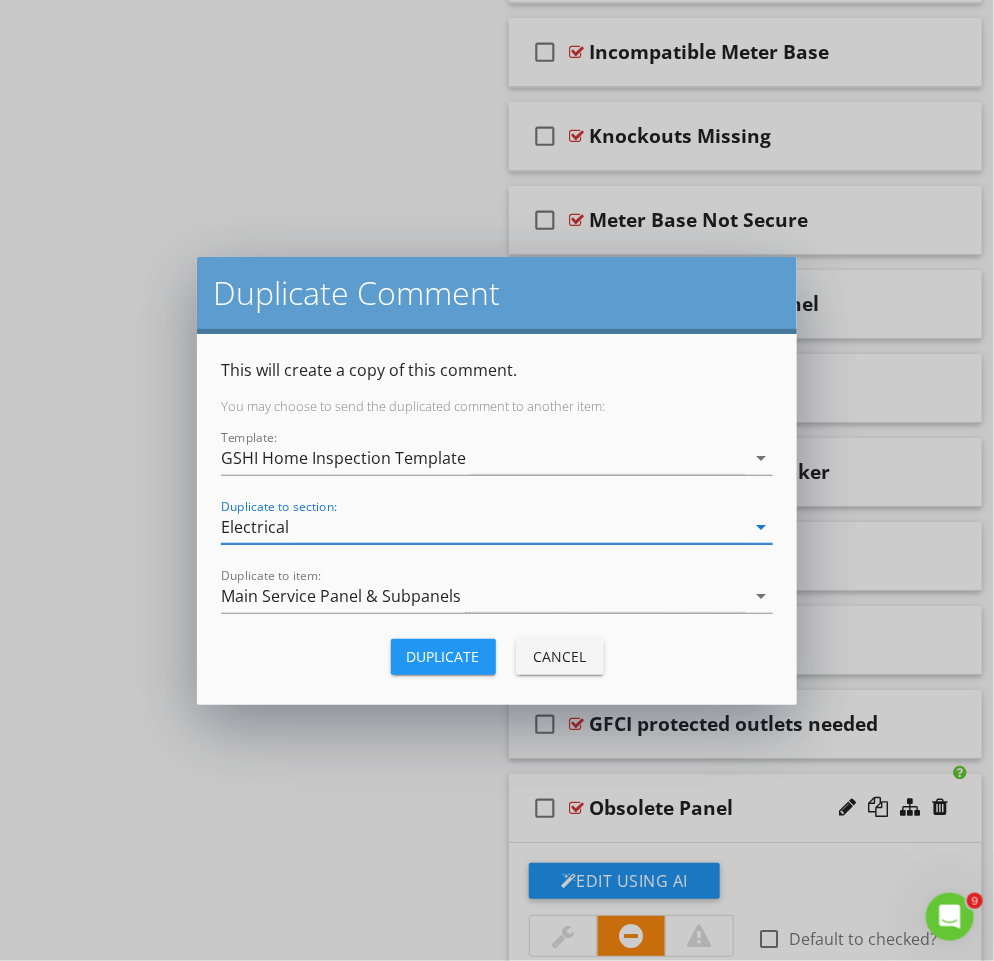 click on "Duplicate to item: Main Service Panel & Subpanels arrow_drop_down" at bounding box center (497, 606) 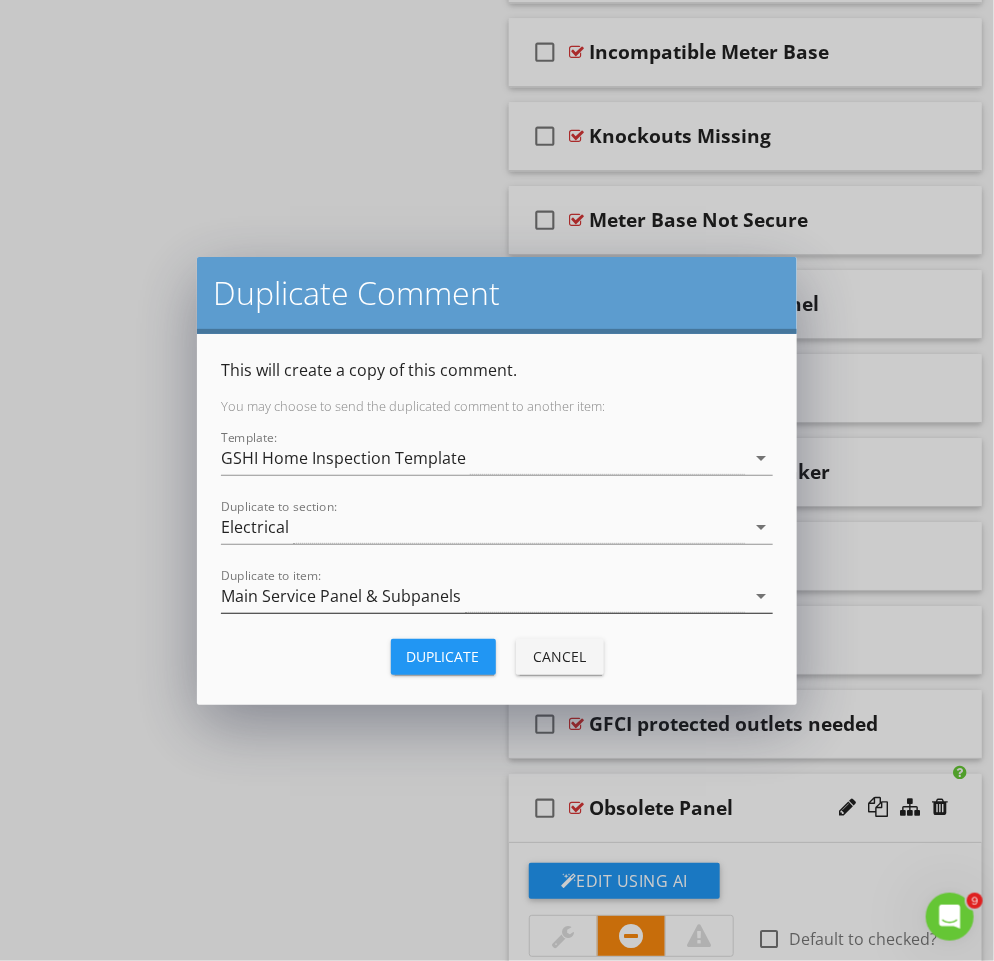 click on "Main Service Panel & Subpanels" at bounding box center (483, 596) 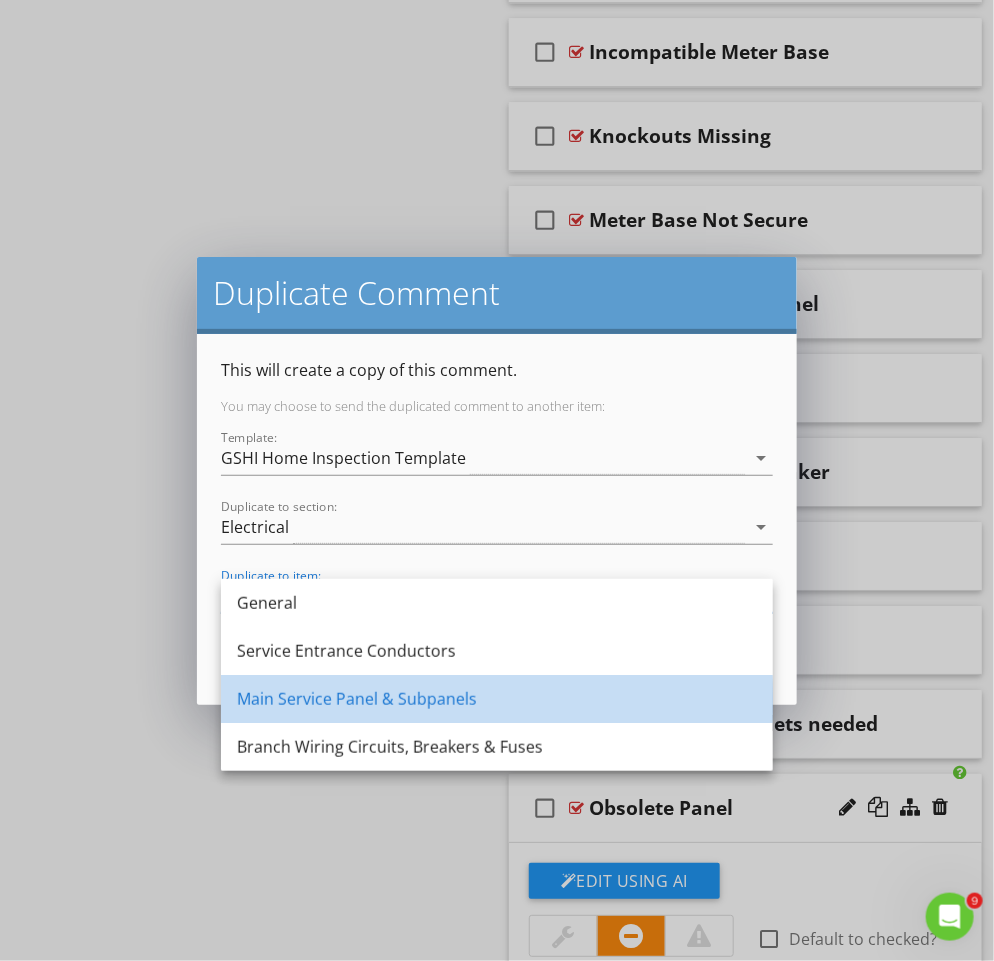 click on "Main Service Panel & Subpanels" at bounding box center (497, 699) 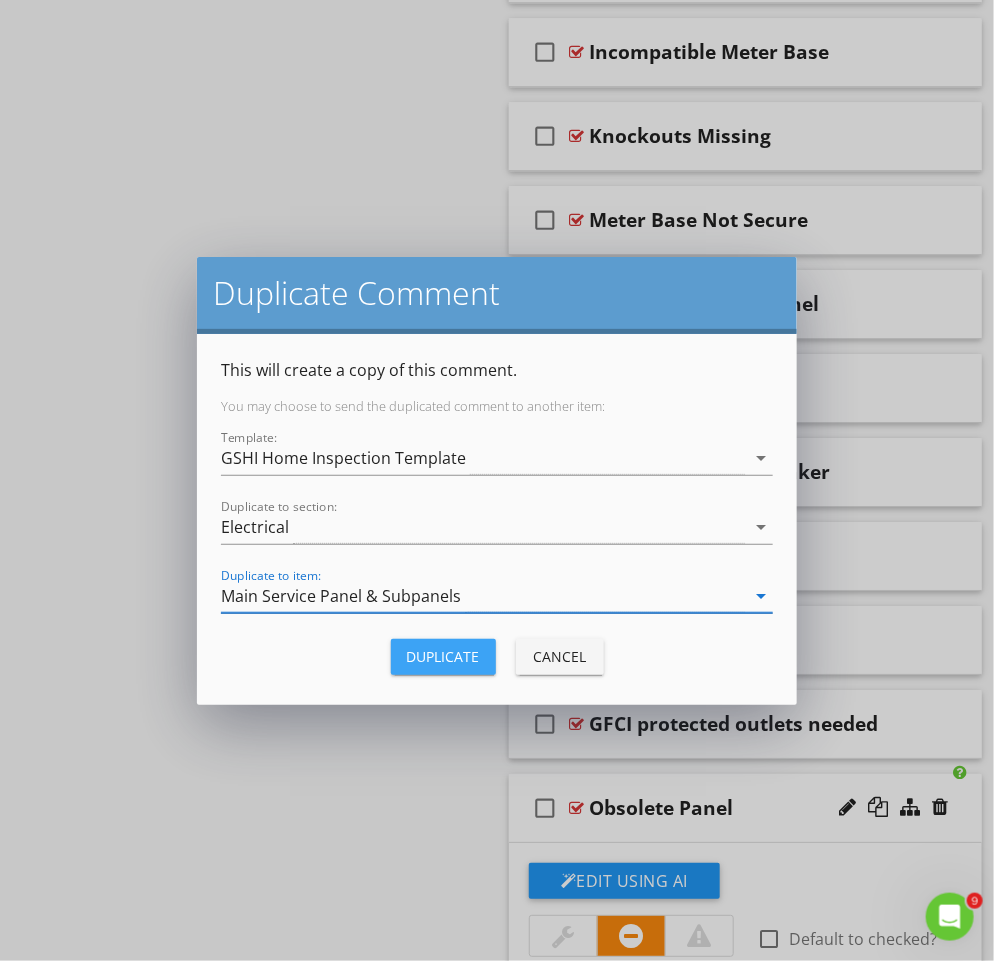 click on "Duplicate" at bounding box center (443, 657) 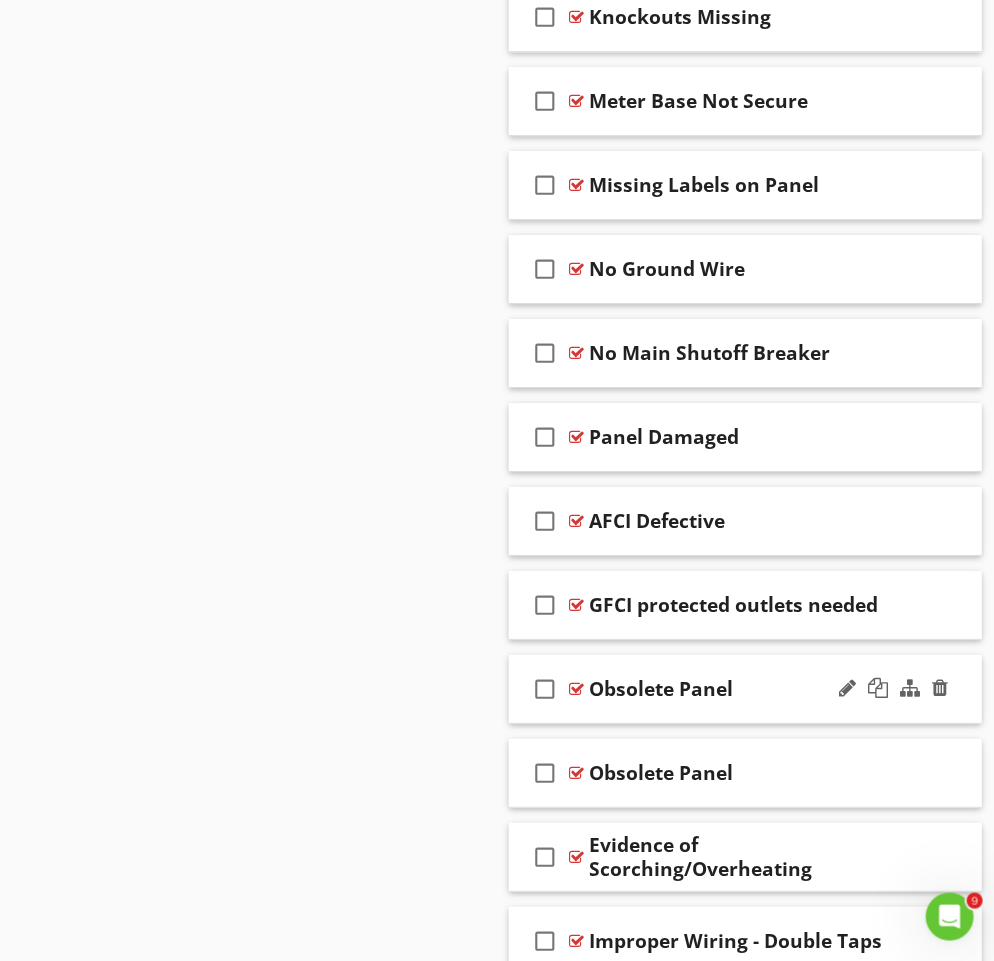 scroll, scrollTop: 1863, scrollLeft: 0, axis: vertical 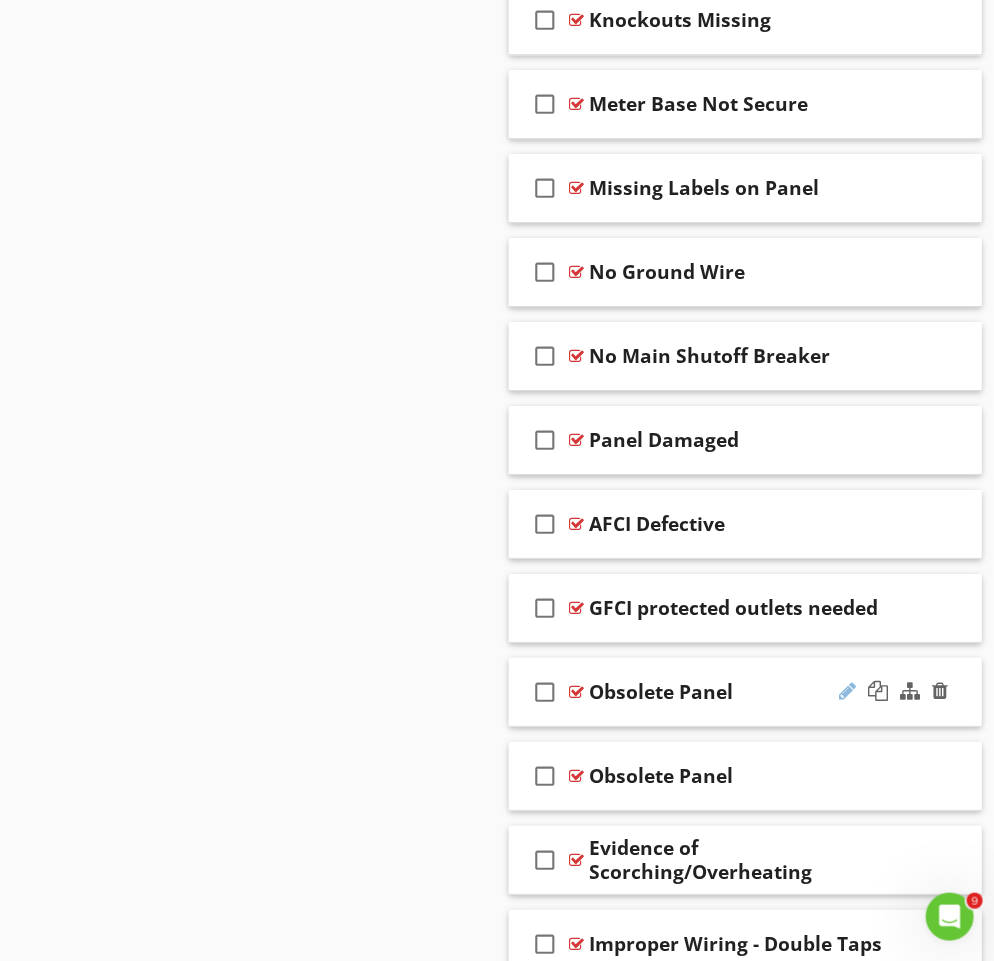 click at bounding box center [847, 691] 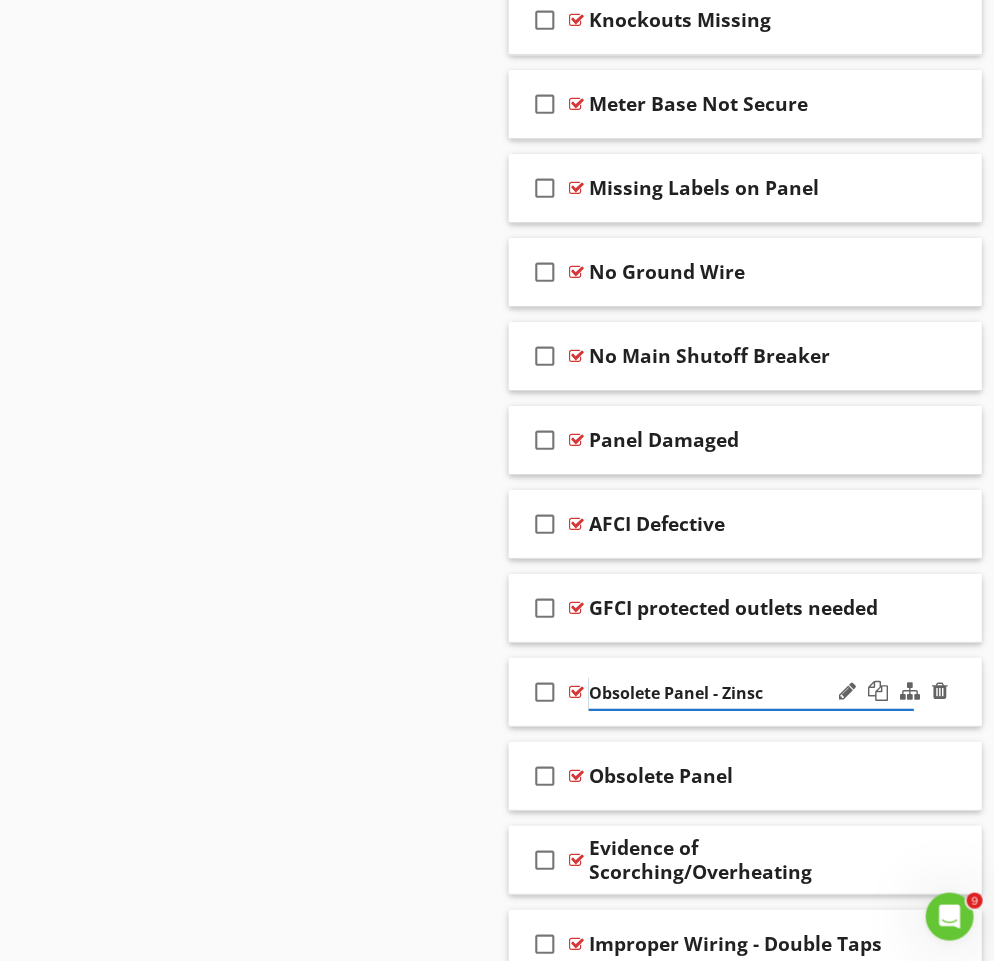 type on "Obsolete Panel - Zinsco" 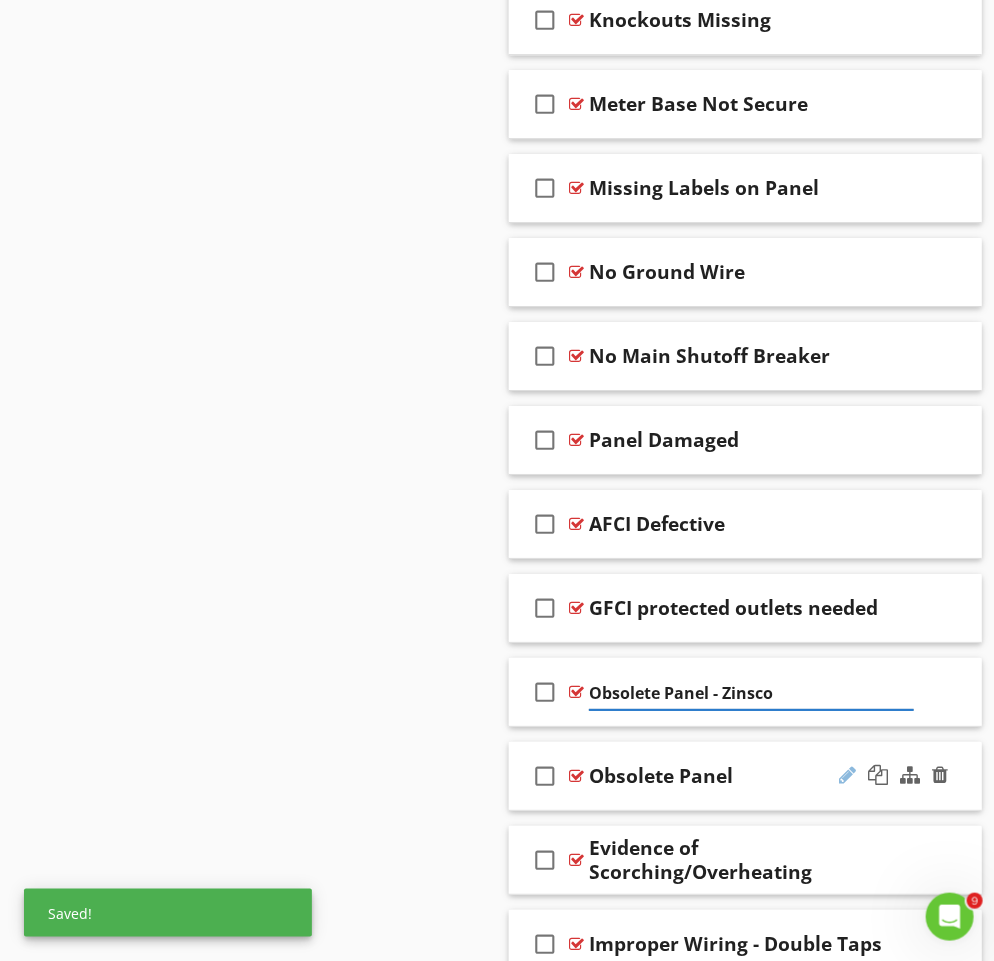 click at bounding box center (847, 775) 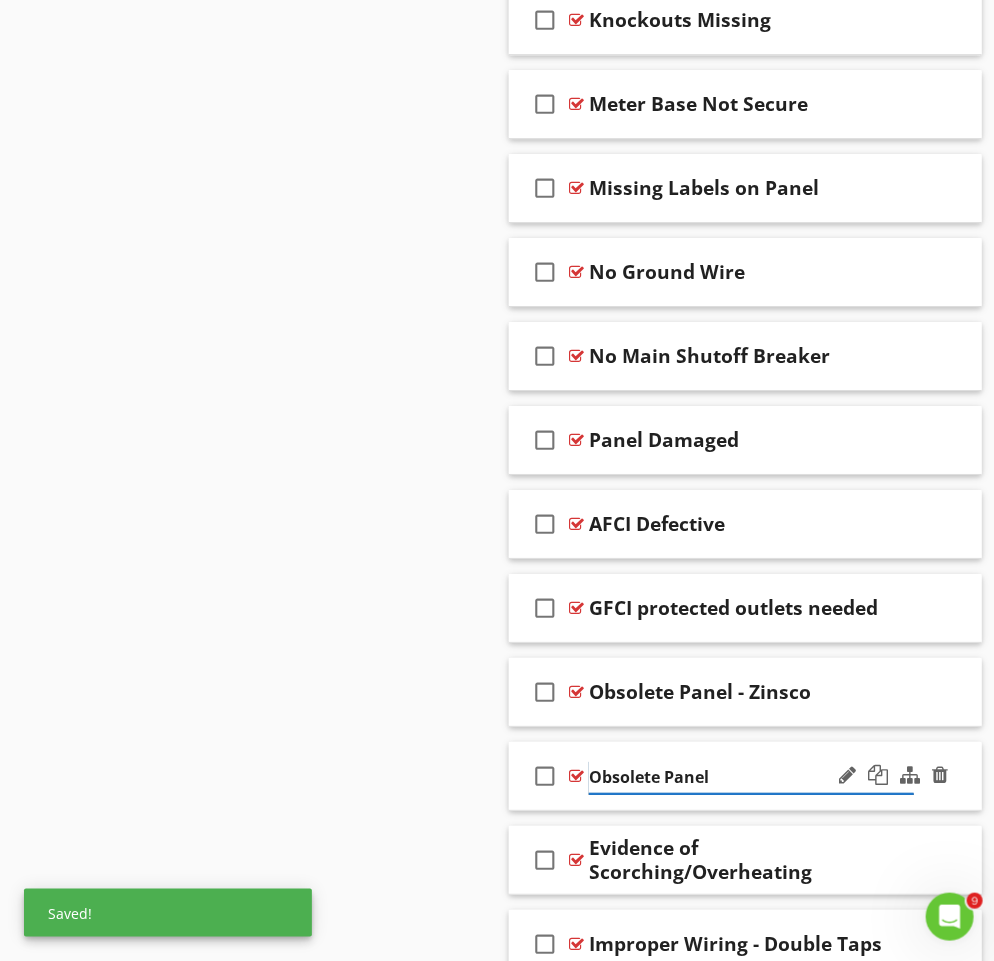 click on "Obsolete Panel" at bounding box center (751, 777) 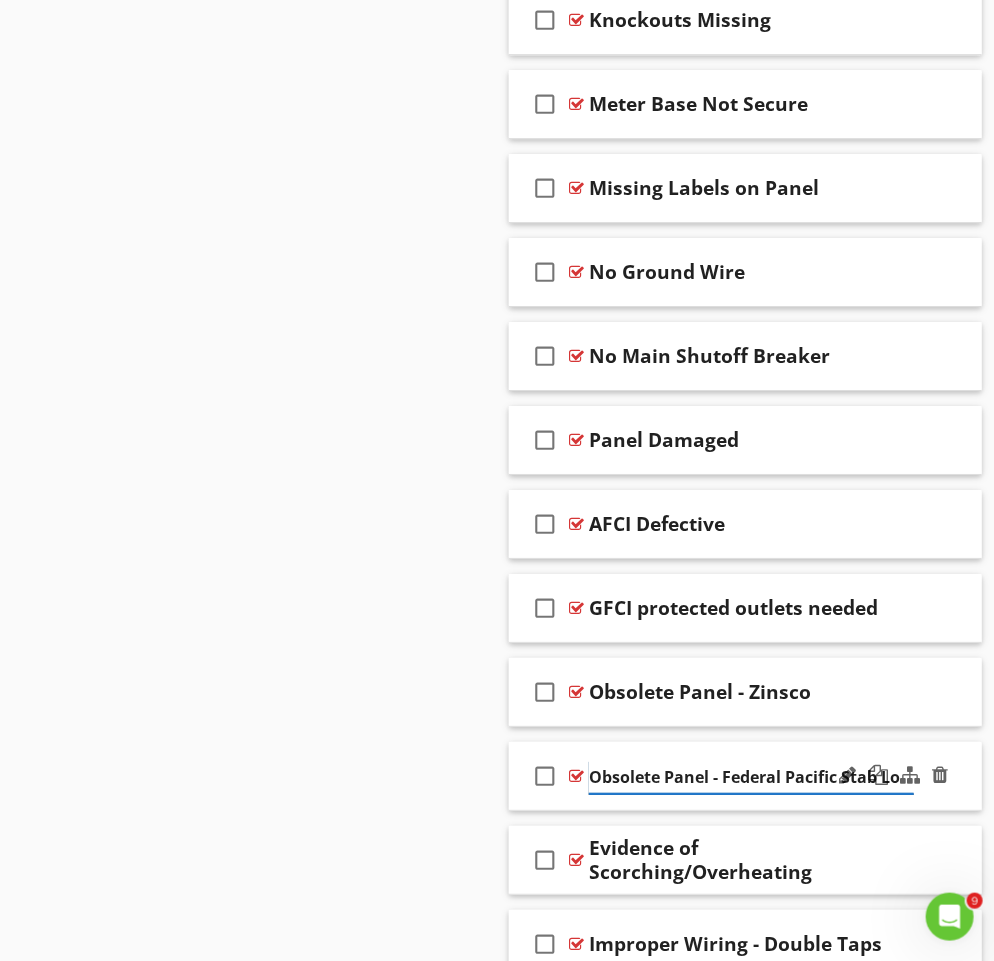 type on "Obsolete Panel - Federal Pacific Stab Lok" 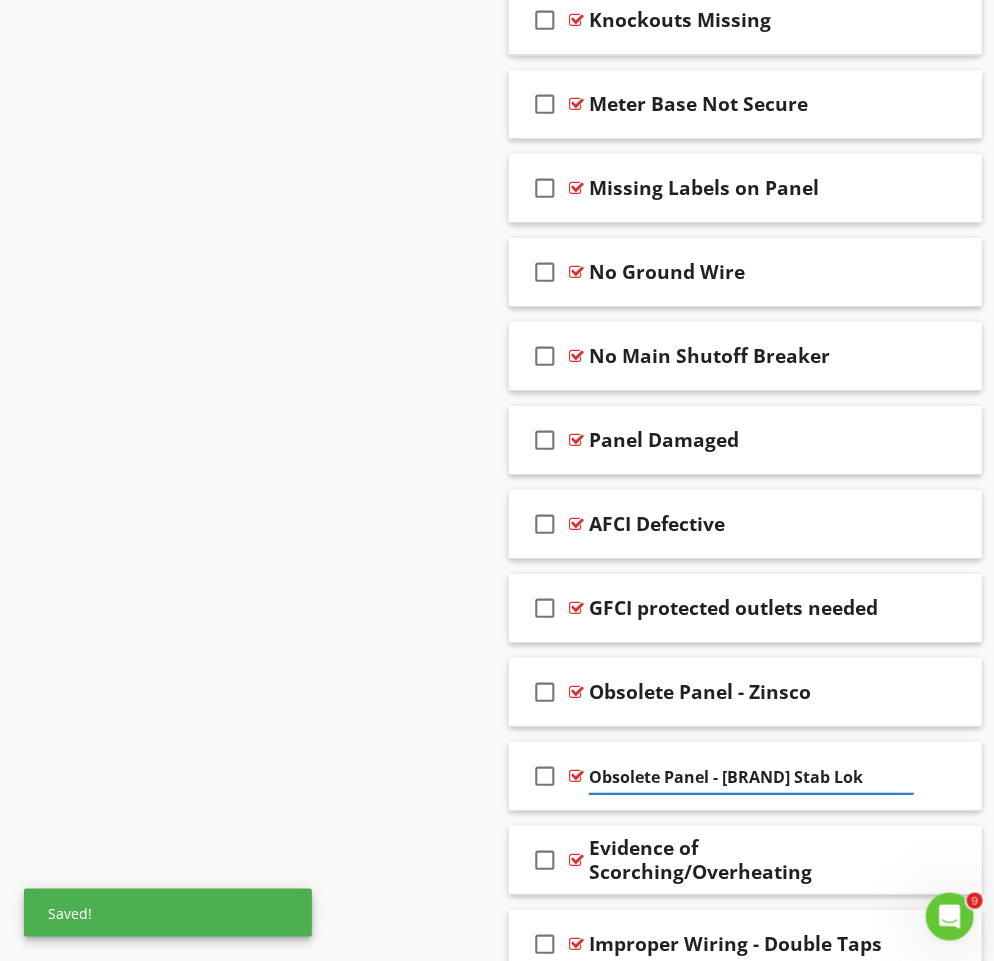 click on "Sections
Inspection Details           Exterior           Roof           Garage           Electrical           HVAC           Plumbing           Kitchen           Laundry Room            Bedroom            Bathroom            Living Room           Dining Room           Misc. Interior           Attic           Basement, Crawlspace & Structure
Section
Attachments     Basic Home Maintenance   Home_Maintenance_Checklist.pdf       HI_consumer_Protection_notice.pdf
Attachment
Items
General           Service Entrance Conductors           Main Service Panel & Subpanels           Branch Wiring Circuits, Breakers & Fuses
Item
Comments
New
Informational   check_box_outline_blank     Select All       check_box_outline_blank
General Condition
check_box_outline_blank" at bounding box center [497, -256] 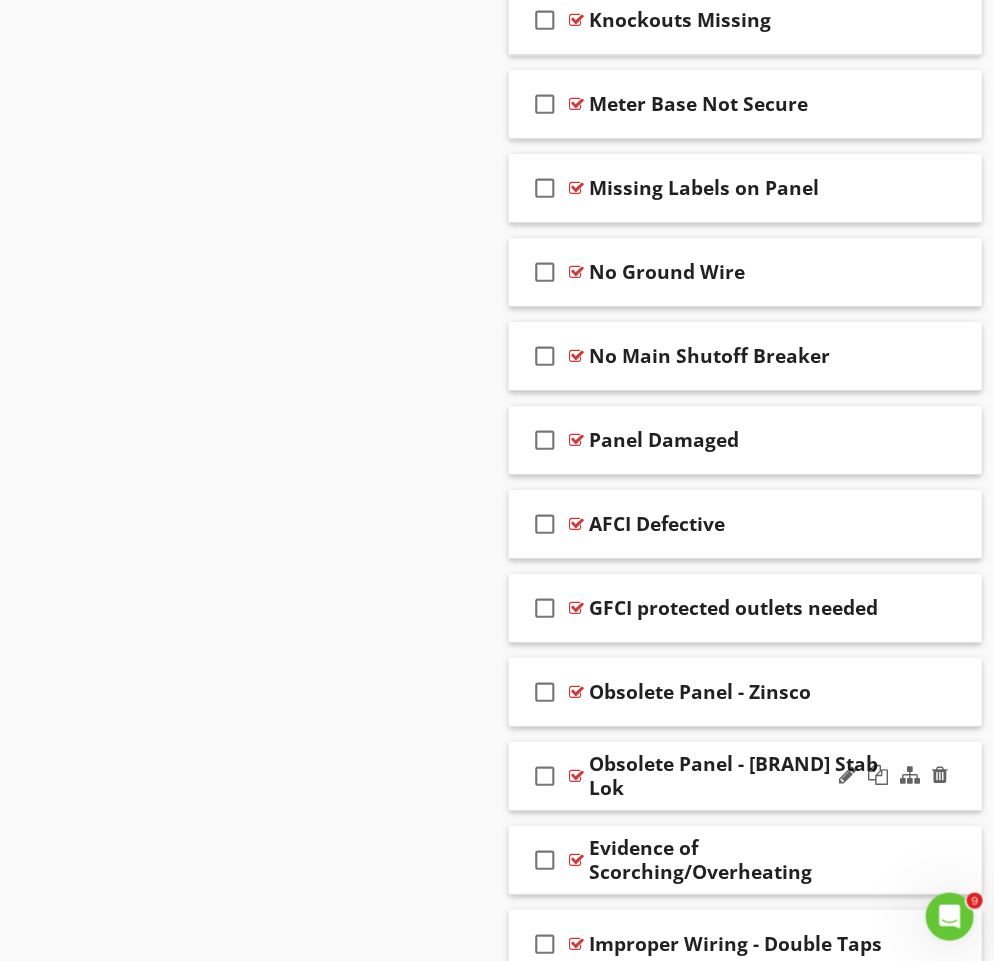 click on "Obsolete Panel - Federal Pacific Stab Lok" at bounding box center (751, 776) 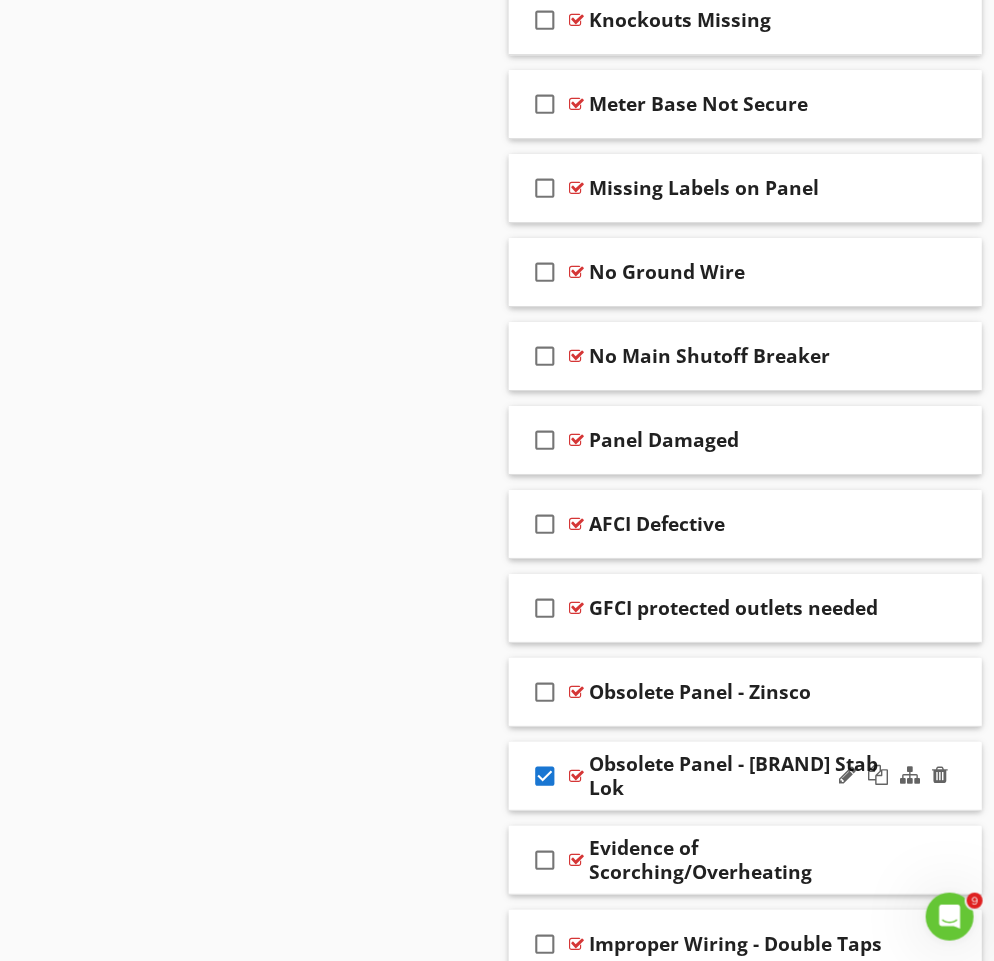 click on "check_box" at bounding box center [545, 776] 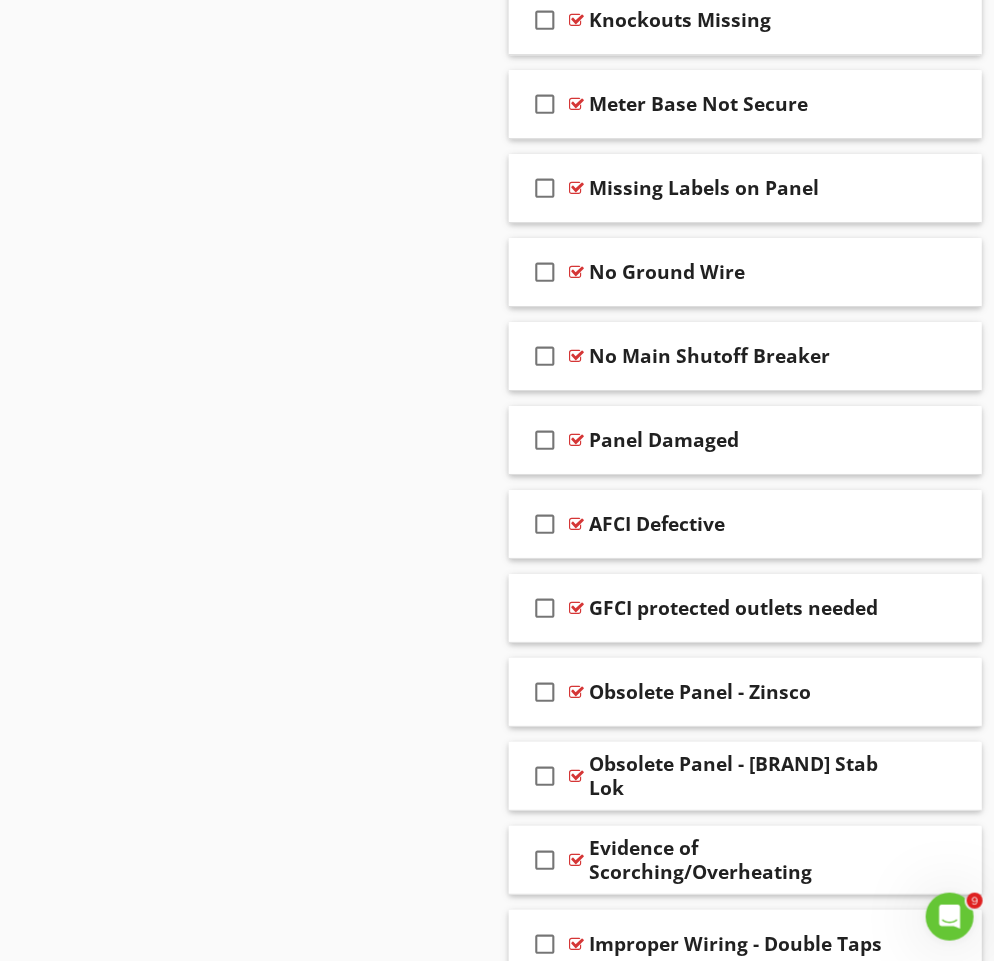click on "Obsolete Panel - Federal Pacific Stab Lok" at bounding box center (751, 776) 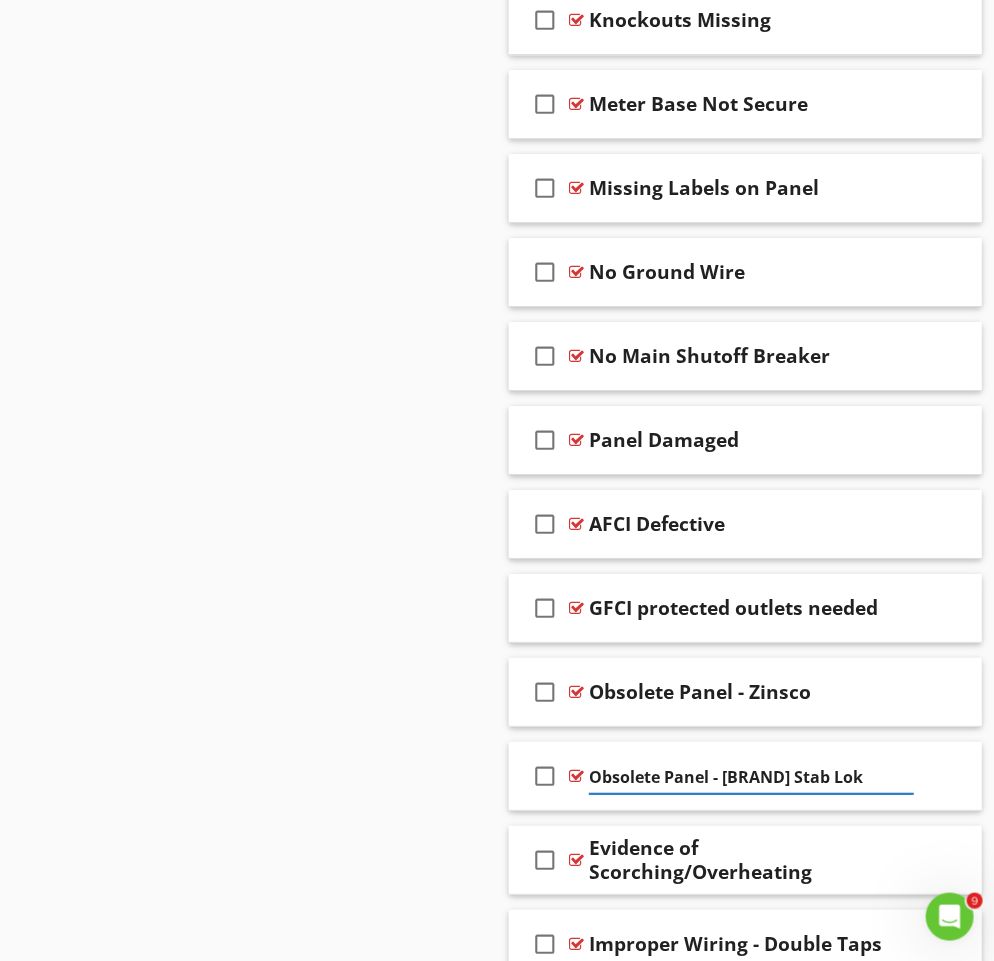 click on "Sections
Inspection Details           Exterior           Roof           Garage           Electrical           HVAC           Plumbing           Kitchen           Laundry Room            Bedroom            Bathroom            Living Room           Dining Room           Misc. Interior           Attic           Basement, Crawlspace & Structure
Section
Attachments     Basic Home Maintenance   Home_Maintenance_Checklist.pdf       HI_consumer_Protection_notice.pdf
Attachment
Items
General           Service Entrance Conductors           Main Service Panel & Subpanels           Branch Wiring Circuits, Breakers & Fuses
Item
Comments
New
Informational   check_box_outline_blank     Select All       check_box_outline_blank
General Condition
check_box_outline_blank" at bounding box center [497, -256] 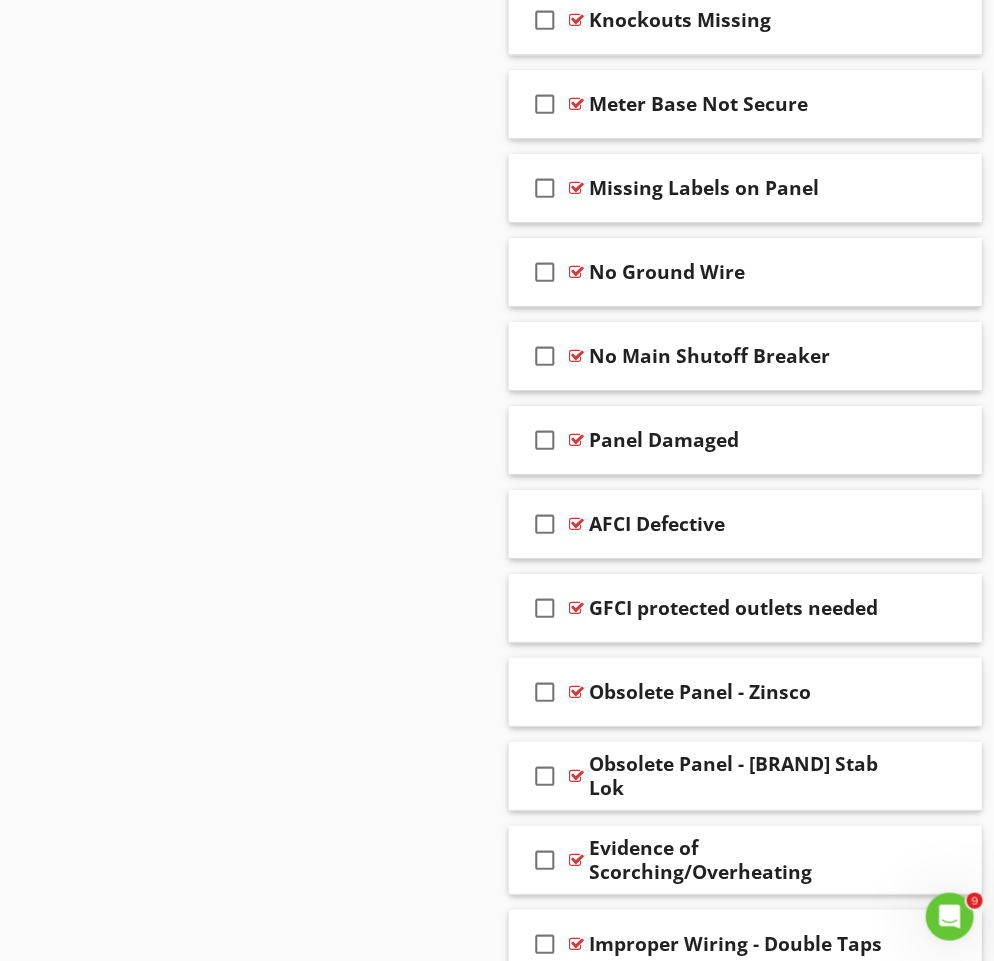 click on "Sections
Inspection Details           Exterior           Roof           Garage           Electrical           HVAC           Plumbing           Kitchen           Laundry Room            Bedroom            Bathroom            Living Room           Dining Room           Misc. Interior           Attic           Basement, Crawlspace & Structure
Section
Attachments     Basic Home Maintenance   Home_Maintenance_Checklist.pdf       HI_consumer_Protection_notice.pdf
Attachment
Items
General           Service Entrance Conductors           Main Service Panel & Subpanels           Branch Wiring Circuits, Breakers & Fuses
Item
Comments
New
Informational   check_box_outline_blank     Select All       check_box_outline_blank
General Condition
check_box_outline_blank" at bounding box center [497, -256] 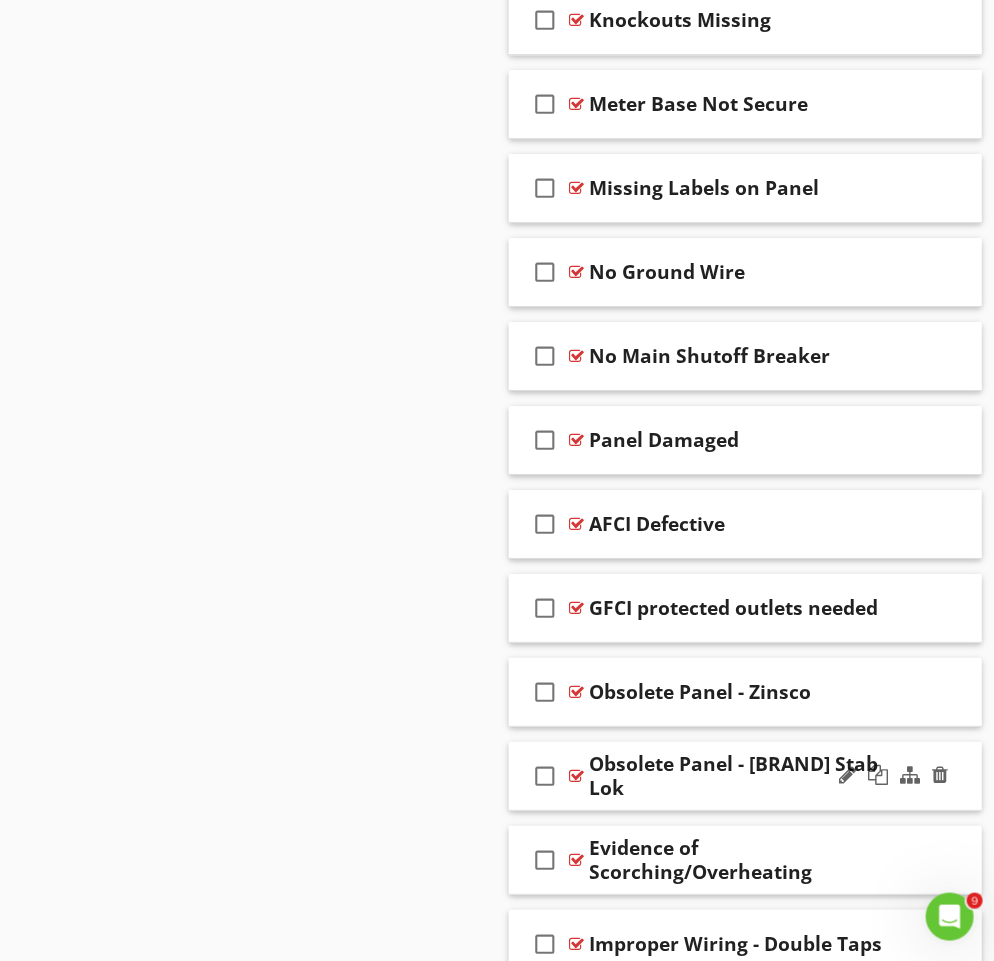 click on "Obsolete Panel - Federal Pacific Stab Lok" at bounding box center [751, 776] 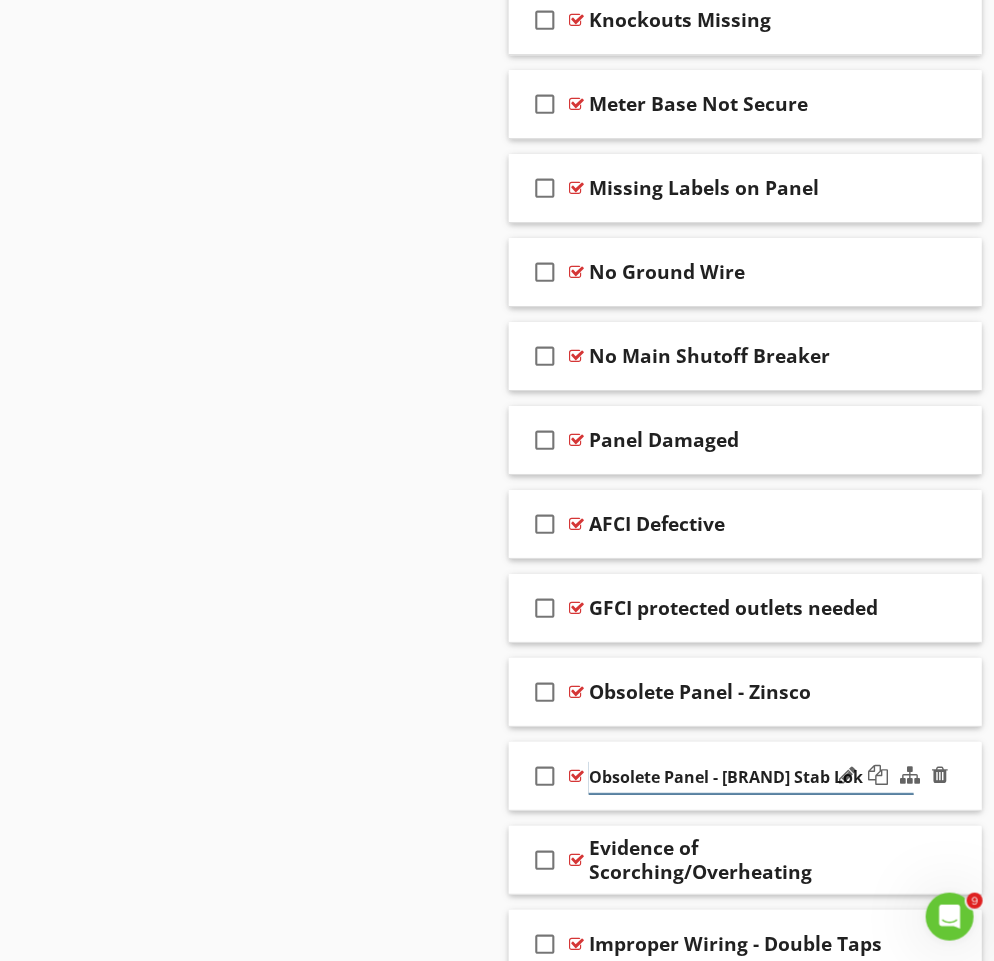 click on "check_box_outline_blank         Obsolete Panel - Federal Pacific Stab Lok" at bounding box center [745, 776] 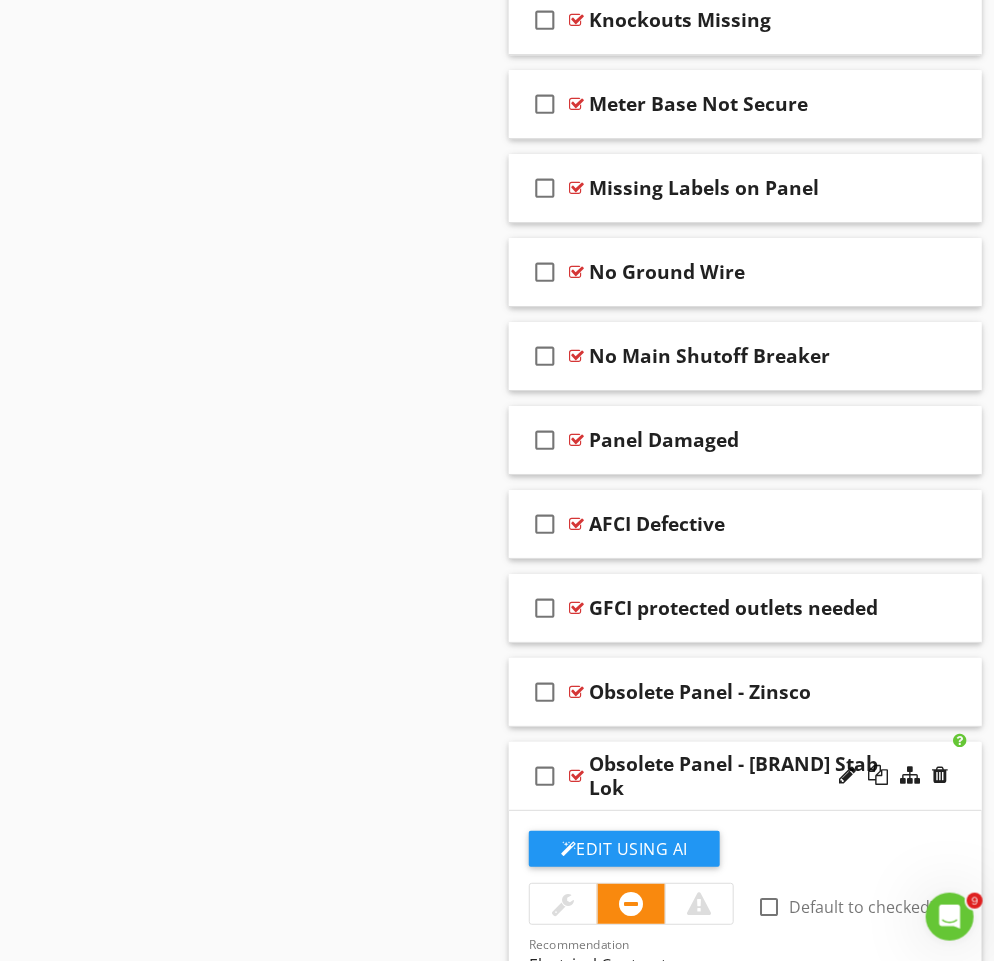 click on "check_box_outline_blank
Obsolete Panel - Federal Pacific Stab Lok" at bounding box center [745, 776] 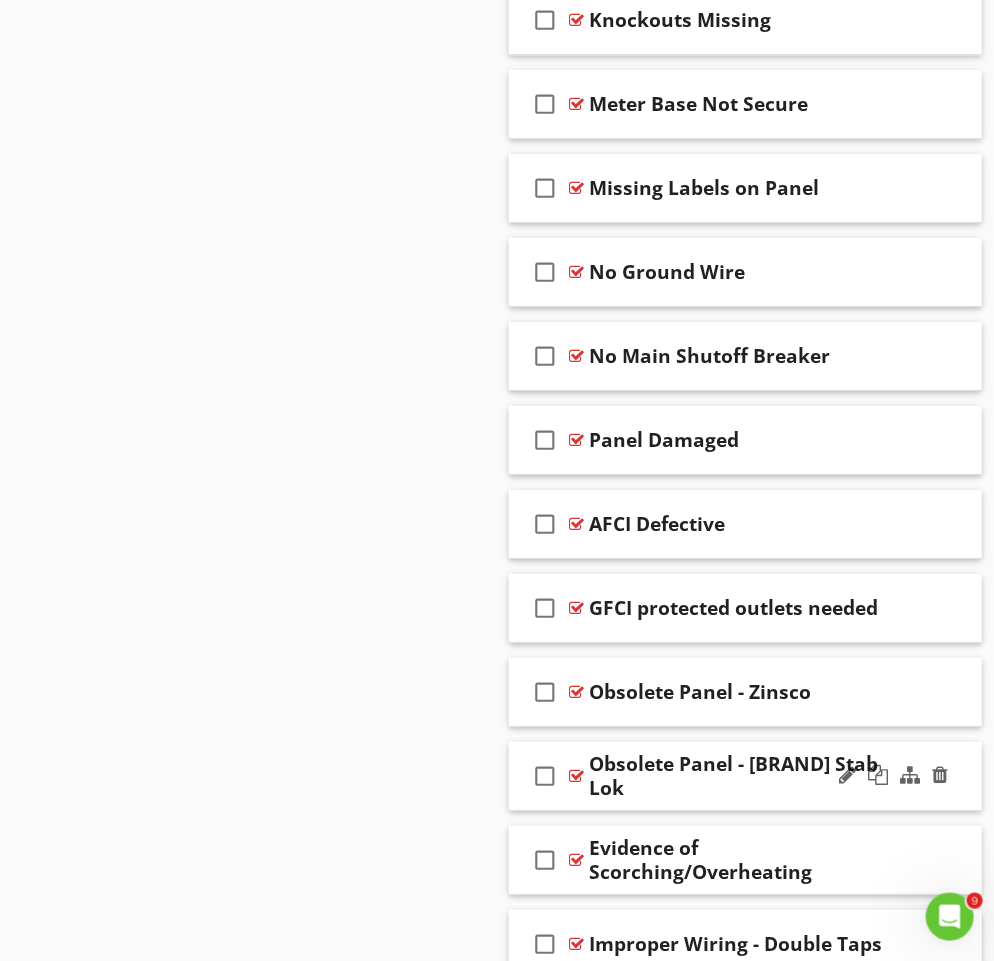 click on "Obsolete Panel - Federal Pacific Stab Lok" at bounding box center (751, 776) 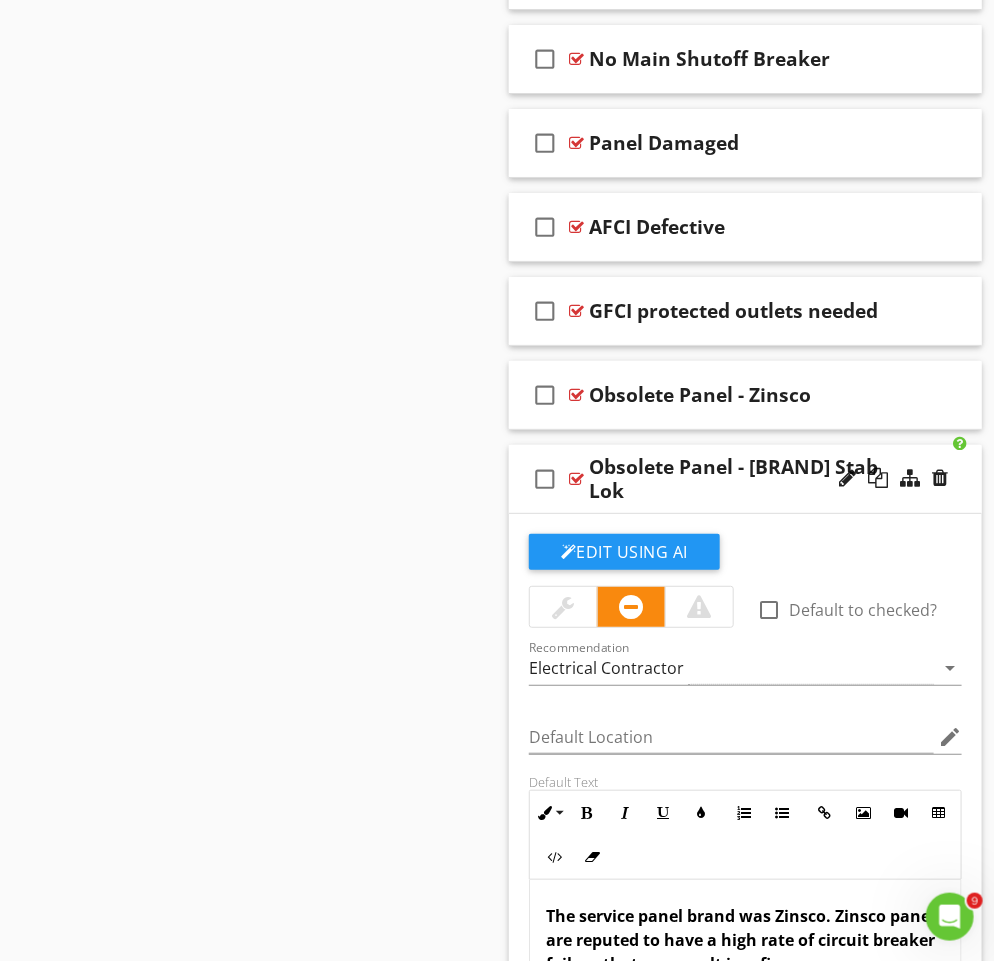 scroll, scrollTop: 2290, scrollLeft: 0, axis: vertical 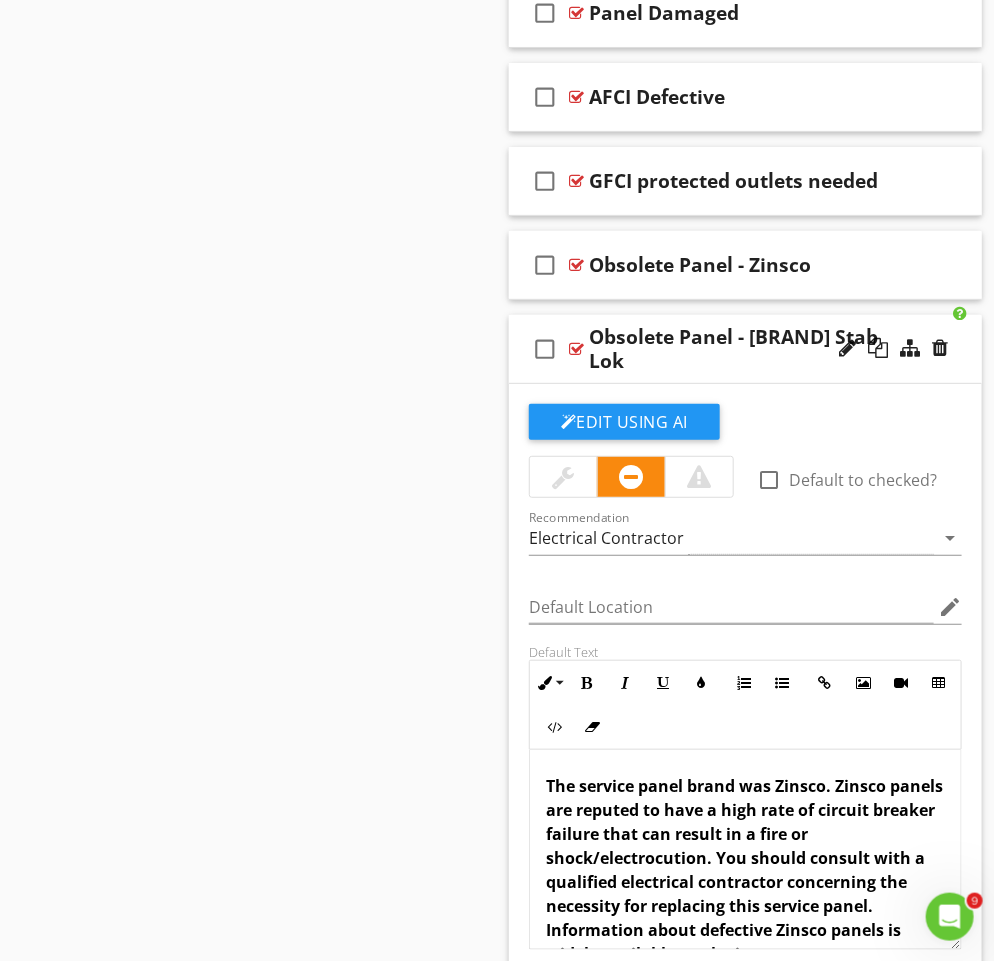 click on "The service panel brand was Zinsco. Zinsco panels are reputed to have a high rate of circuit breaker failure that can result in a fire or shock/electrocution. You should consult with a qualified electrical contractor concerning the necessity for replacing this service panel. Information about defective Zinsco panels is widely available on the internet." at bounding box center (744, 870) 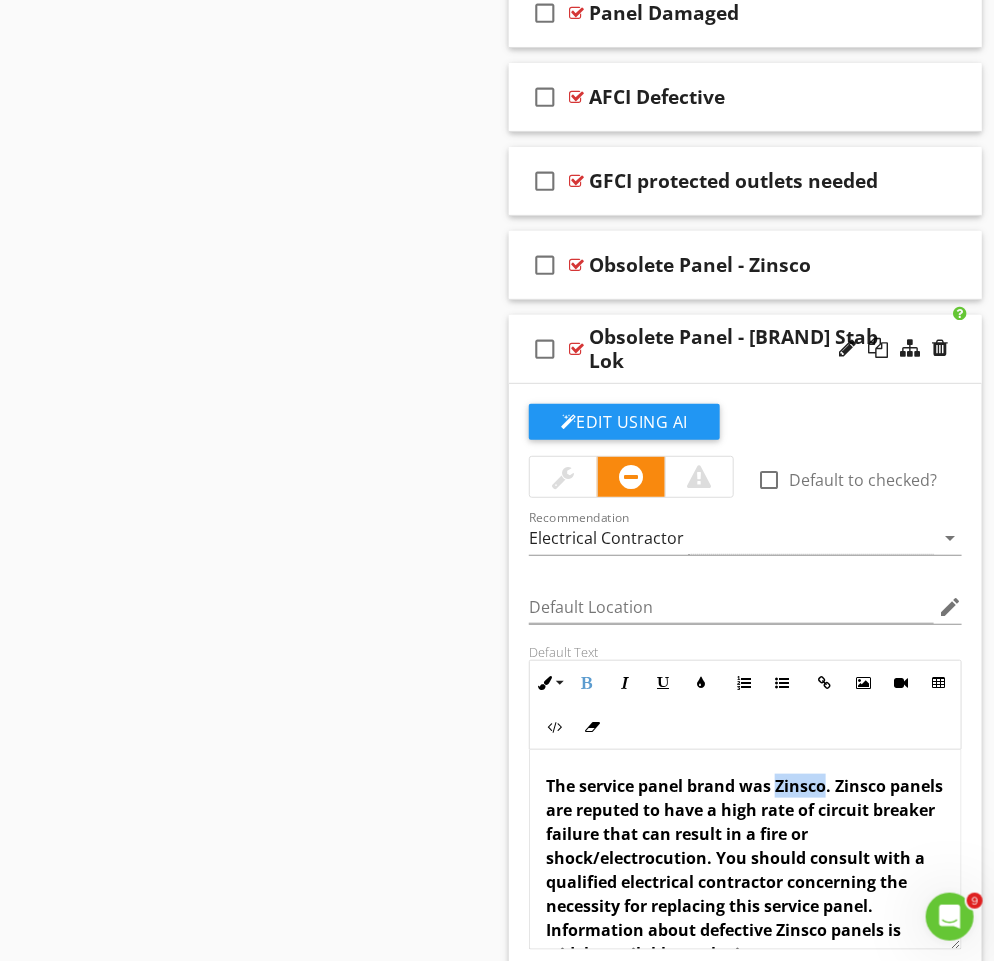 click on "The service panel brand was Zinsco. Zinsco panels are reputed to have a high rate of circuit breaker failure that can result in a fire or shock/electrocution. You should consult with a qualified electrical contractor concerning the necessity for replacing this service panel. Information about defective Zinsco panels is widely available on the internet." at bounding box center [744, 870] 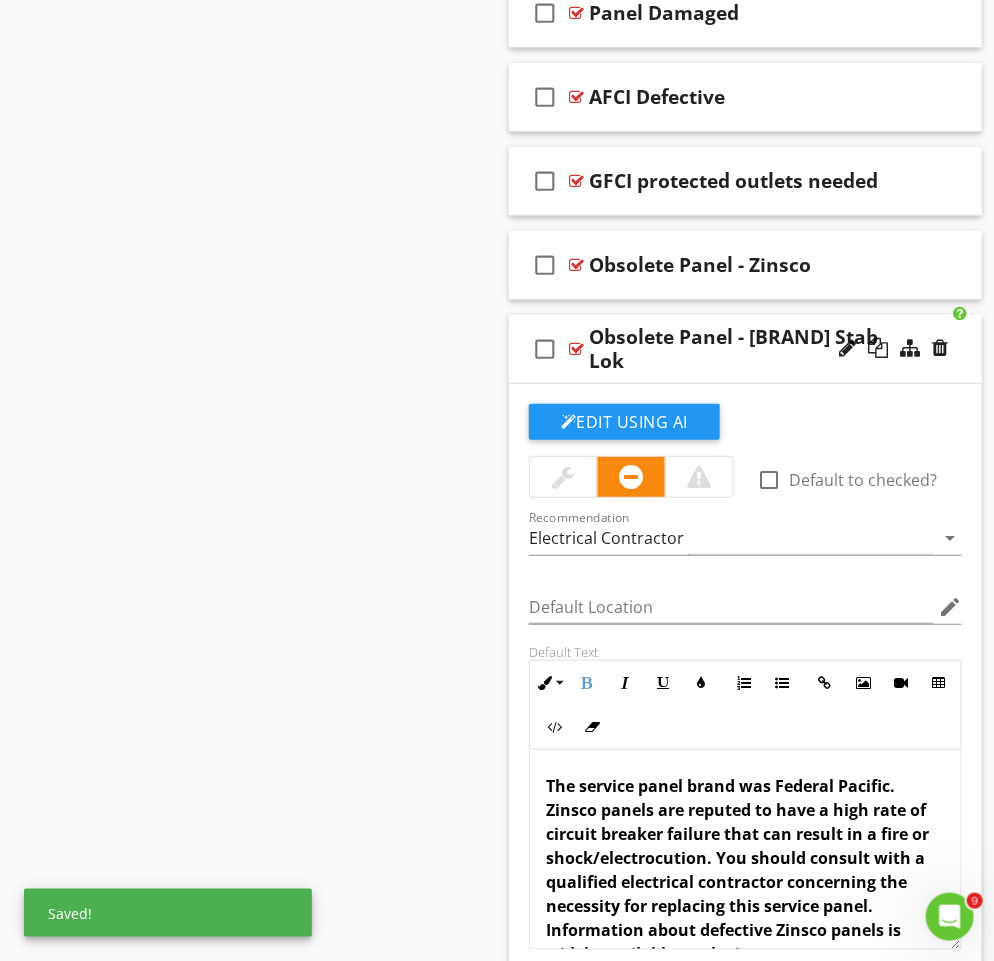 click on "The service panel brand was Federal Pacific. Zinsco panels are reputed to have a high rate of circuit breaker failure that can result in a fire or shock/electrocution. You should consult with a qualified electrical contractor concerning the necessity for replacing this service panel. Information about defective Zinsco panels is widely available on the internet." at bounding box center (737, 870) 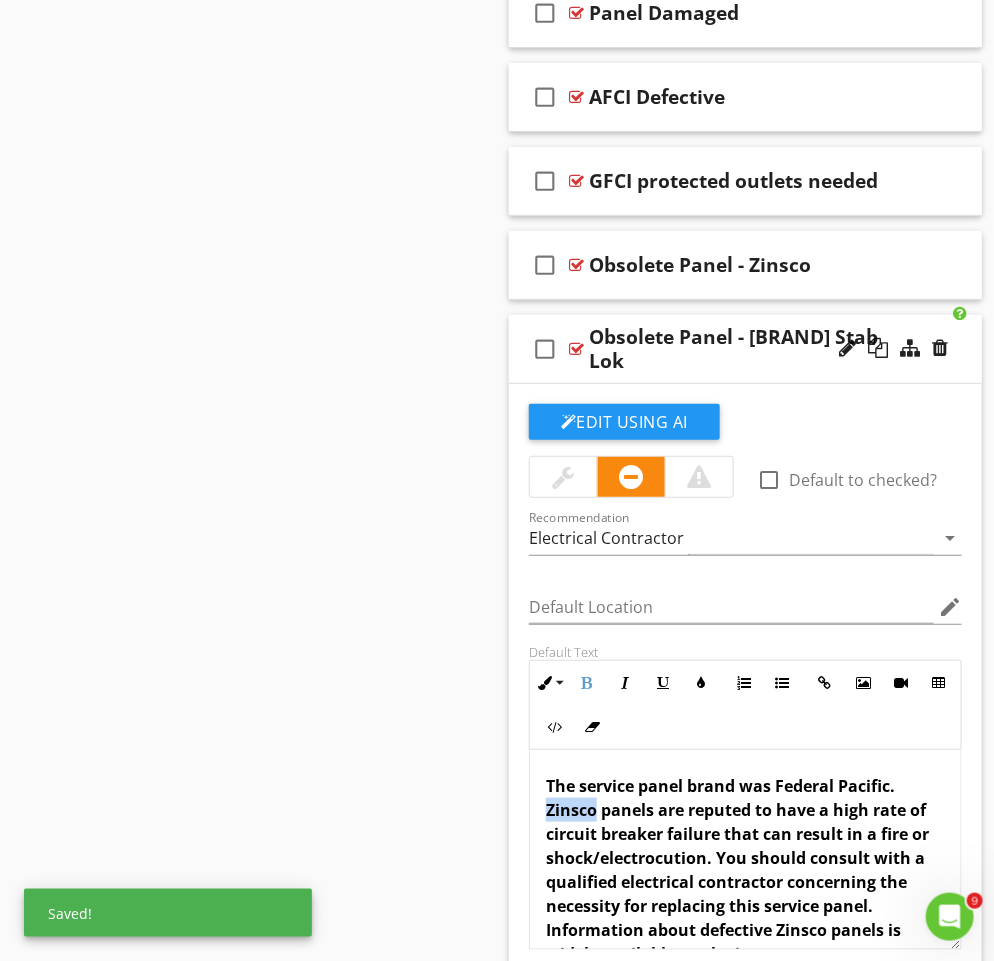 click on "The service panel brand was Federal Pacific. Zinsco panels are reputed to have a high rate of circuit breaker failure that can result in a fire or shock/electrocution. You should consult with a qualified electrical contractor concerning the necessity for replacing this service panel. Information about defective Zinsco panels is widely available on the internet." at bounding box center (737, 870) 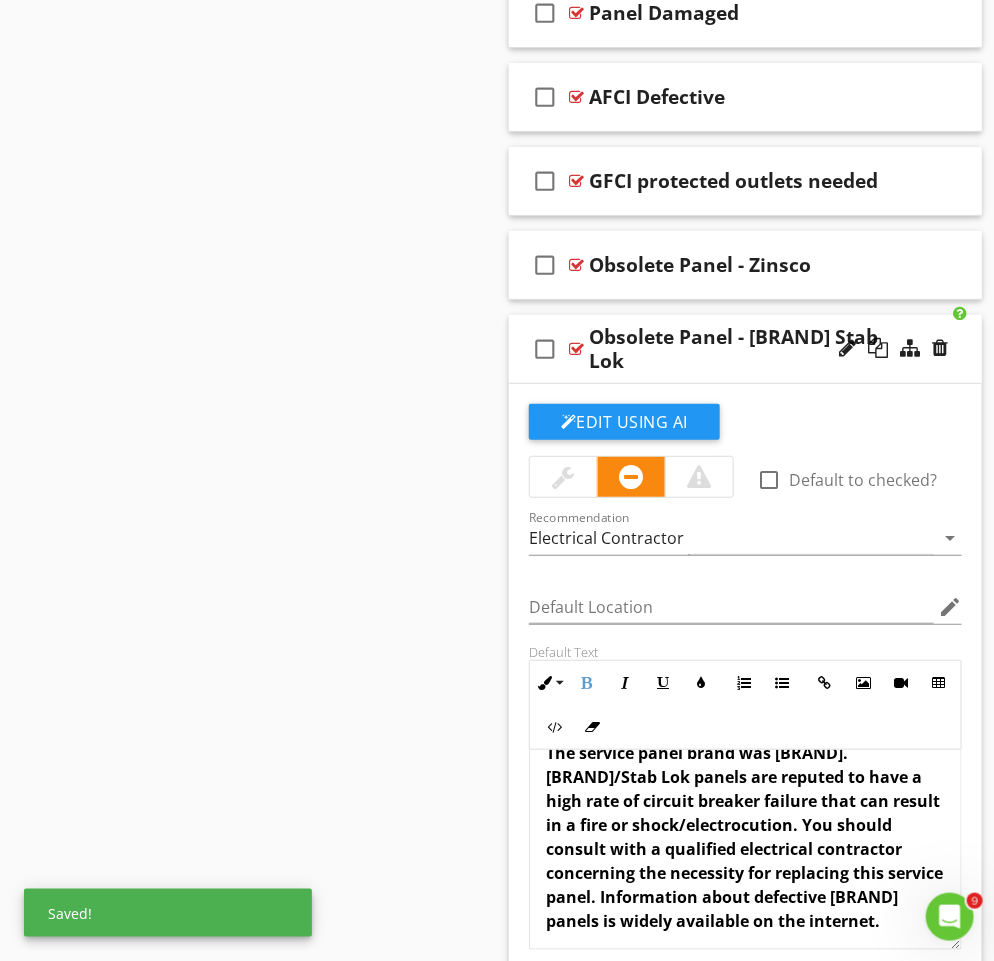 scroll, scrollTop: 41, scrollLeft: 0, axis: vertical 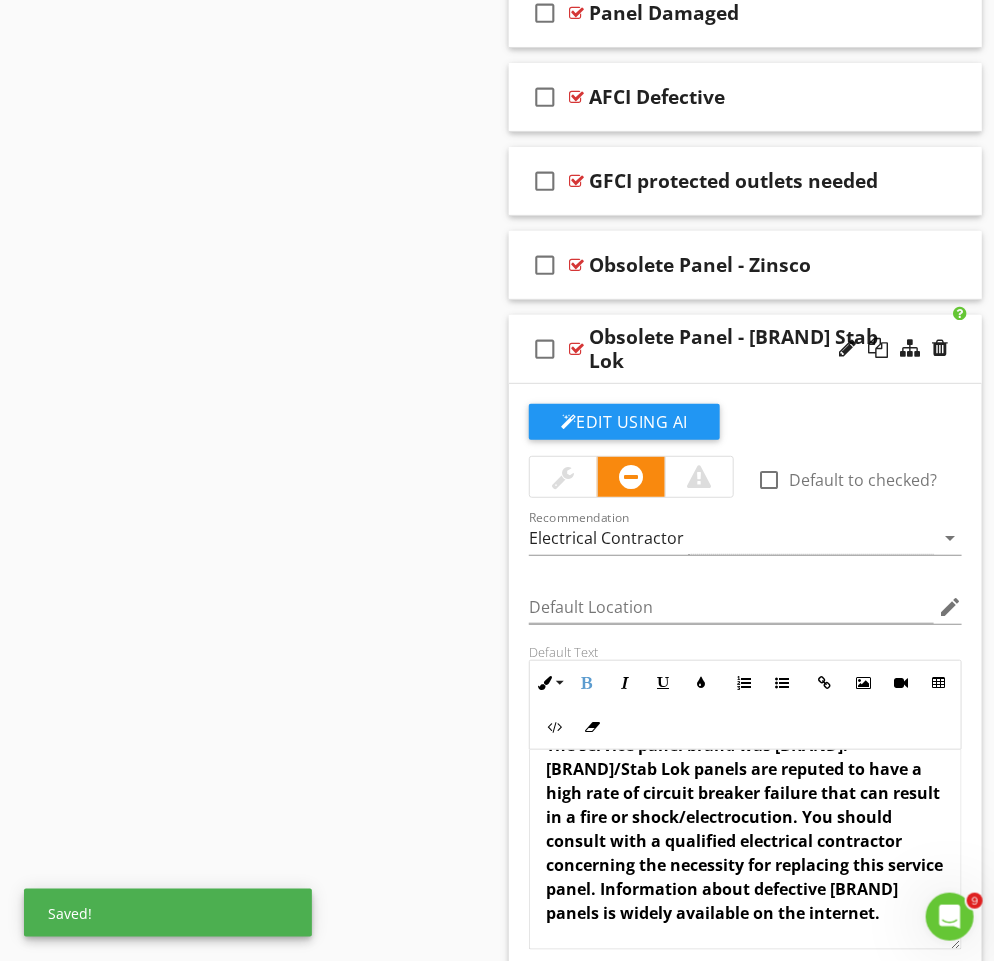 click on "The service panel brand was Federal Pacific. Federal Pacific/Stab Lok panels are reputed to have a high rate of circuit breaker failure that can result in a fire or shock/electrocution. You should consult with a qualified electrical contractor concerning the necessity for replacing this service panel. Information about defective Zinsco panels is widely available on the internet." at bounding box center (744, 829) 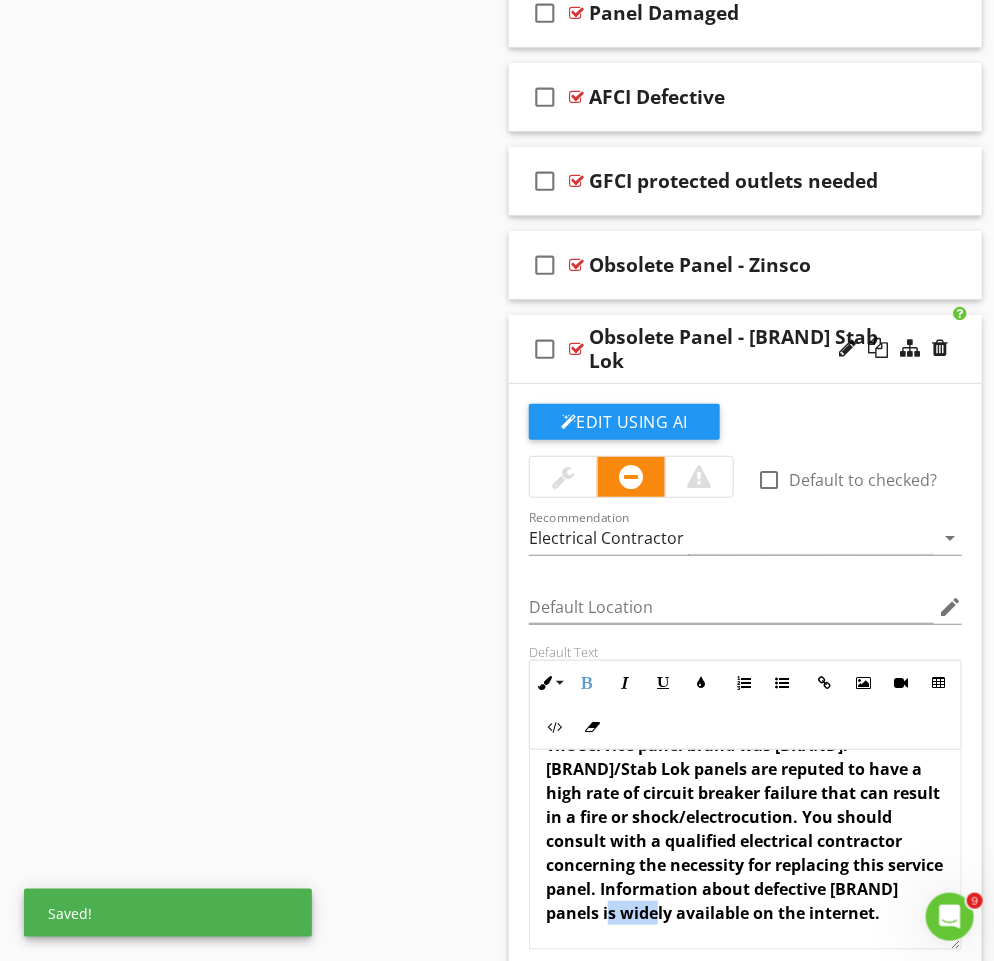 click on "The service panel brand was Federal Pacific. Federal Pacific/Stab Lok panels are reputed to have a high rate of circuit breaker failure that can result in a fire or shock/electrocution. You should consult with a qualified electrical contractor concerning the necessity for replacing this service panel. Information about defective Zinsco panels is widely available on the internet." at bounding box center [744, 829] 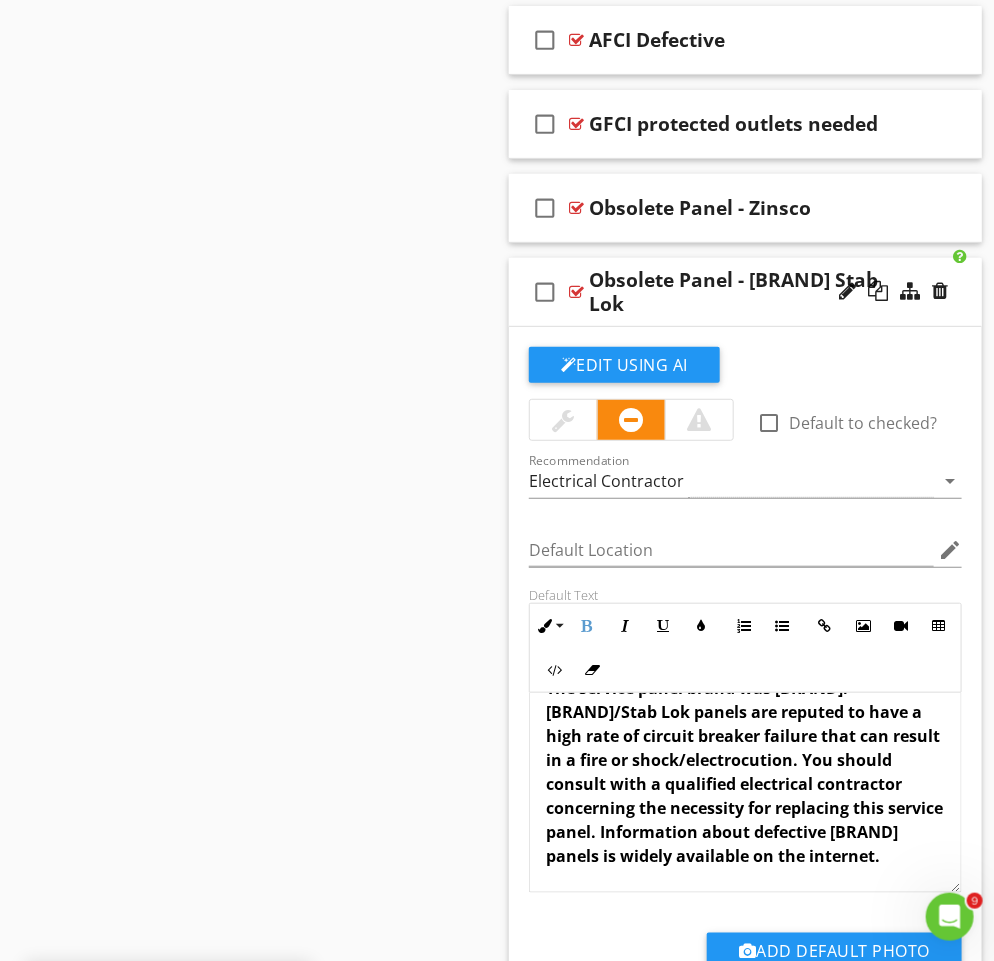 scroll, scrollTop: 2356, scrollLeft: 0, axis: vertical 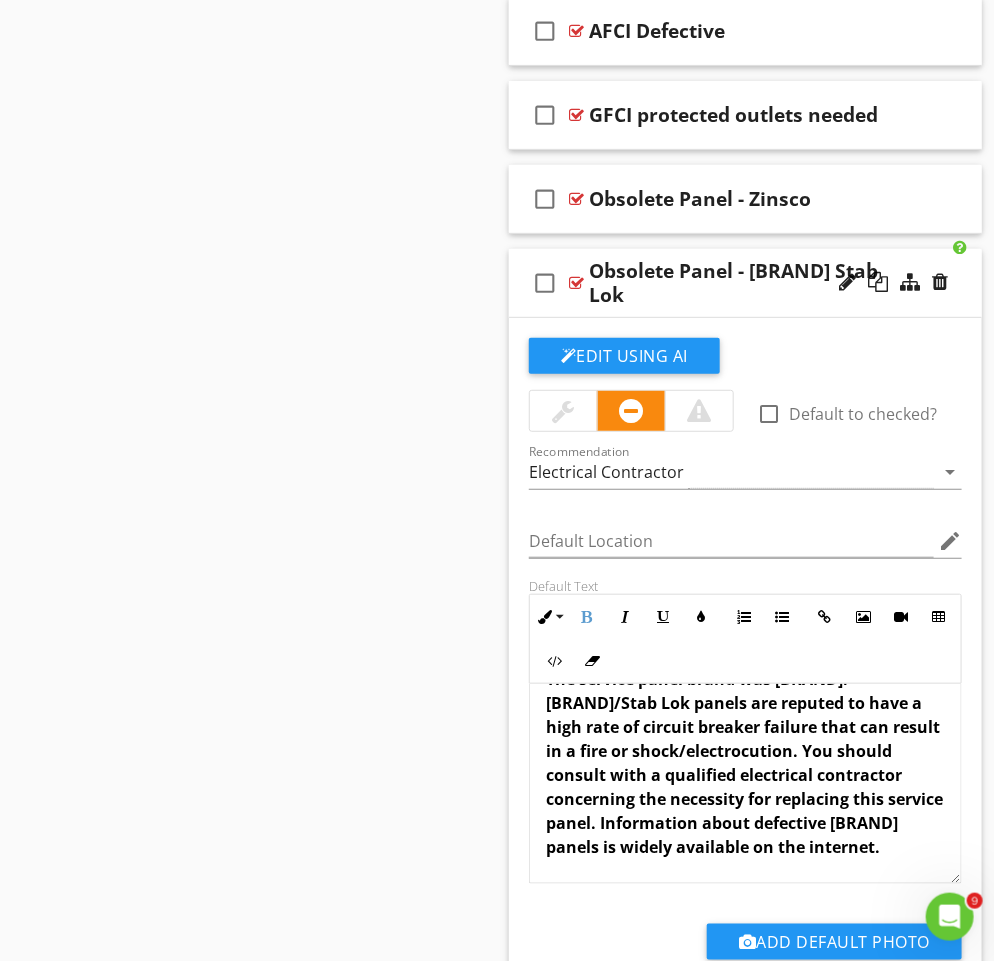 click on "Sections
Inspection Details           Exterior           Roof           Garage           Electrical           HVAC           Plumbing           Kitchen           Laundry Room            Bedroom            Bathroom            Living Room           Dining Room           Misc. Interior           Attic           Basement, Crawlspace & Structure
Section
Attachments     Basic Home Maintenance   Home_Maintenance_Checklist.pdf       HI_consumer_Protection_notice.pdf
Attachment
Items
General           Service Entrance Conductors           Main Service Panel & Subpanels           Branch Wiring Circuits, Breakers & Fuses
Item
Comments
New
Informational   check_box_outline_blank     Select All       check_box_outline_blank
General Condition
check_box_outline_blank" at bounding box center (497, -390) 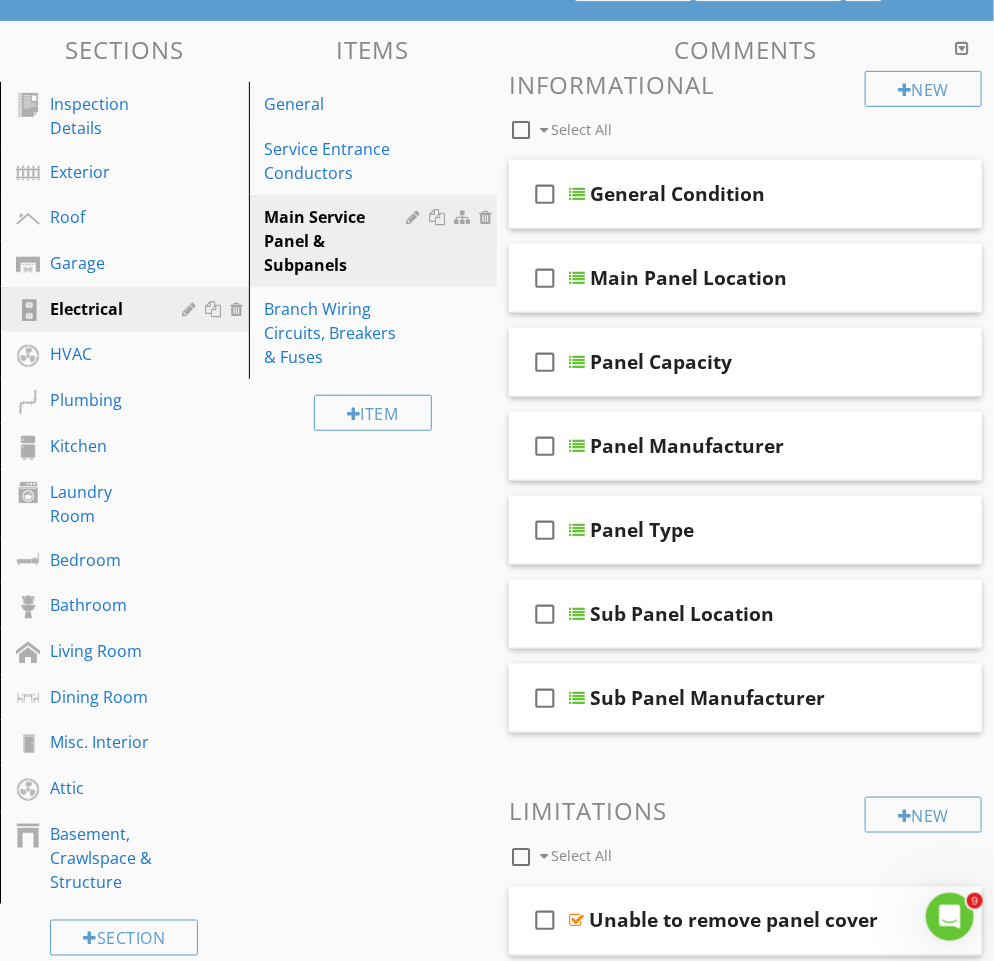 scroll, scrollTop: 203, scrollLeft: 0, axis: vertical 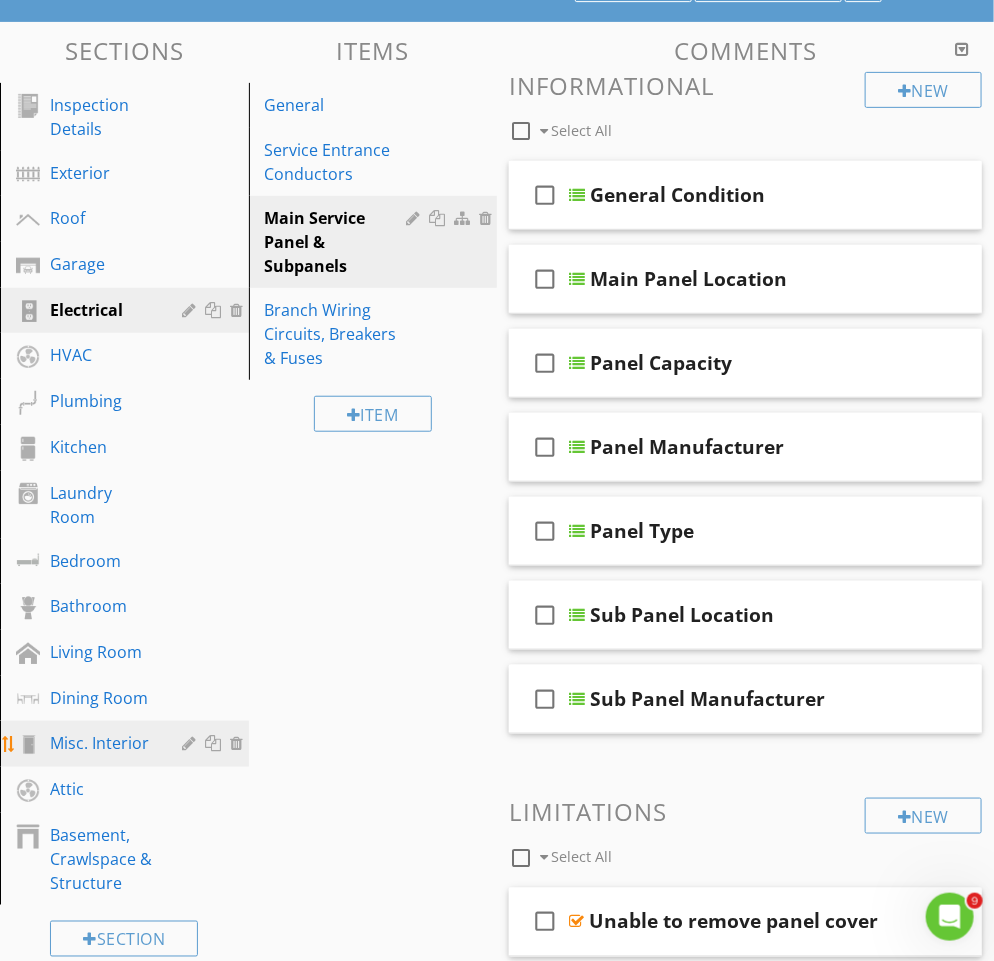 click on "Misc. Interior" at bounding box center (102, 743) 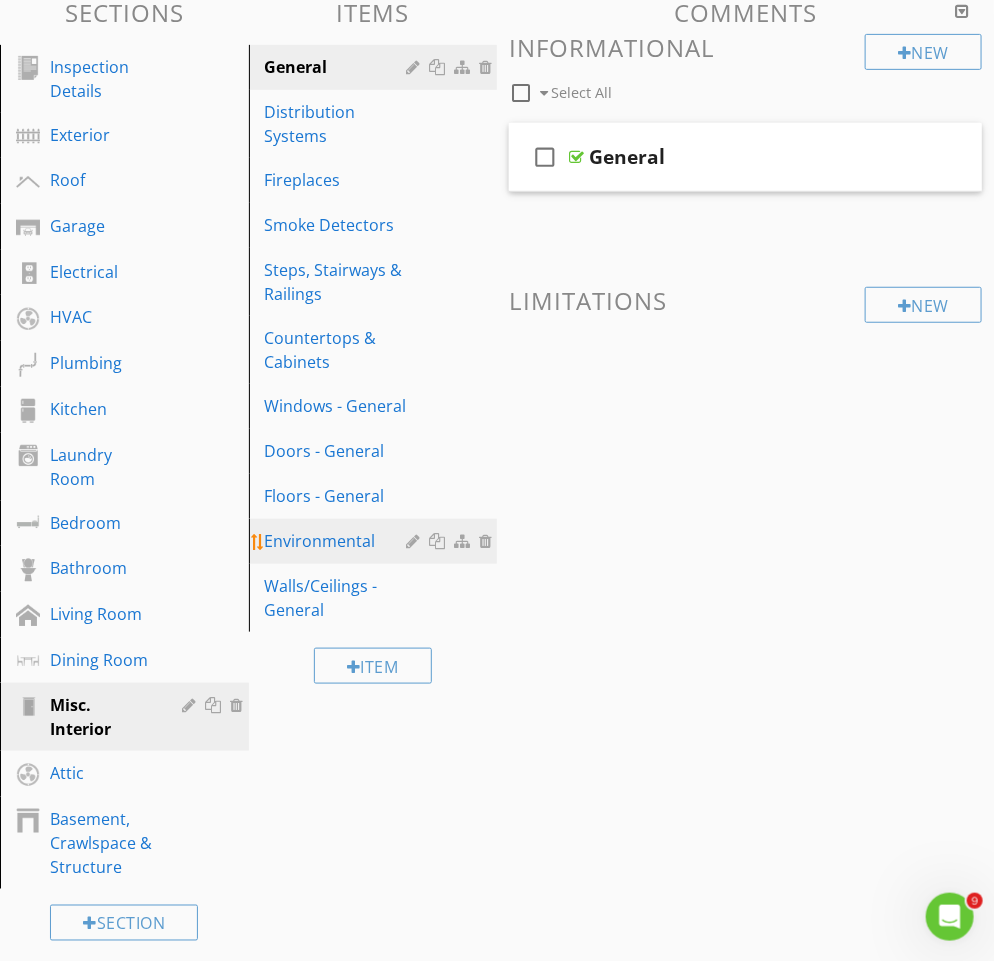 scroll, scrollTop: 242, scrollLeft: 0, axis: vertical 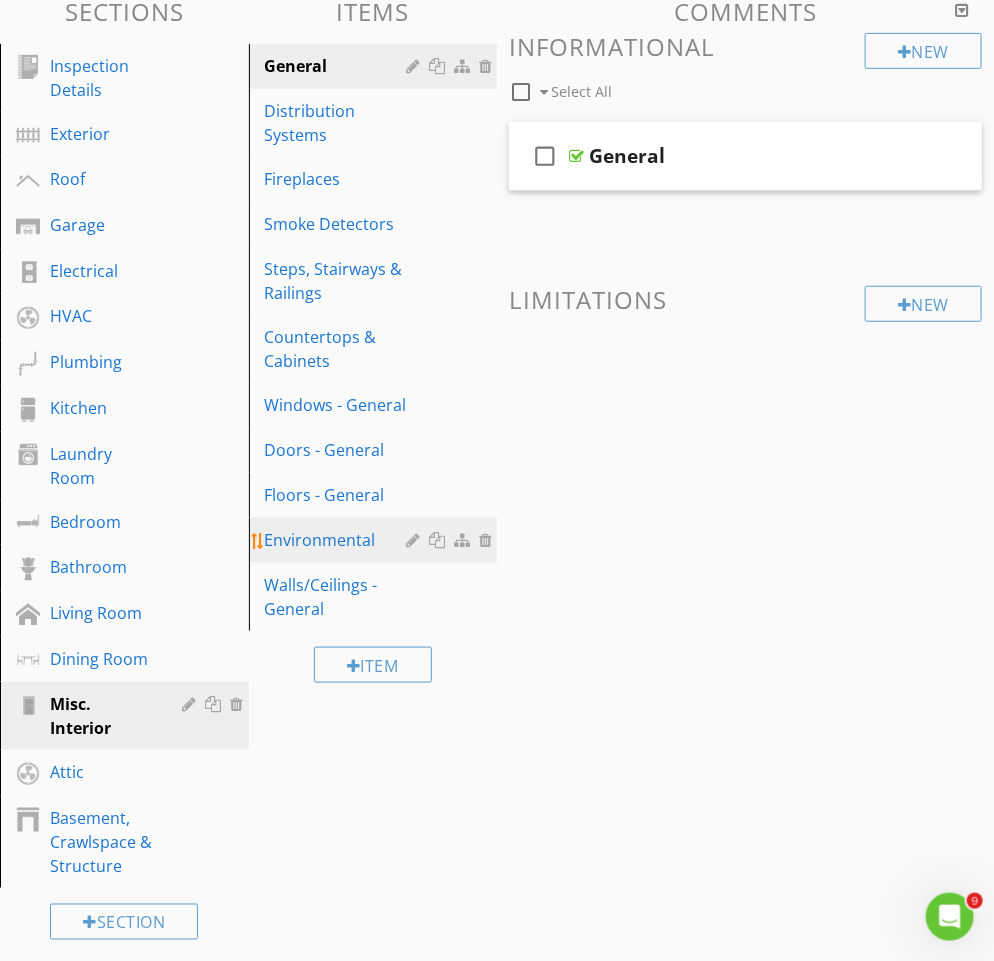 click at bounding box center [464, 540] 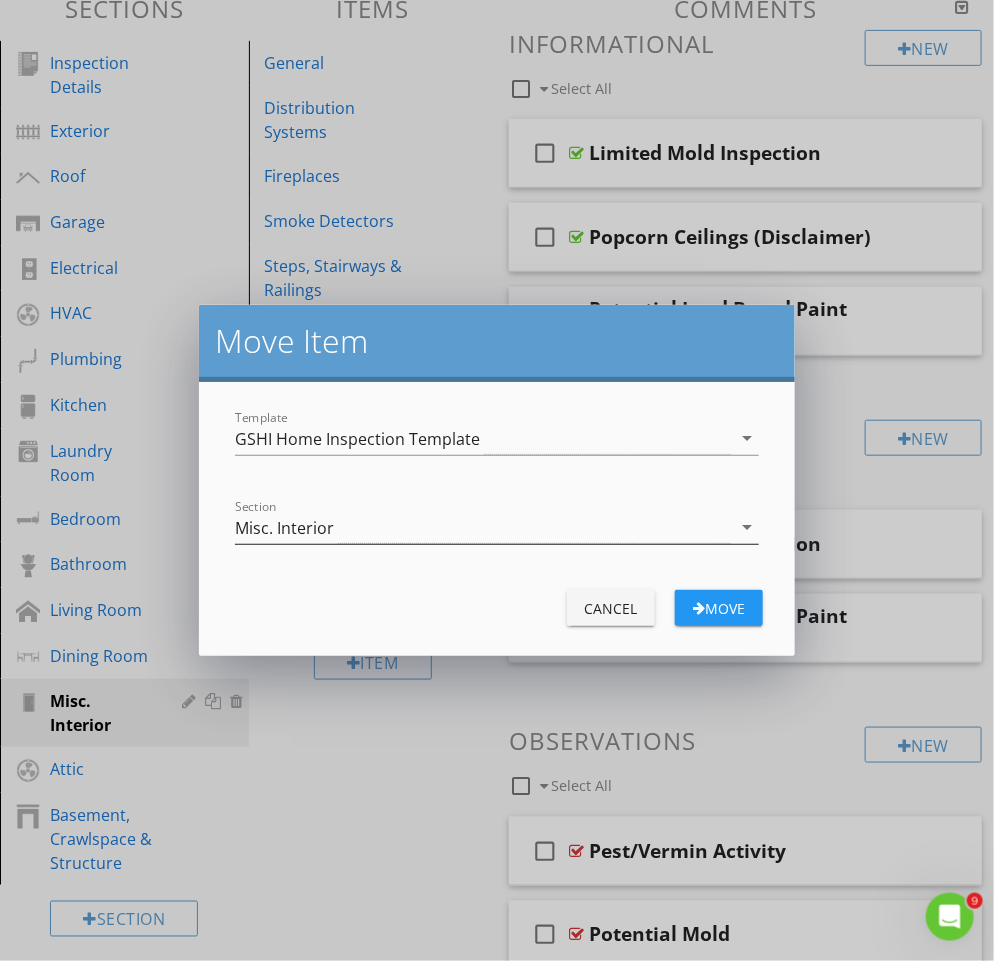 click on "Misc. Interior" at bounding box center [483, 527] 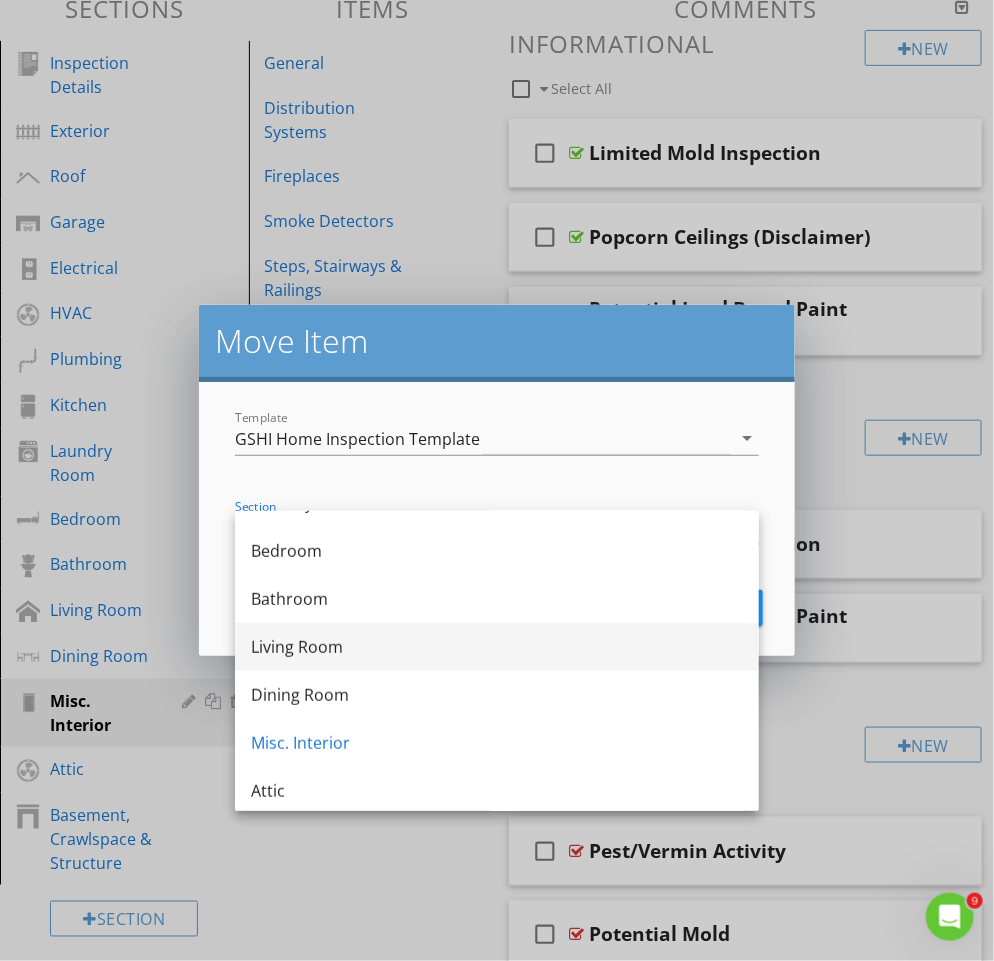 scroll, scrollTop: 467, scrollLeft: 0, axis: vertical 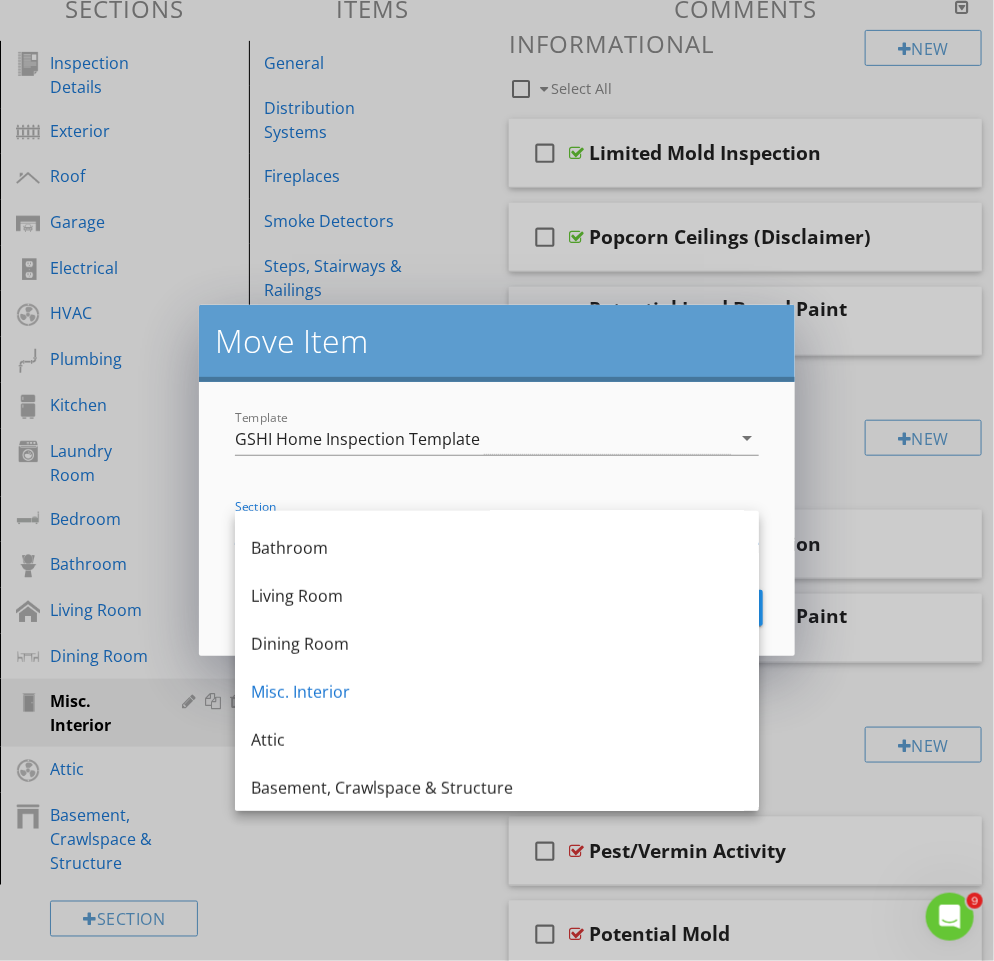 click on "Template GSHI Home Inspection Template arrow_drop_down   Section Misc. Interior arrow_drop_down    Cancel
Move" at bounding box center (497, 519) 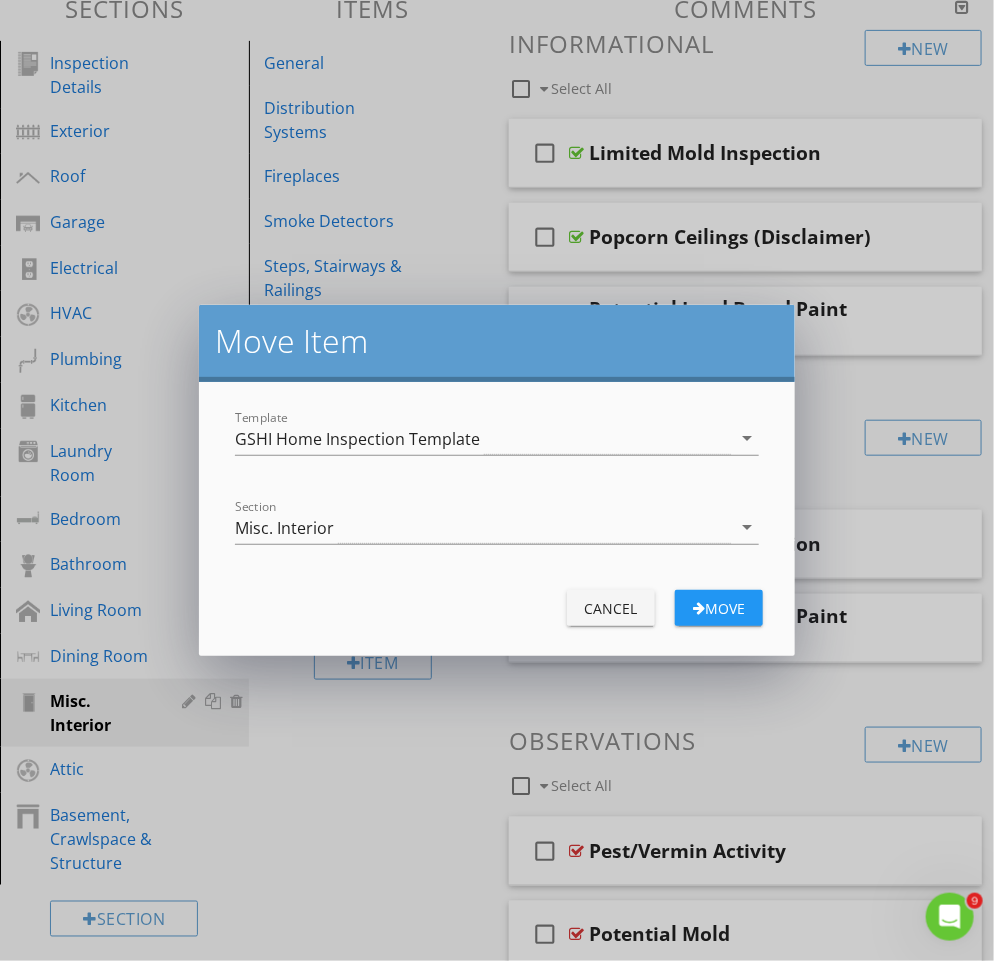 click on "Cancel" at bounding box center [611, 608] 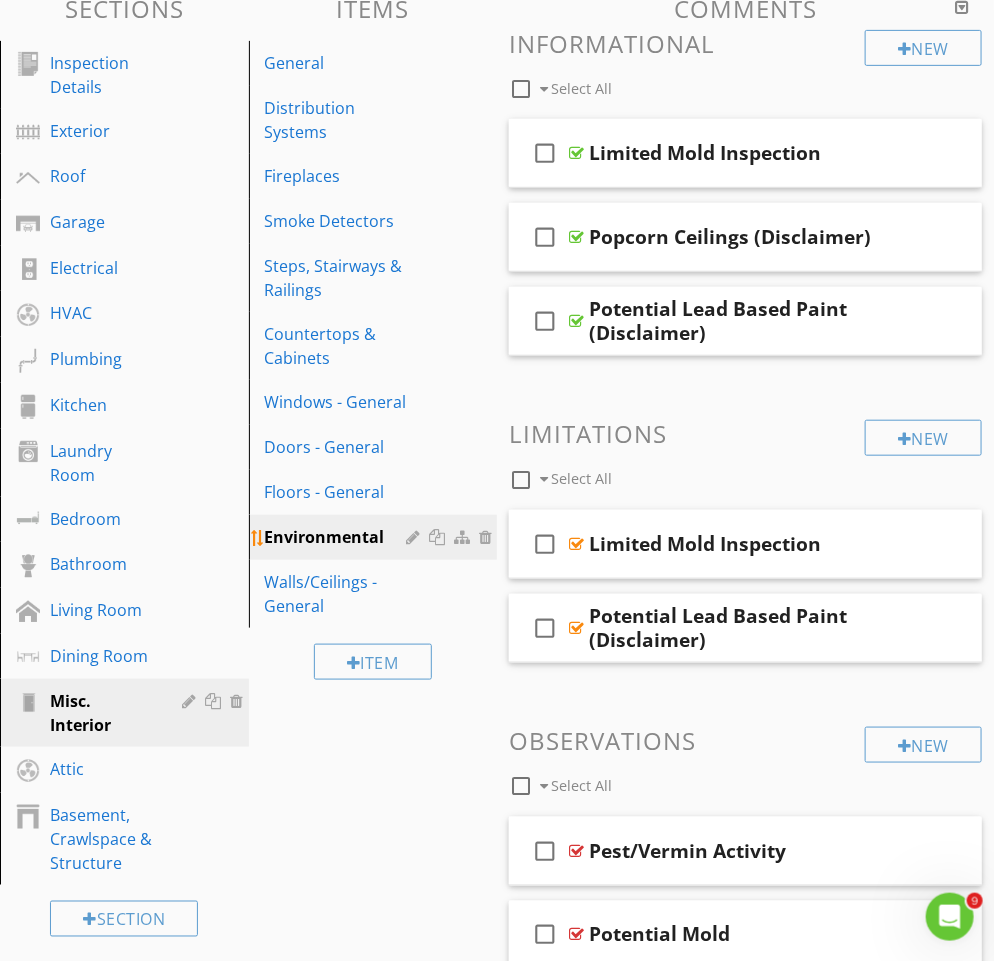 type 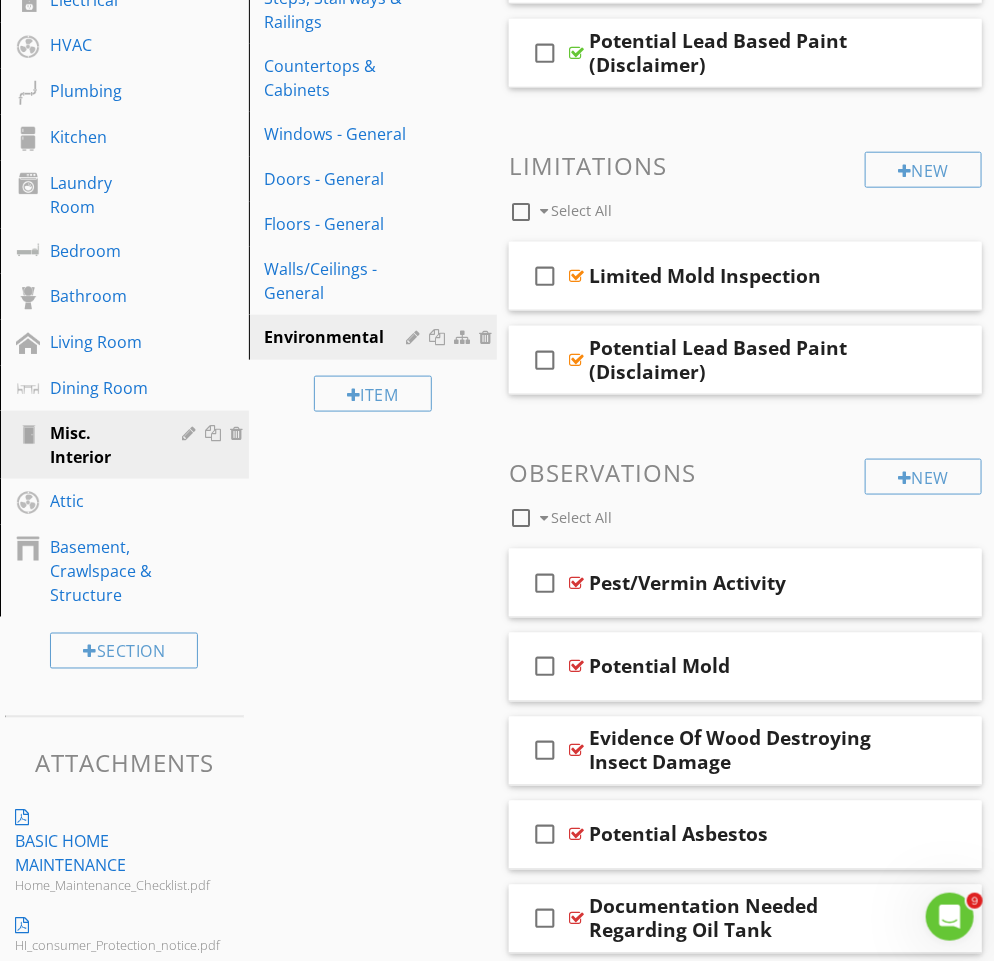 scroll, scrollTop: 525, scrollLeft: 0, axis: vertical 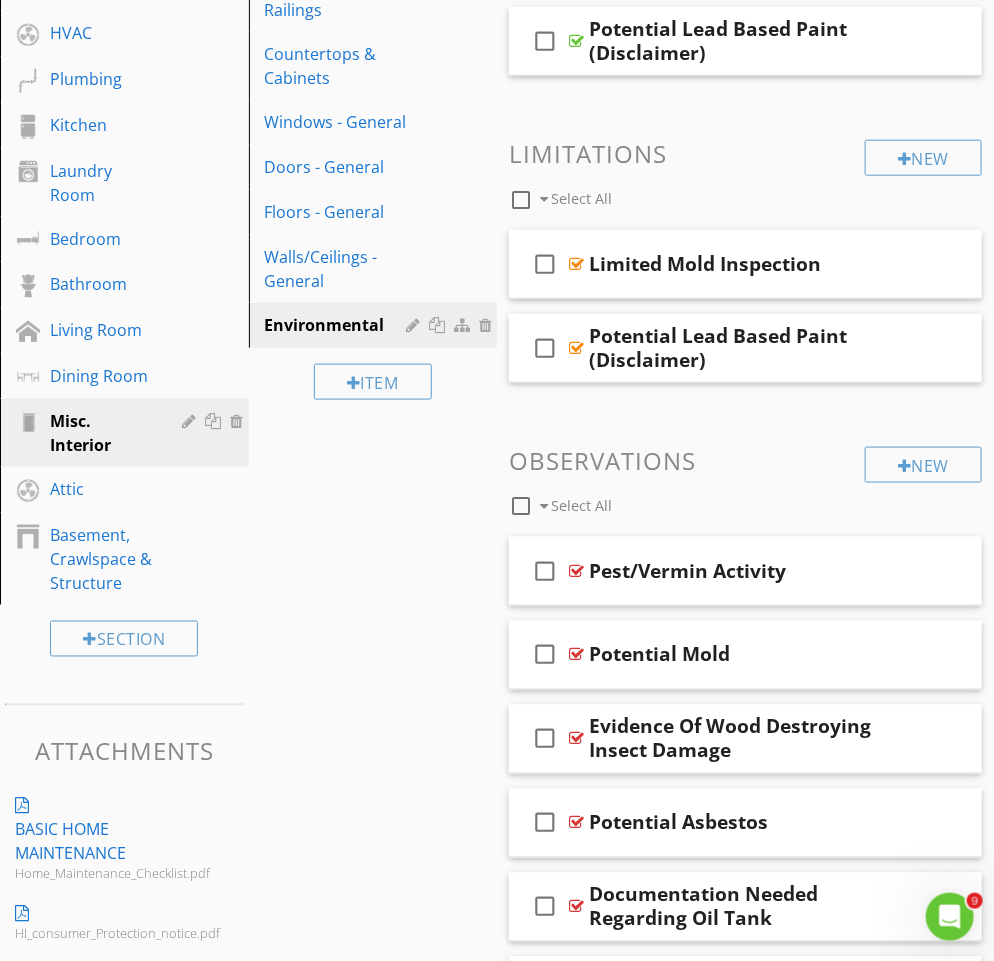 click on "Basement, Crawlspace & Structure" at bounding box center (102, 559) 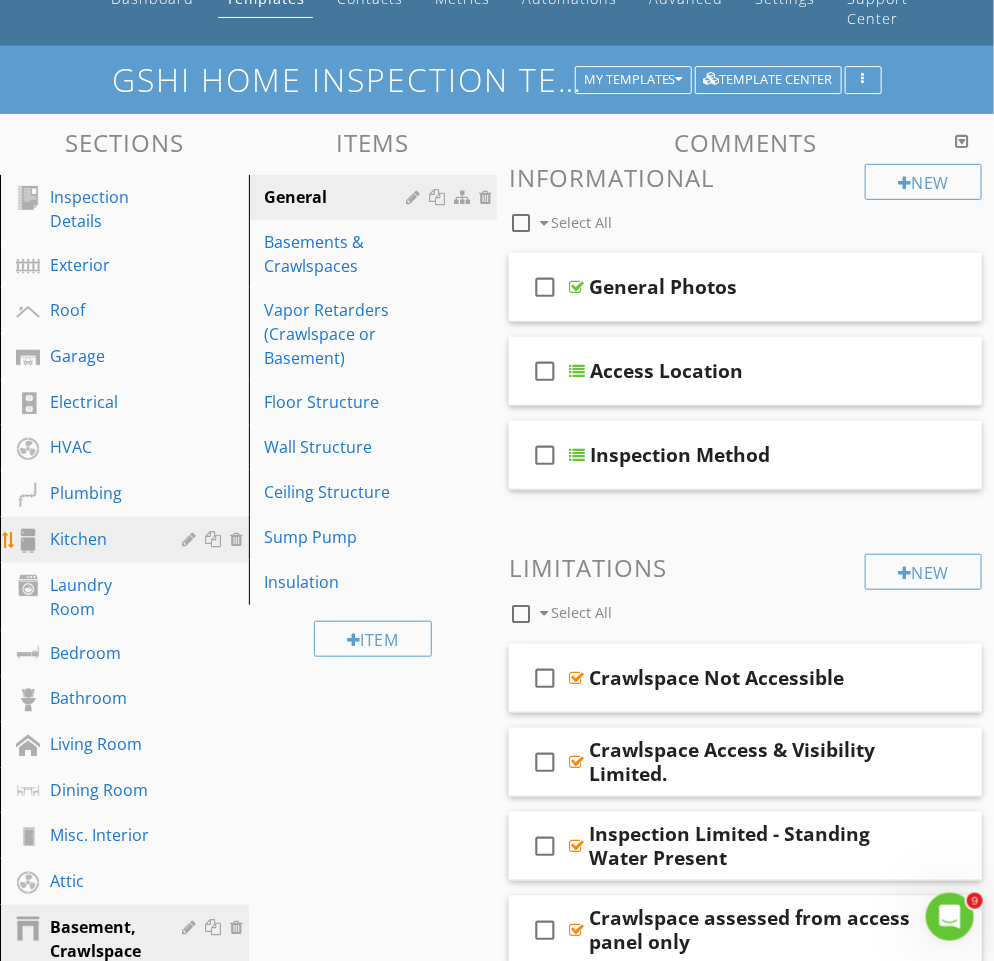 scroll, scrollTop: 62, scrollLeft: 0, axis: vertical 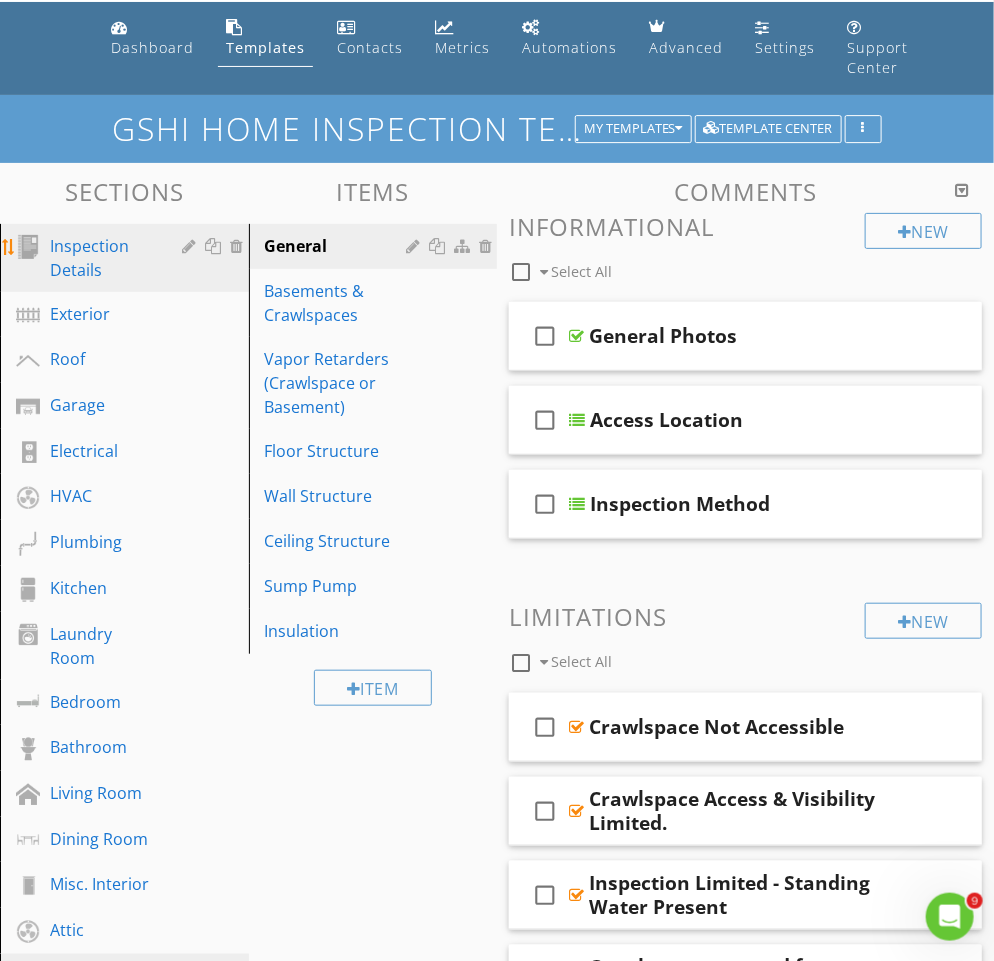 click on "Inspection Details" at bounding box center (102, 258) 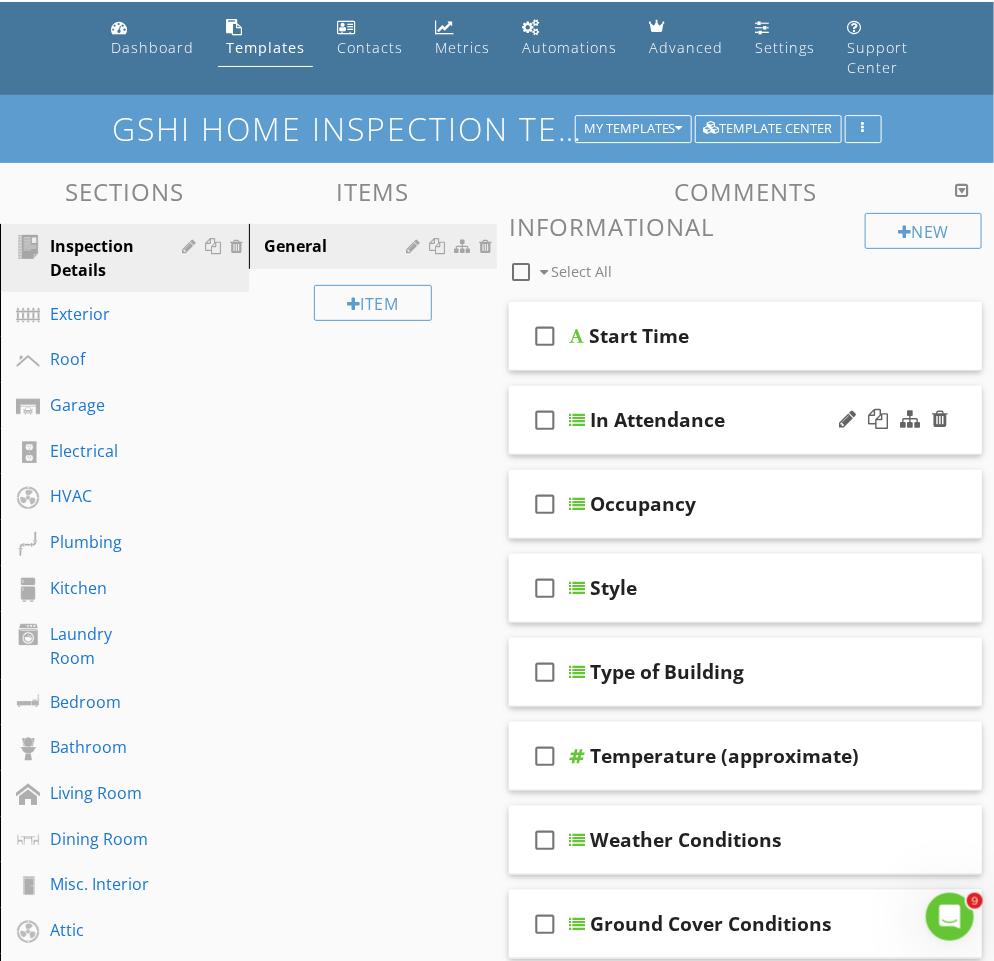 click on "In Attendance" at bounding box center (752, 420) 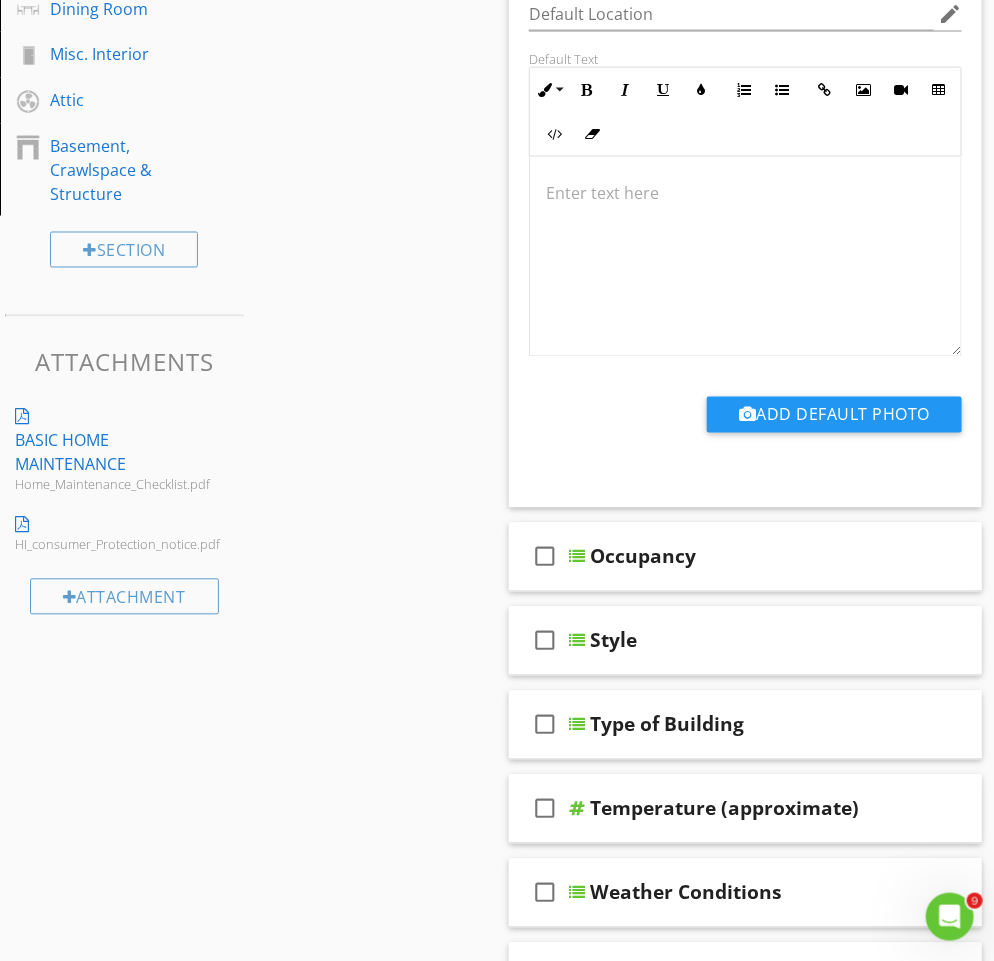 scroll, scrollTop: 901, scrollLeft: 0, axis: vertical 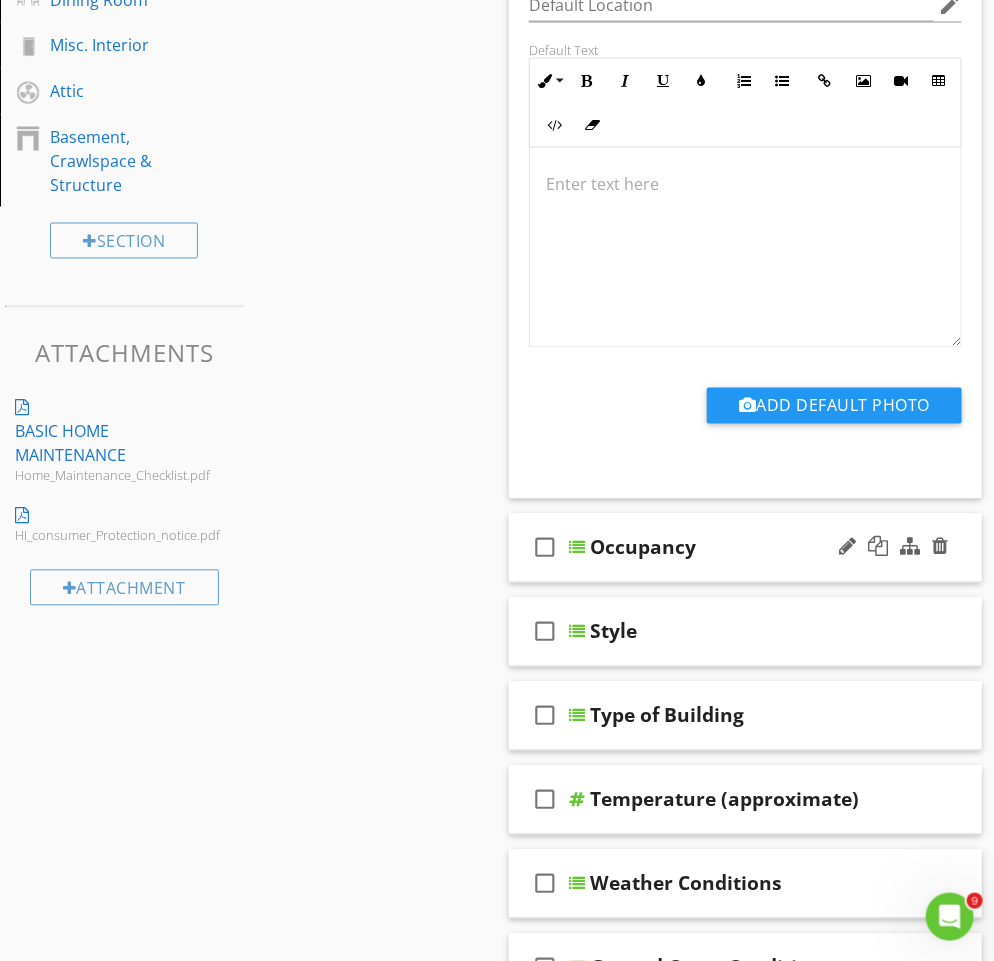 click on "Occupancy" at bounding box center [643, 548] 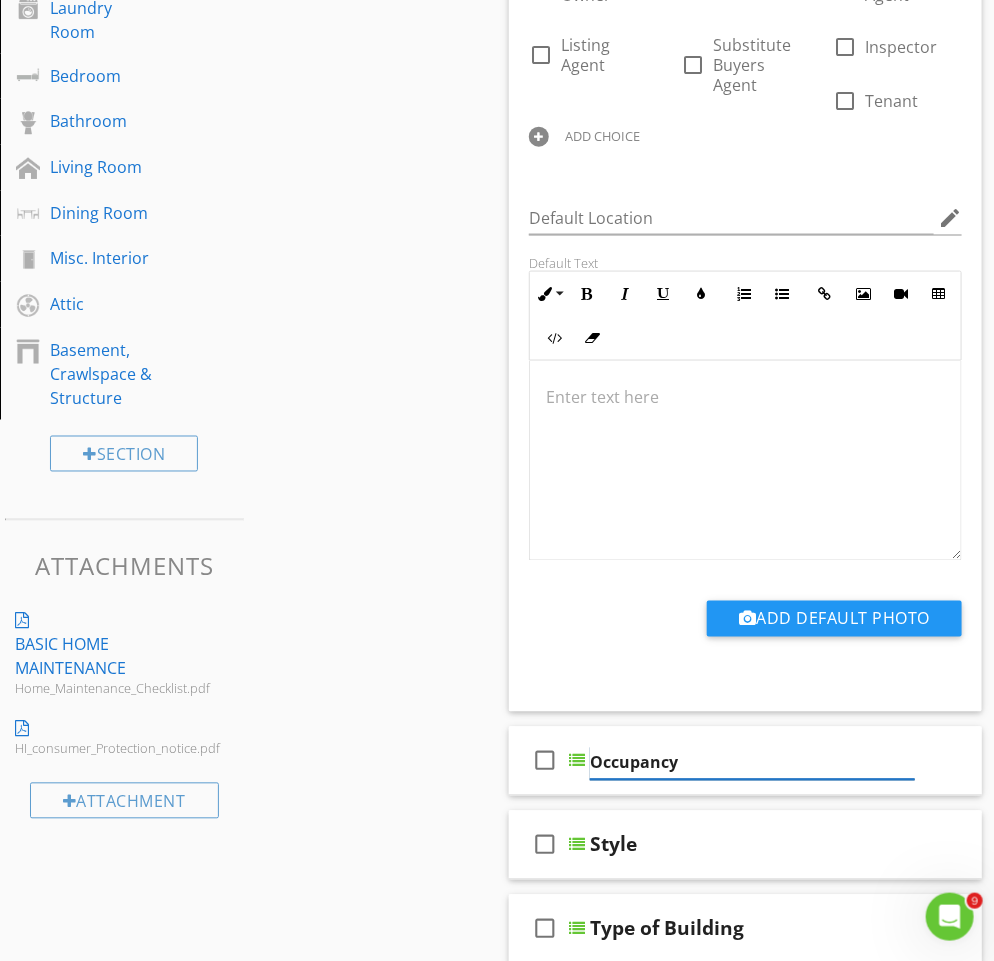 scroll, scrollTop: 367, scrollLeft: 0, axis: vertical 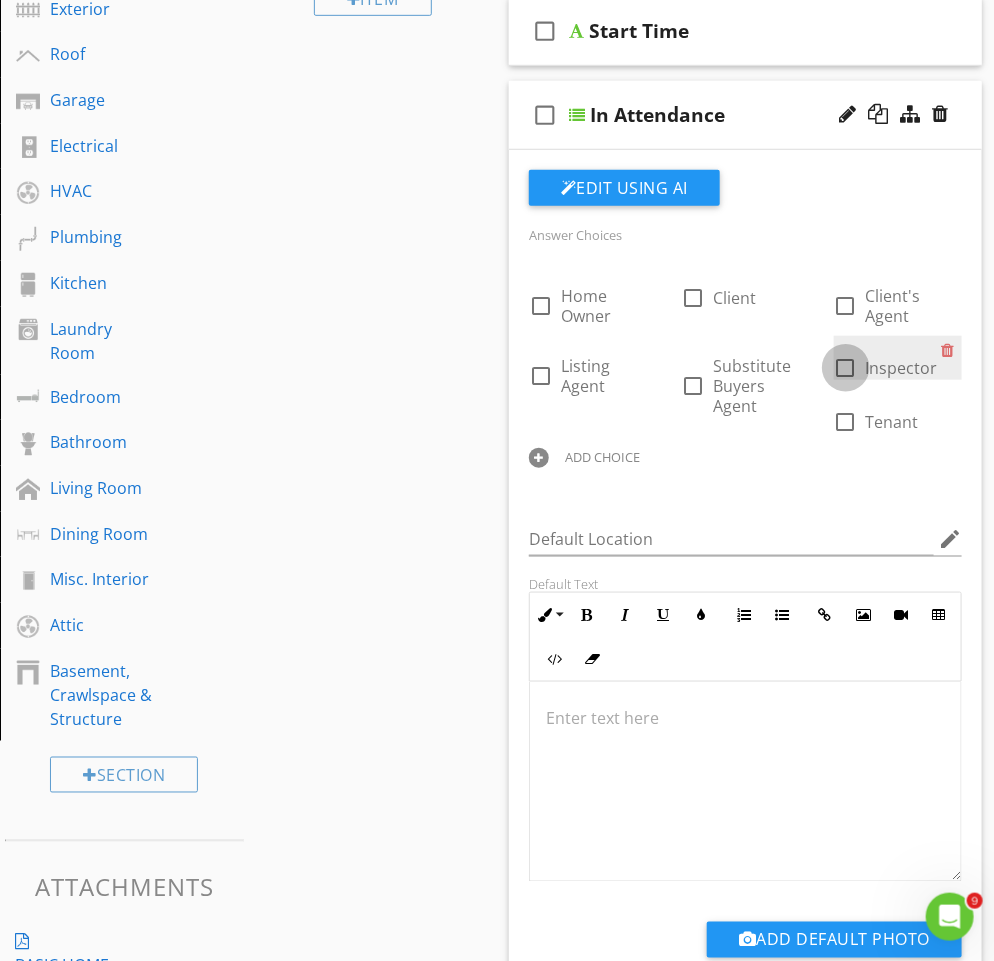 click at bounding box center [846, 368] 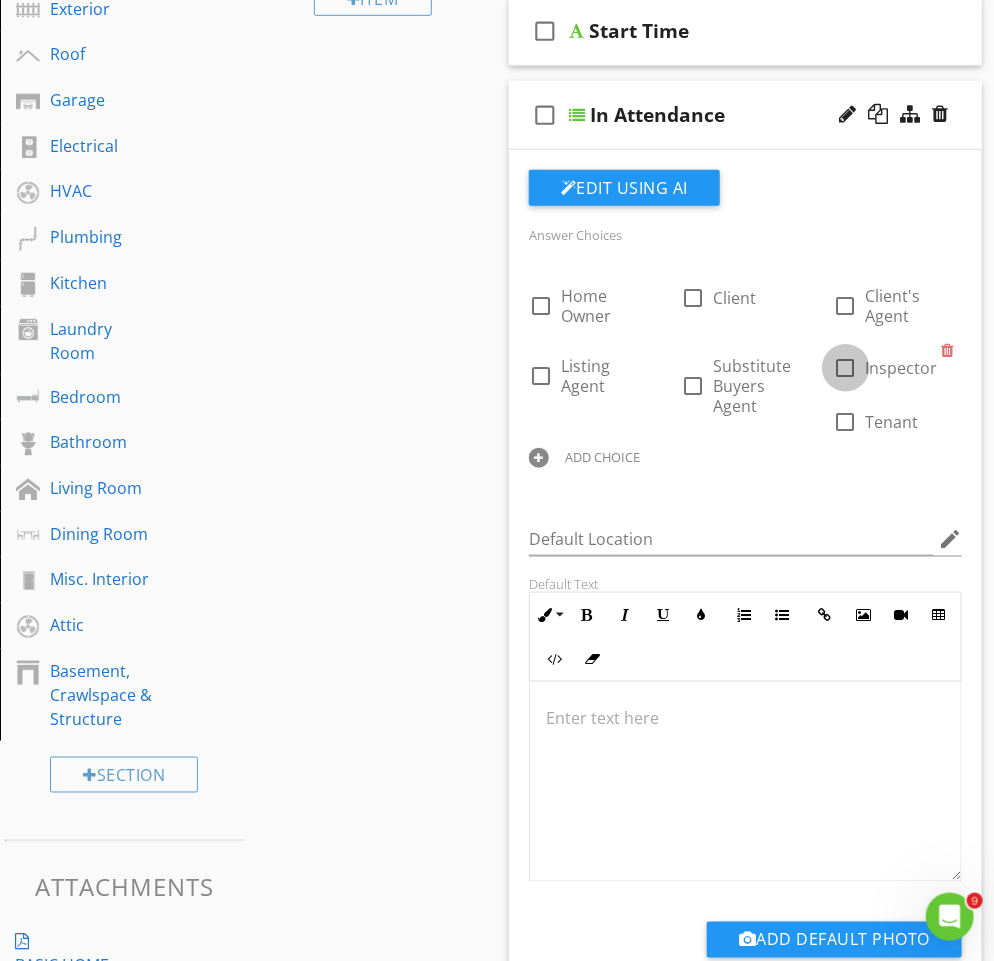 checkbox on "true" 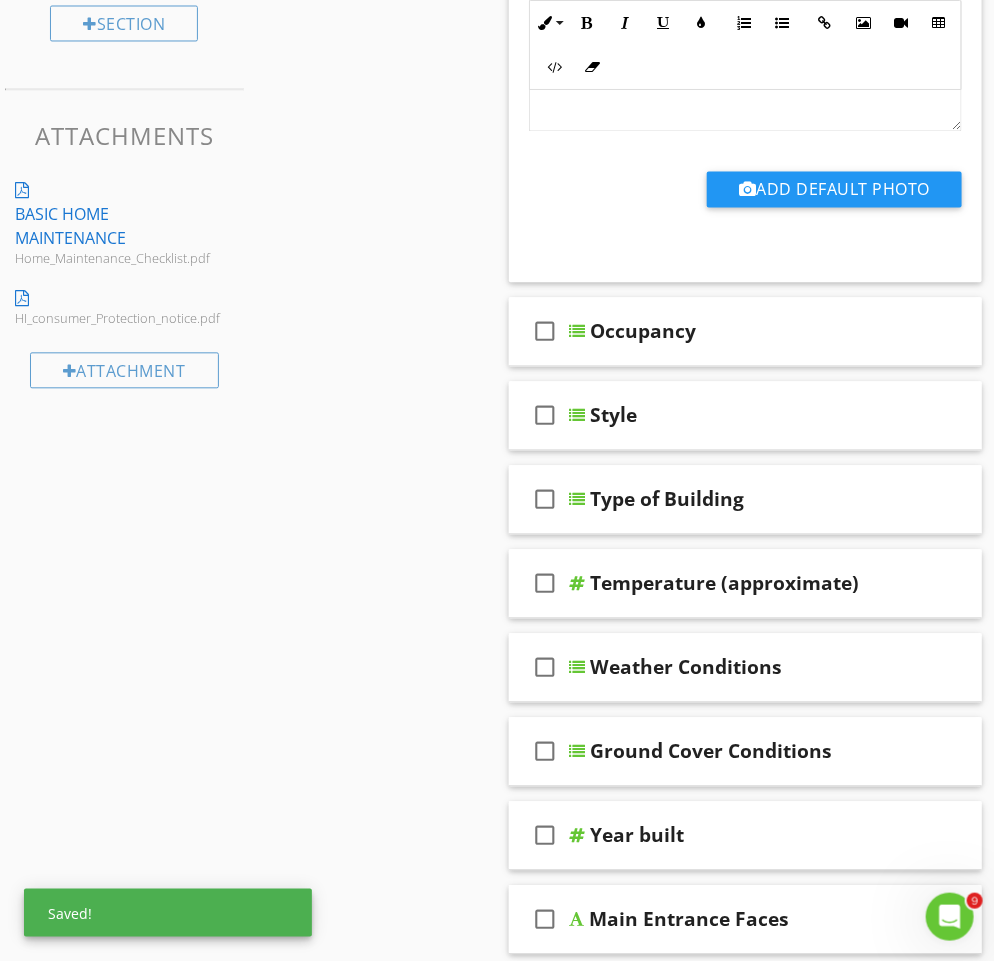 scroll, scrollTop: 1131, scrollLeft: 0, axis: vertical 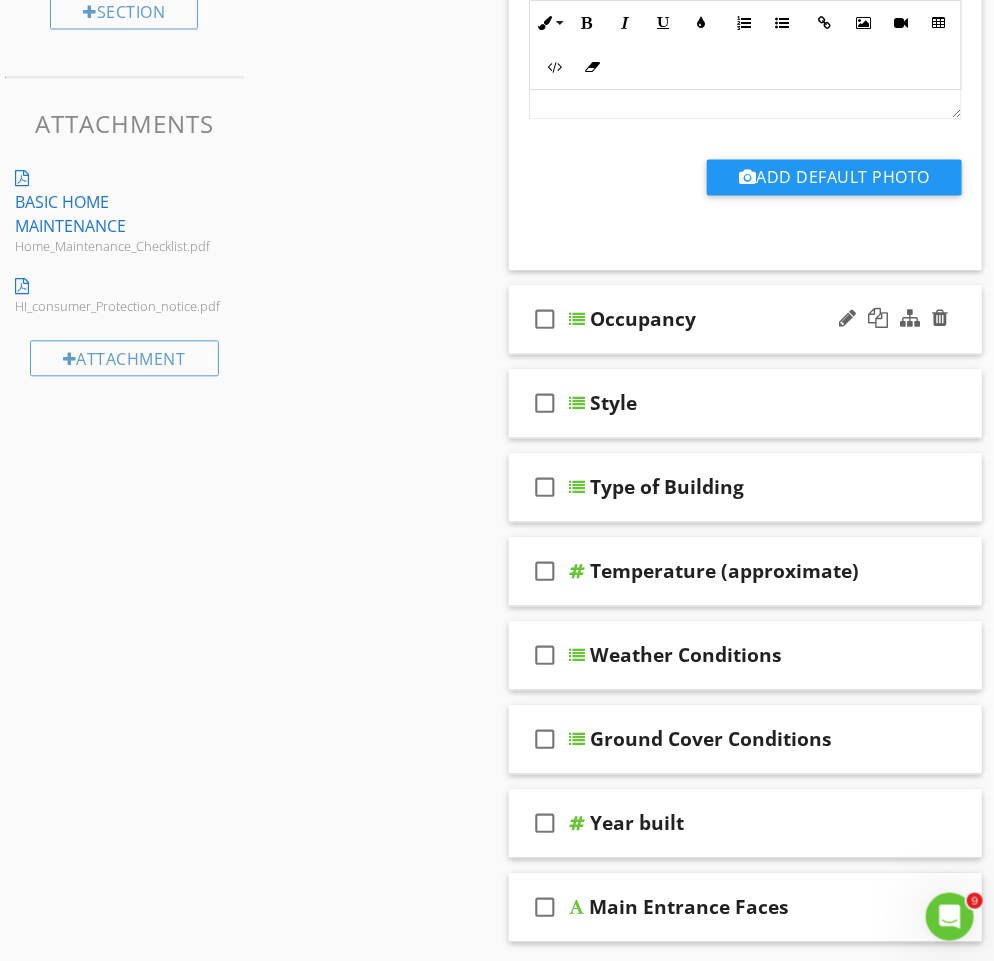 click on "check_box_outline_blank
Occupancy" at bounding box center (745, 319) 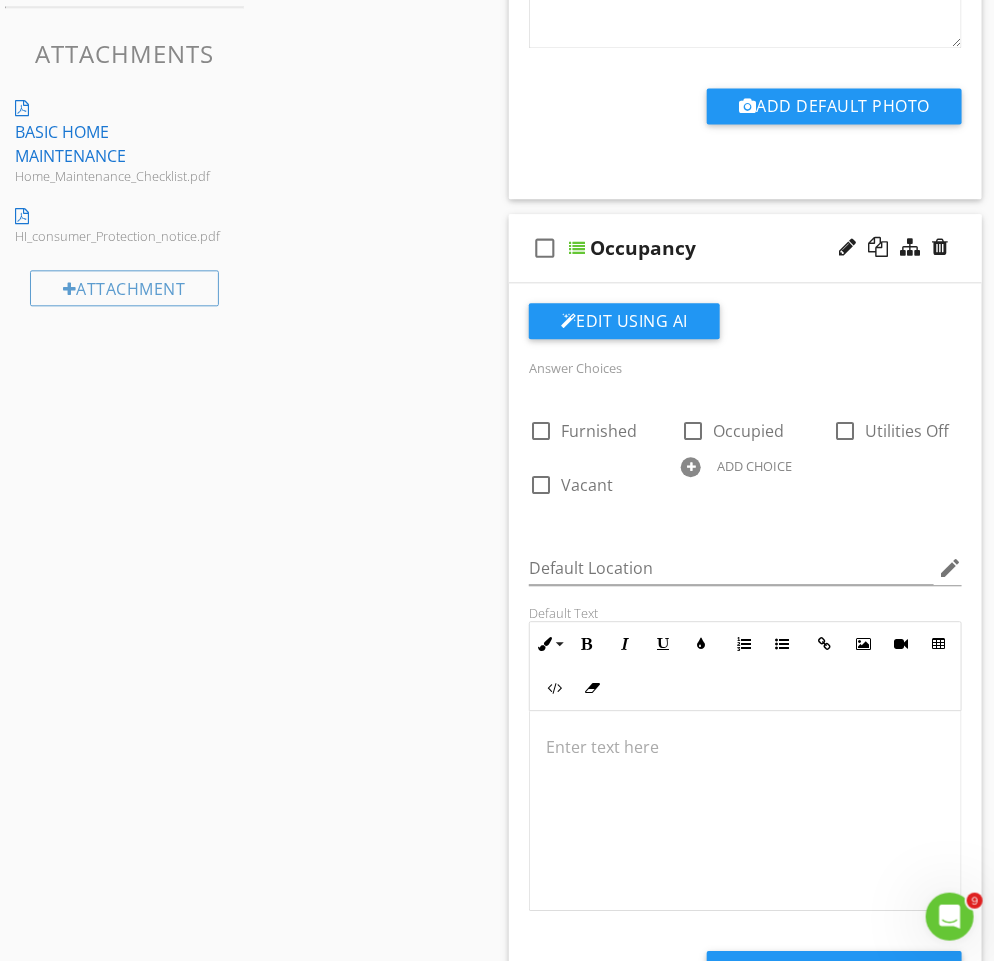scroll, scrollTop: 1204, scrollLeft: 0, axis: vertical 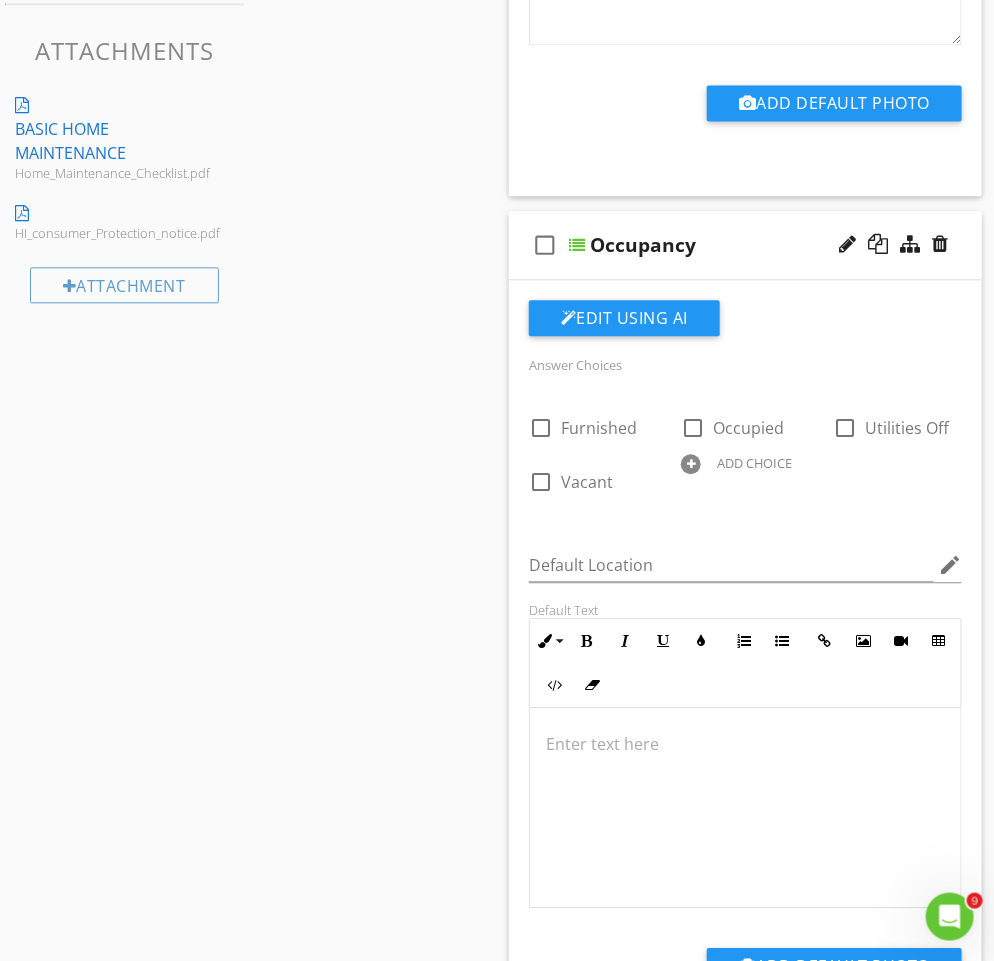 click at bounding box center (691, 464) 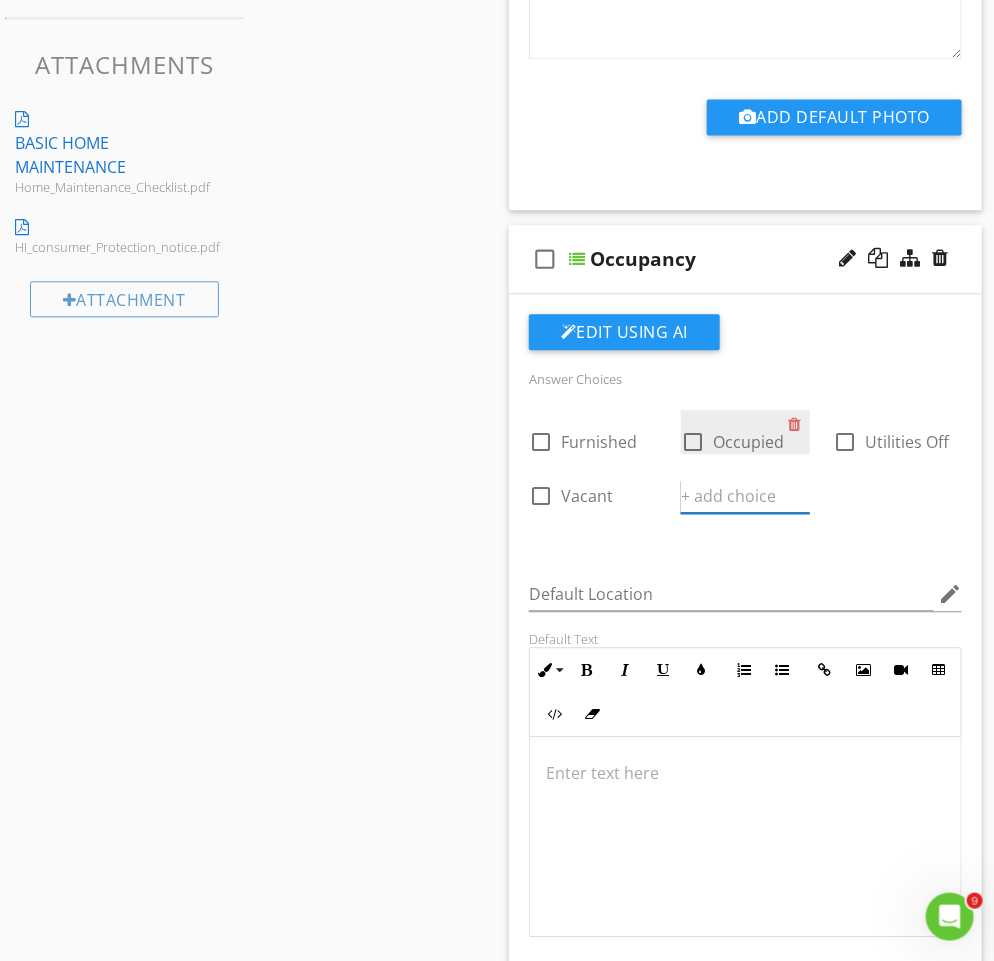 scroll, scrollTop: 1193, scrollLeft: 0, axis: vertical 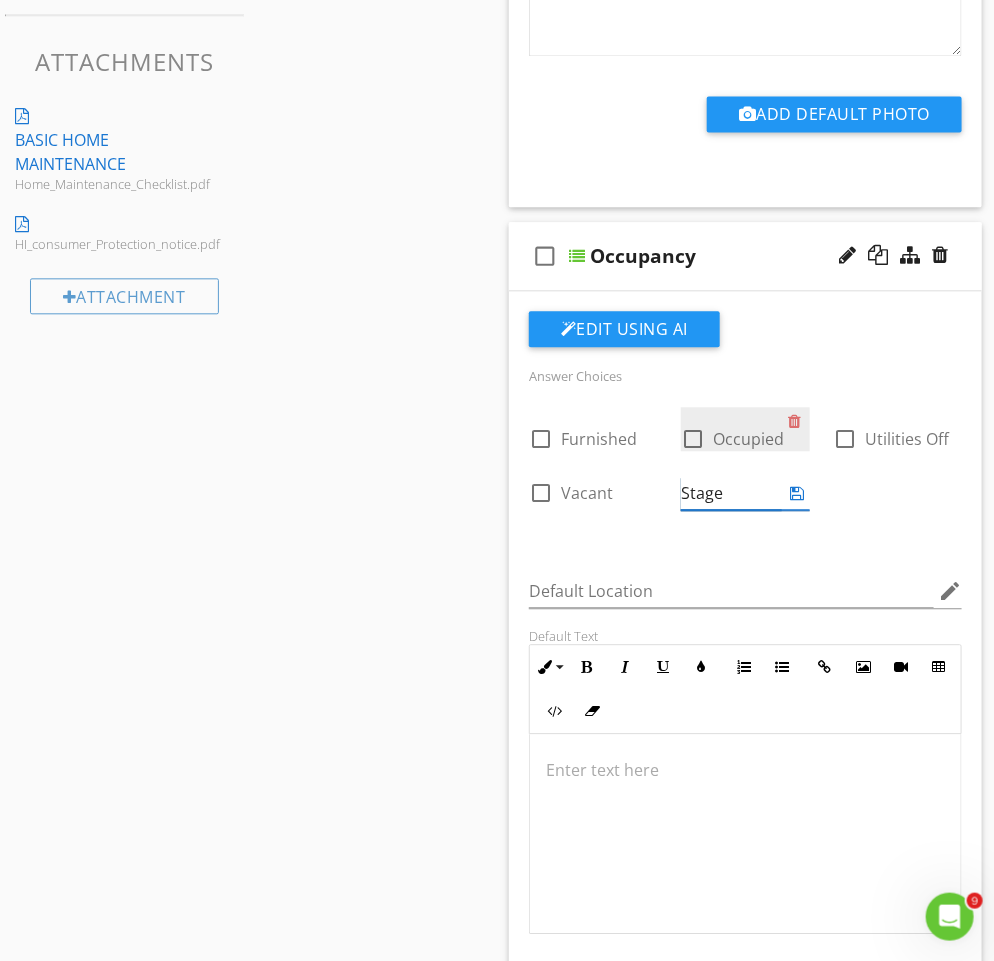 type on "Staged" 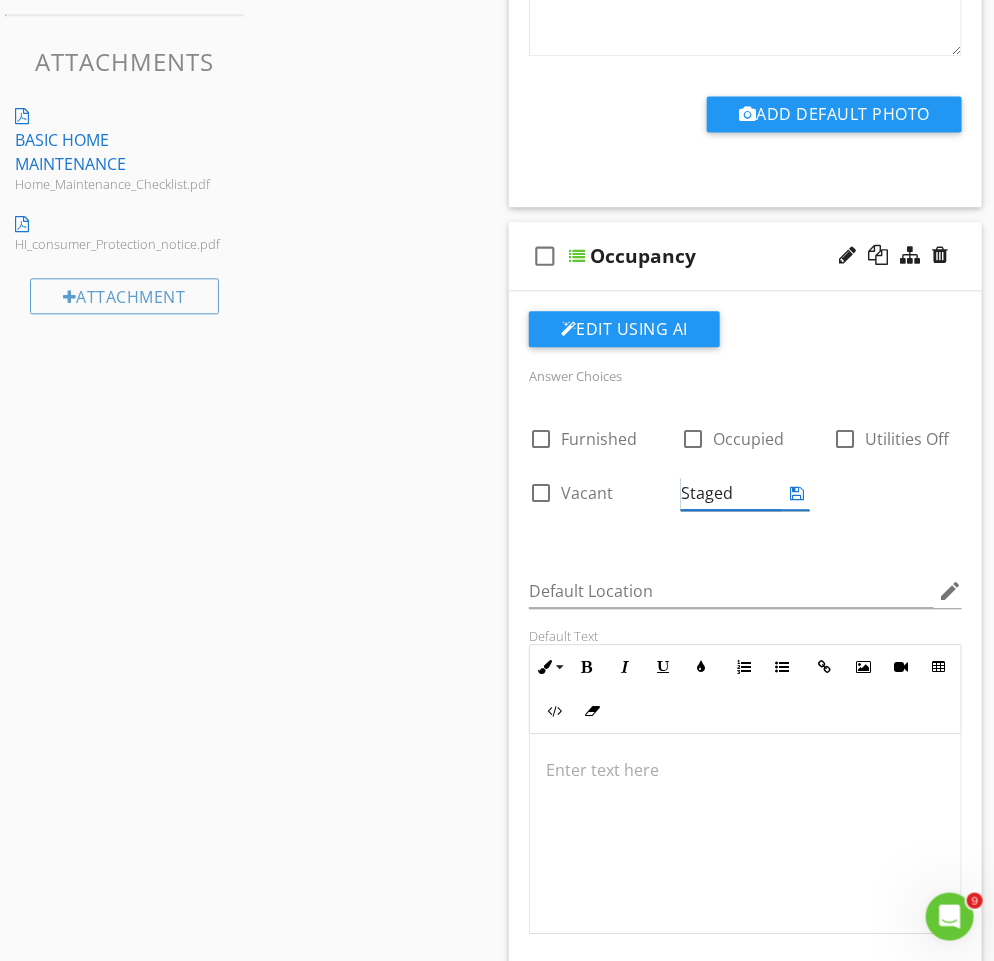 click at bounding box center [798, 493] 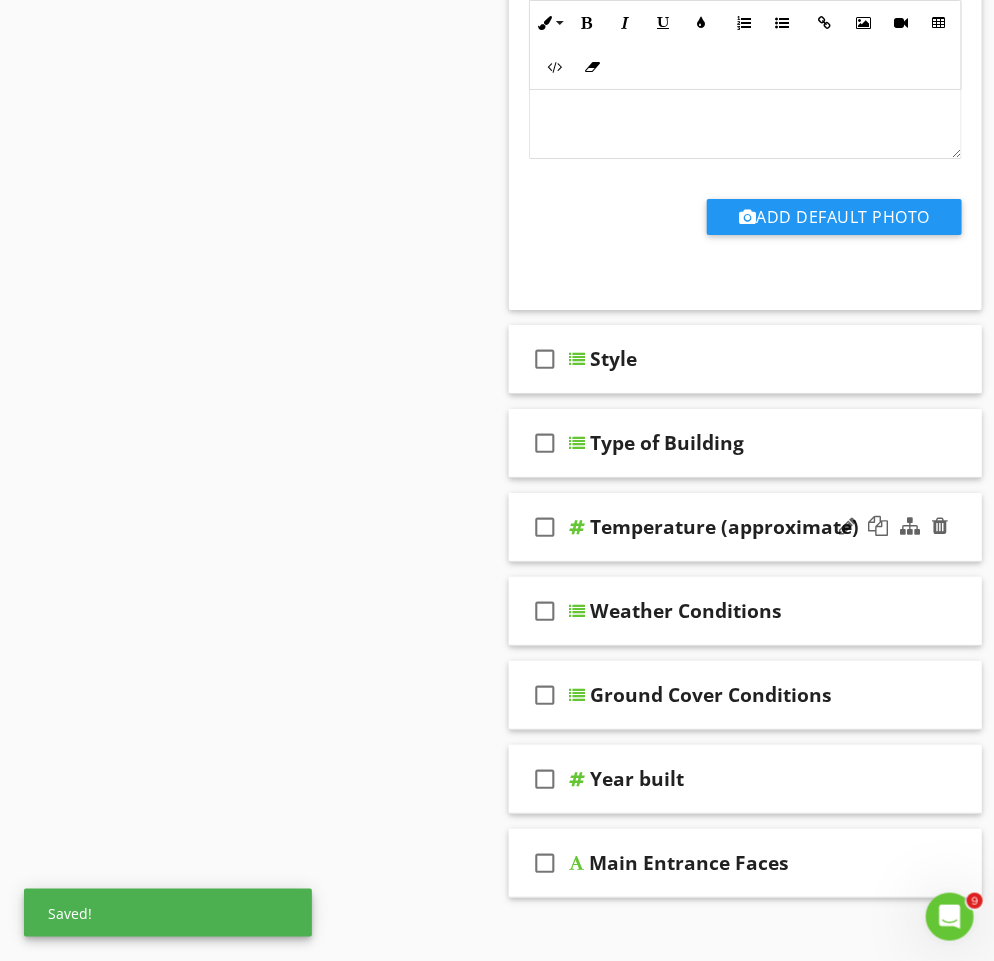 scroll, scrollTop: 2081, scrollLeft: 0, axis: vertical 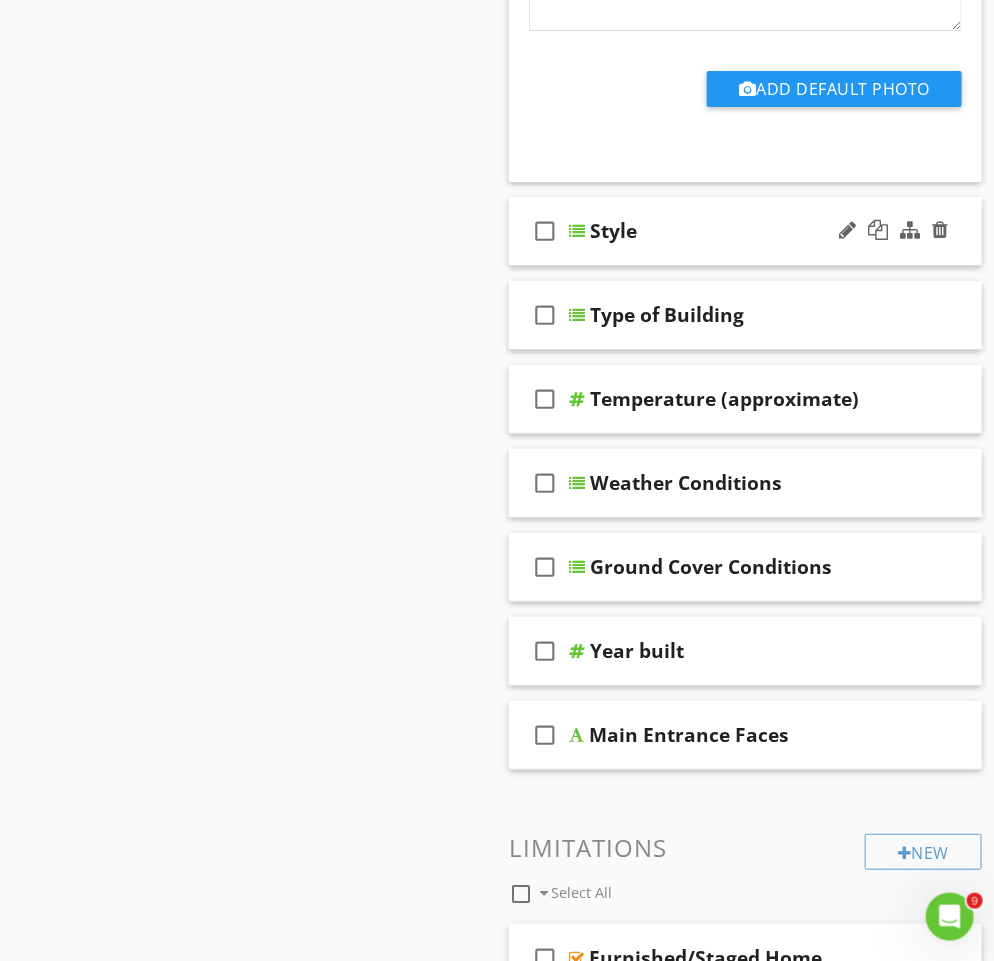 click on "Style" at bounding box center [613, 231] 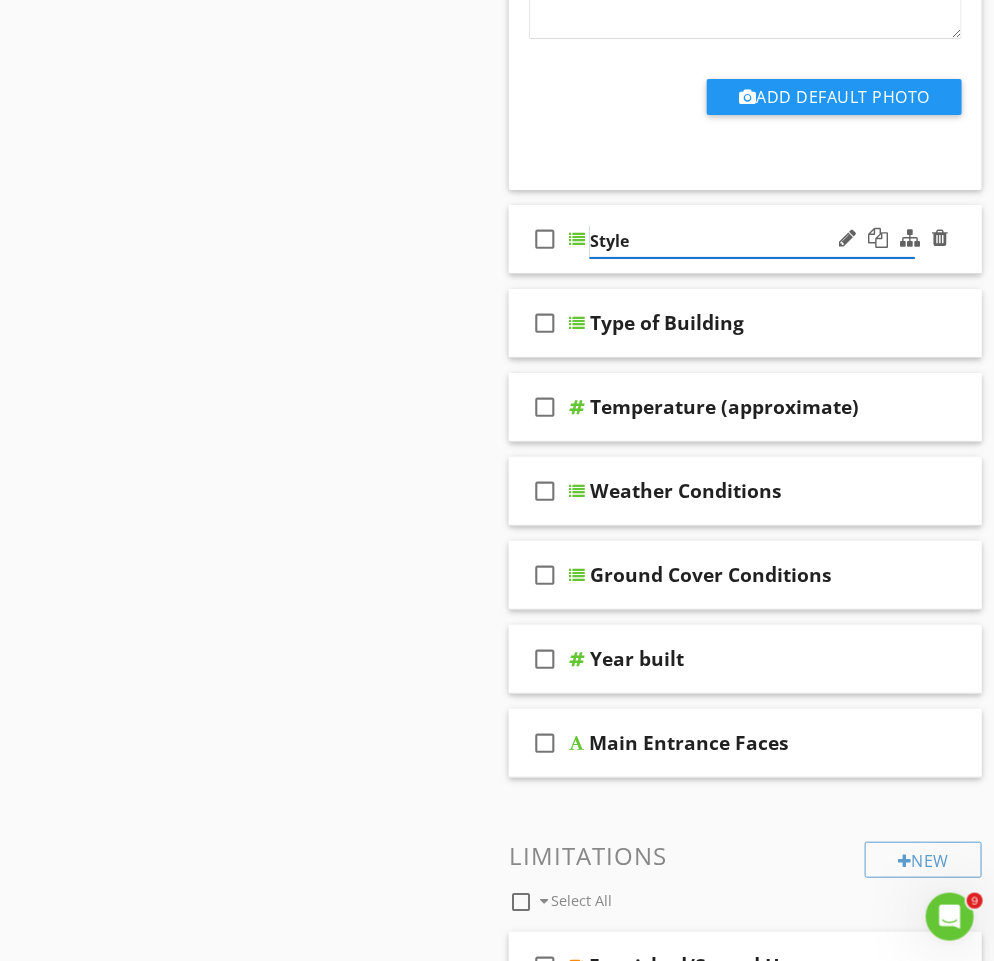 click on "Style" at bounding box center (752, 241) 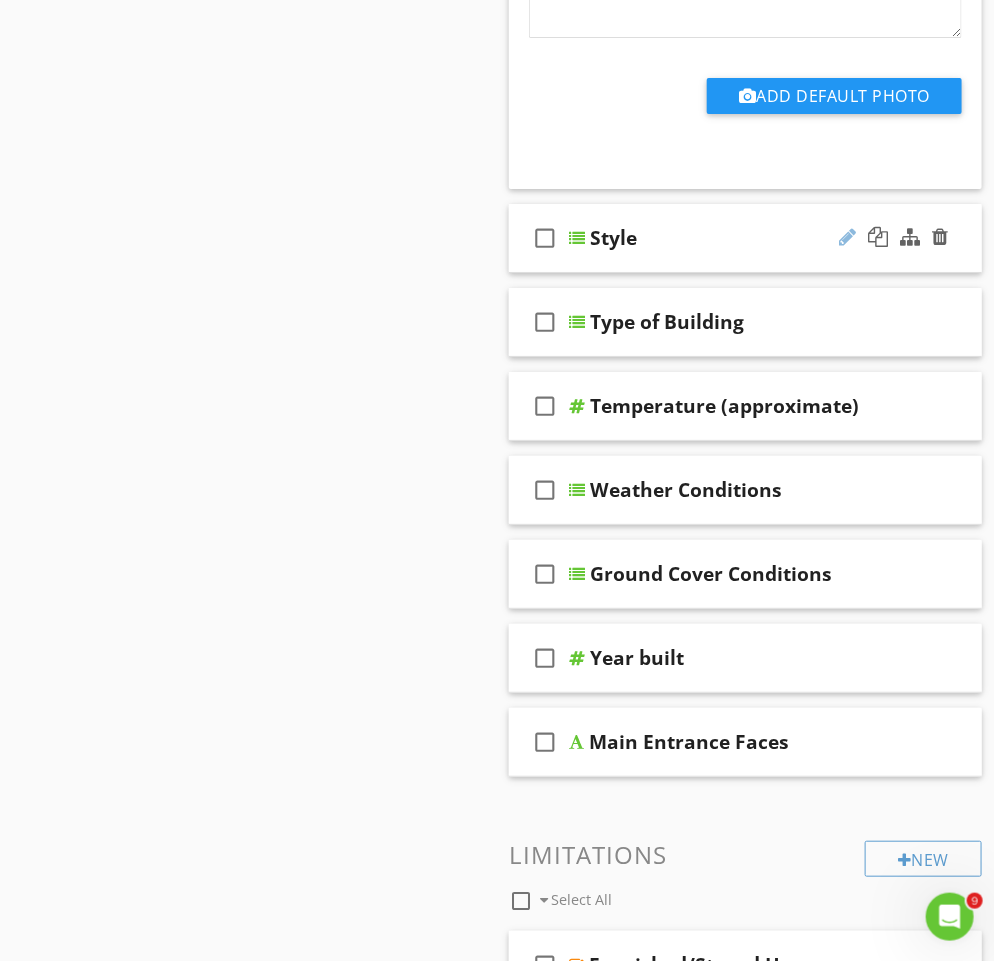 click at bounding box center [847, 237] 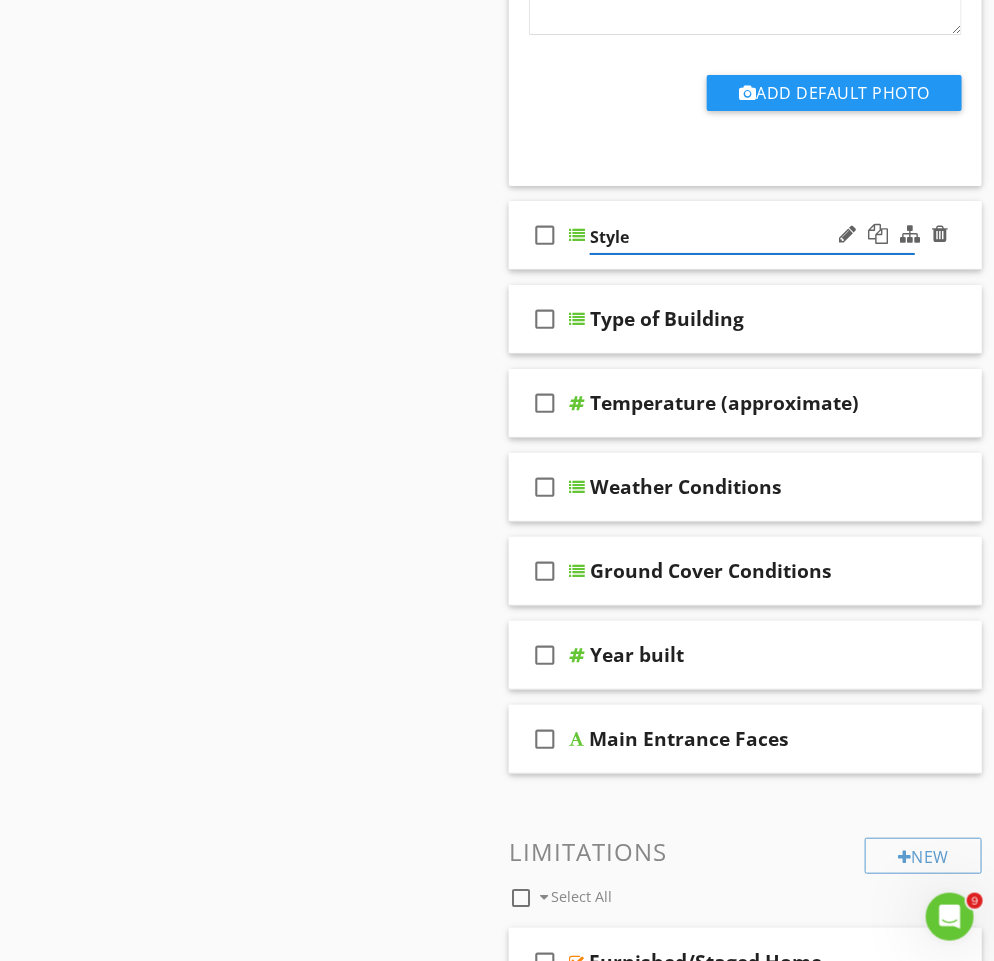 click on "check_box_outline_blank         Style" at bounding box center (745, 235) 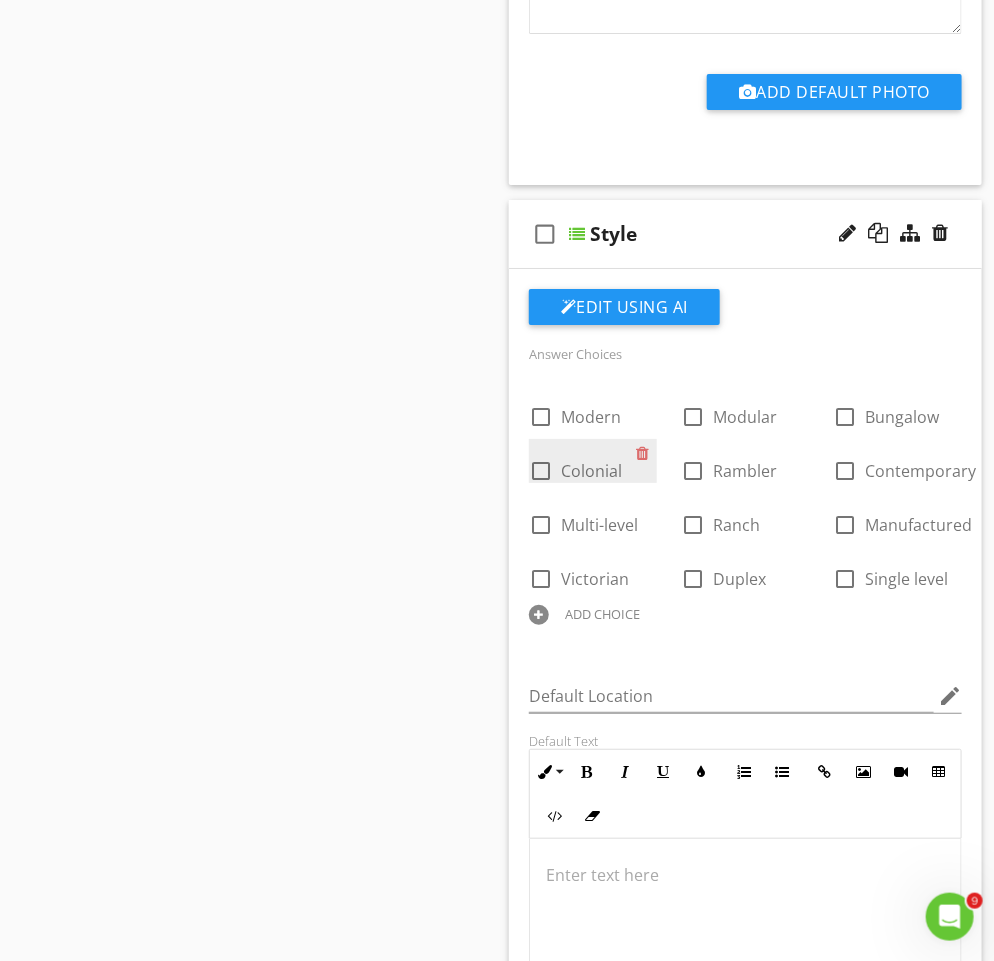 scroll, scrollTop: 2081, scrollLeft: 0, axis: vertical 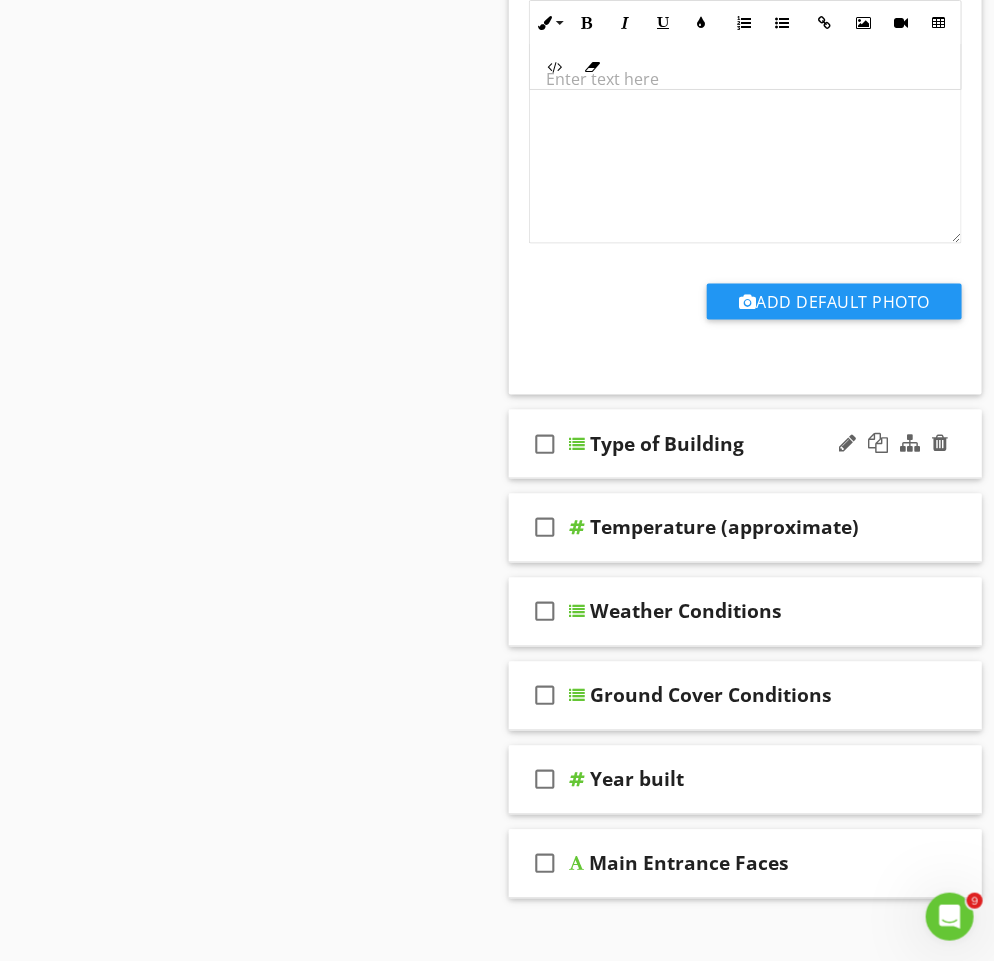 click on "check_box_outline_blank
Type of Building" at bounding box center (745, 444) 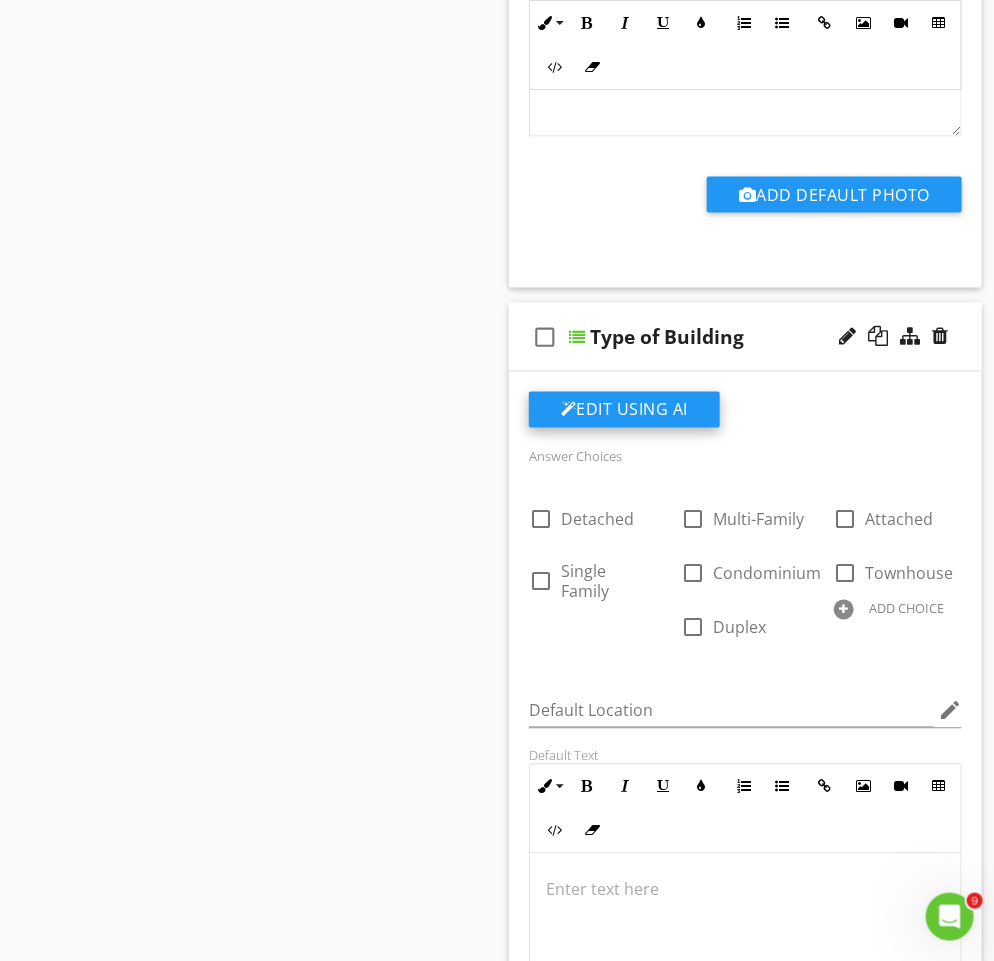 scroll, scrollTop: 3014, scrollLeft: 0, axis: vertical 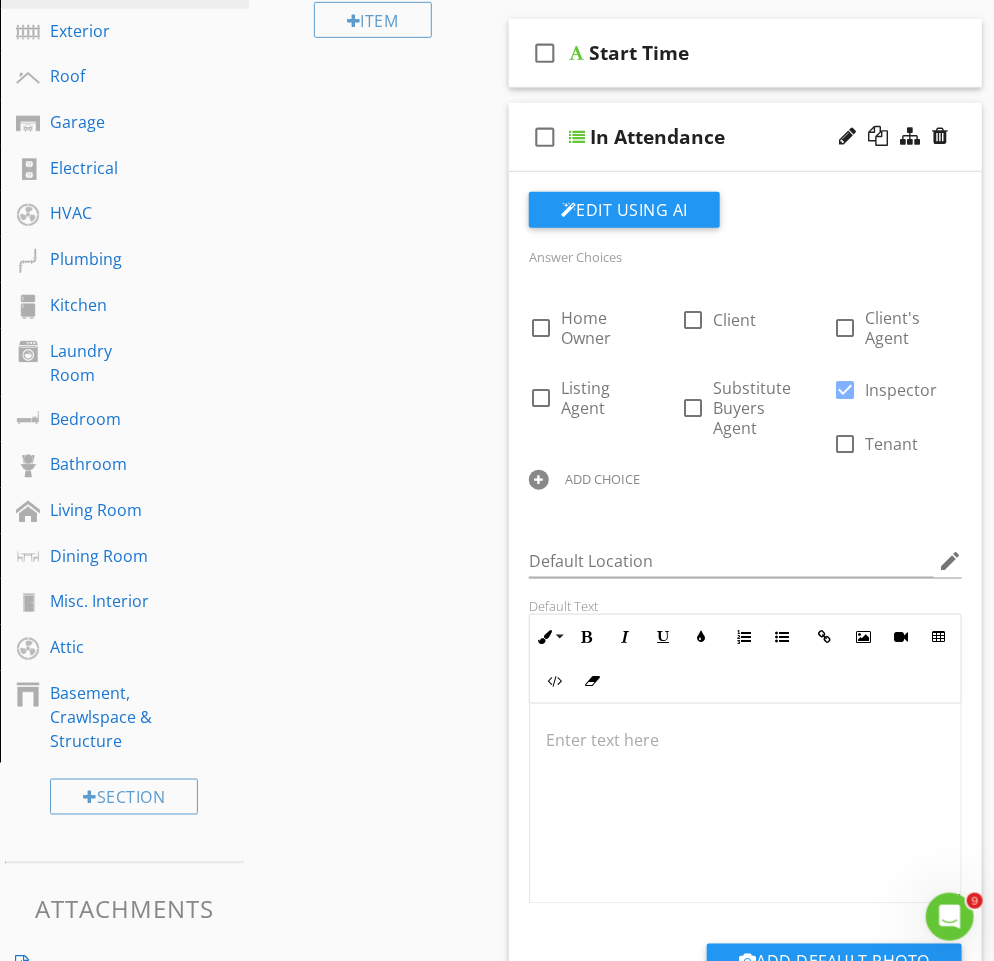 click on "Sections
Inspection Details           Exterior           Roof           Garage           Electrical           HVAC           Plumbing           Kitchen           Laundry Room            Bedroom            Bathroom            Living Room           Dining Room           Misc. Interior           Attic           Basement, Crawlspace & Structure
Section
Attachments     Basic Home Maintenance   Home_Maintenance_Checklist.pdf       HI_consumer_Protection_notice.pdf
Attachment
Items
General
Item
Comments
New
Informational   check_box_outline_blank     Select All       check_box_outline_blank
Start Time
check_box_outline_blank
In Attendance
Edit Using AI
Answer Choices   Home Owner" at bounding box center (497, 2381) 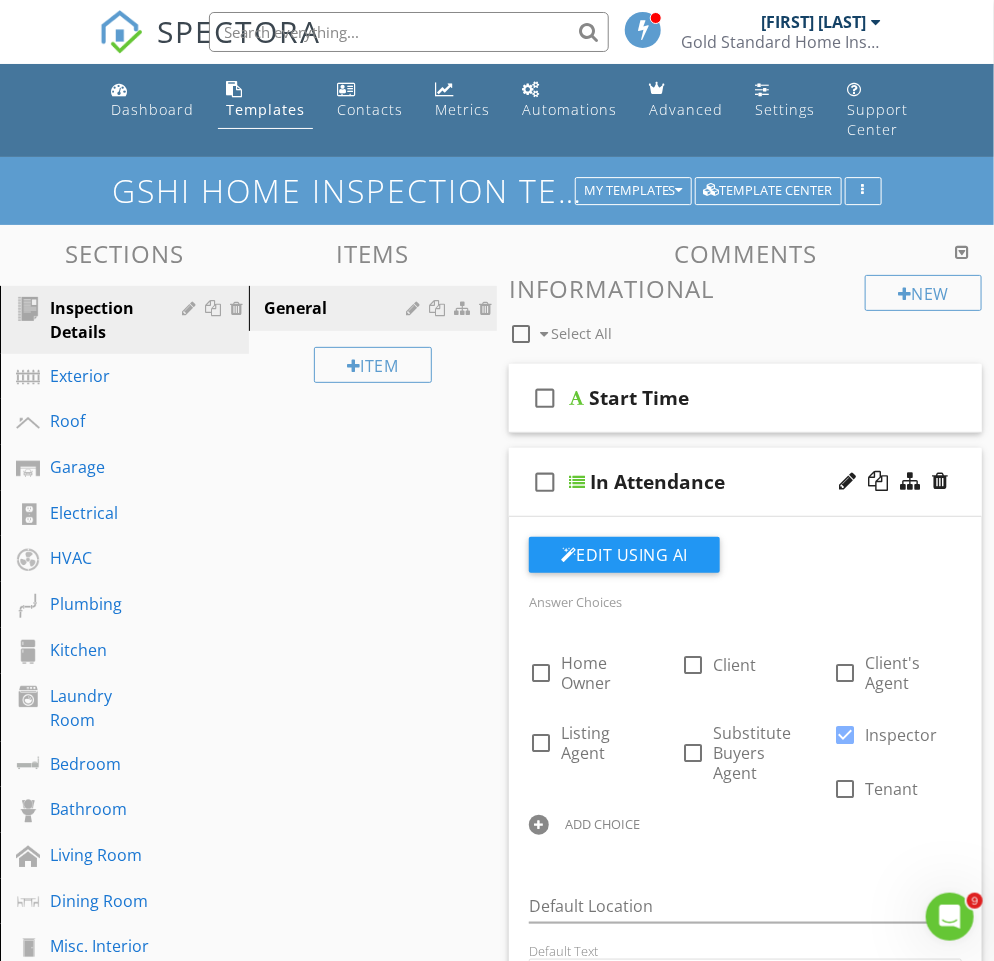 click at bounding box center (403, 32) 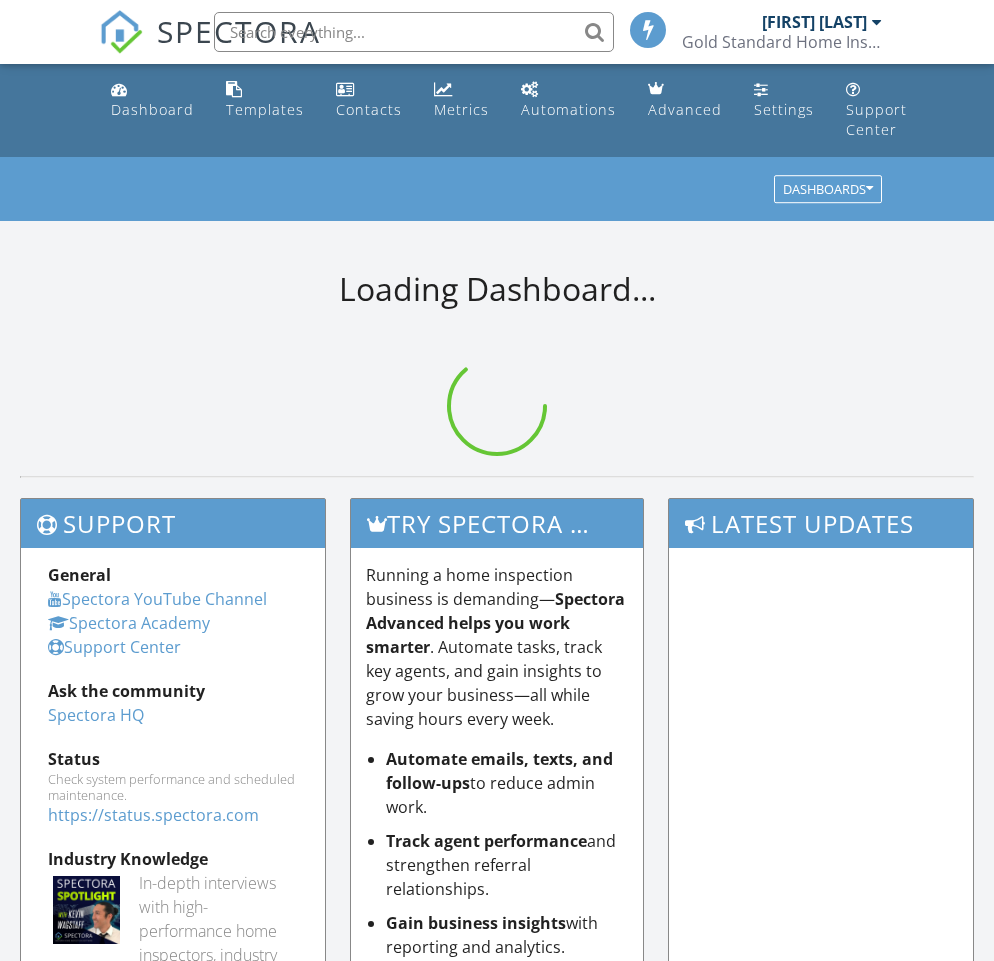 scroll, scrollTop: 0, scrollLeft: 0, axis: both 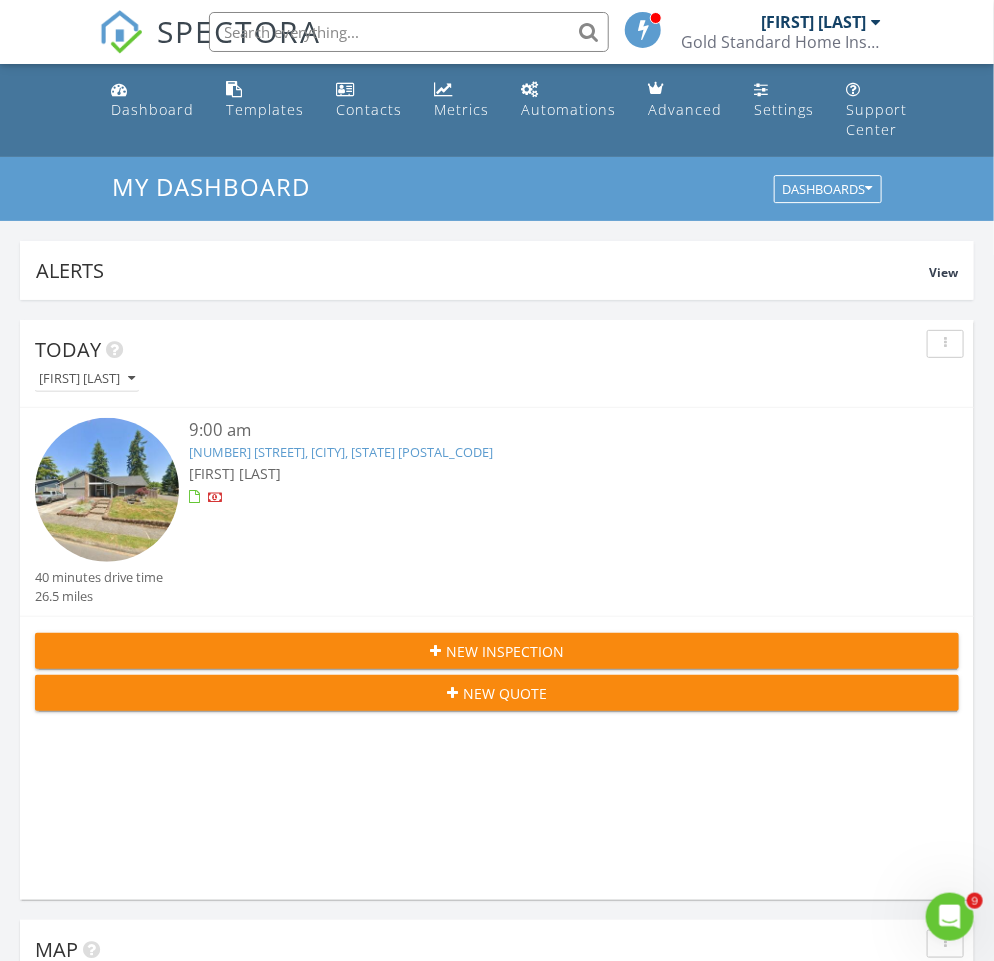 click on "4580 NW Imnaha Ct, Portland, OR 97229" at bounding box center [341, 452] 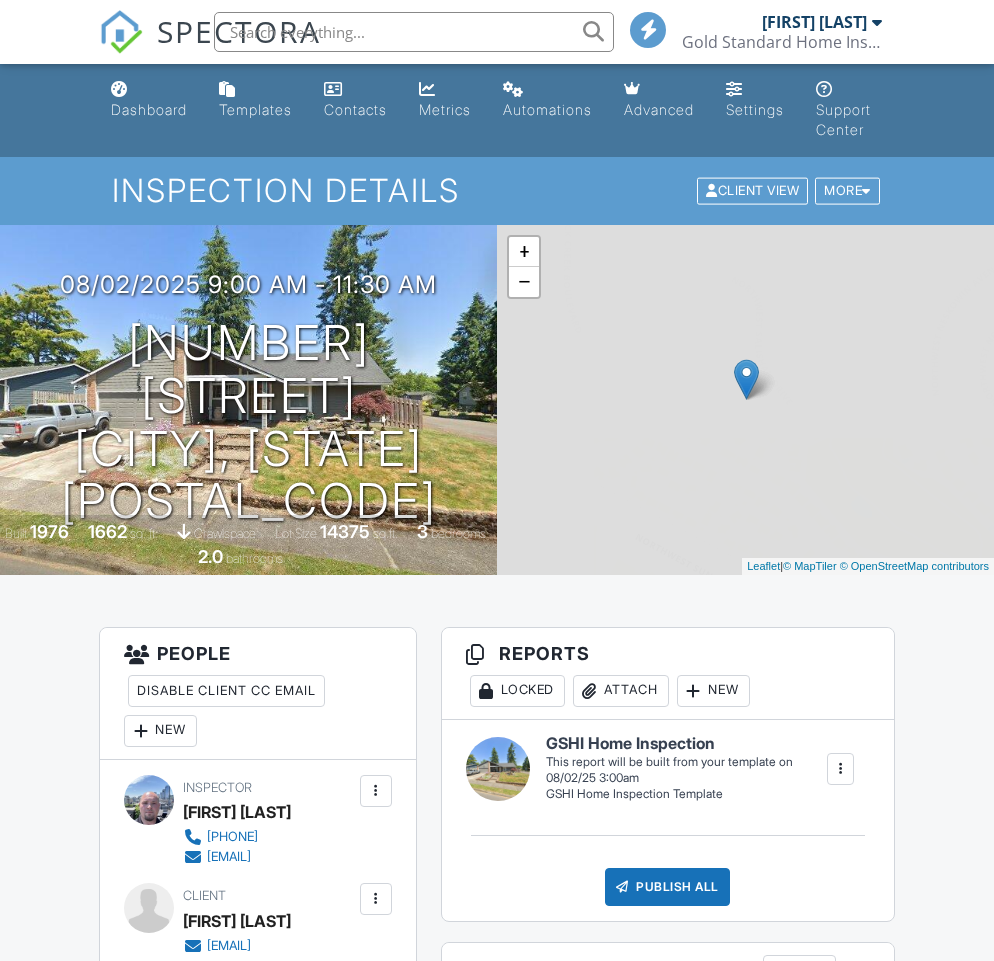 scroll, scrollTop: 0, scrollLeft: 0, axis: both 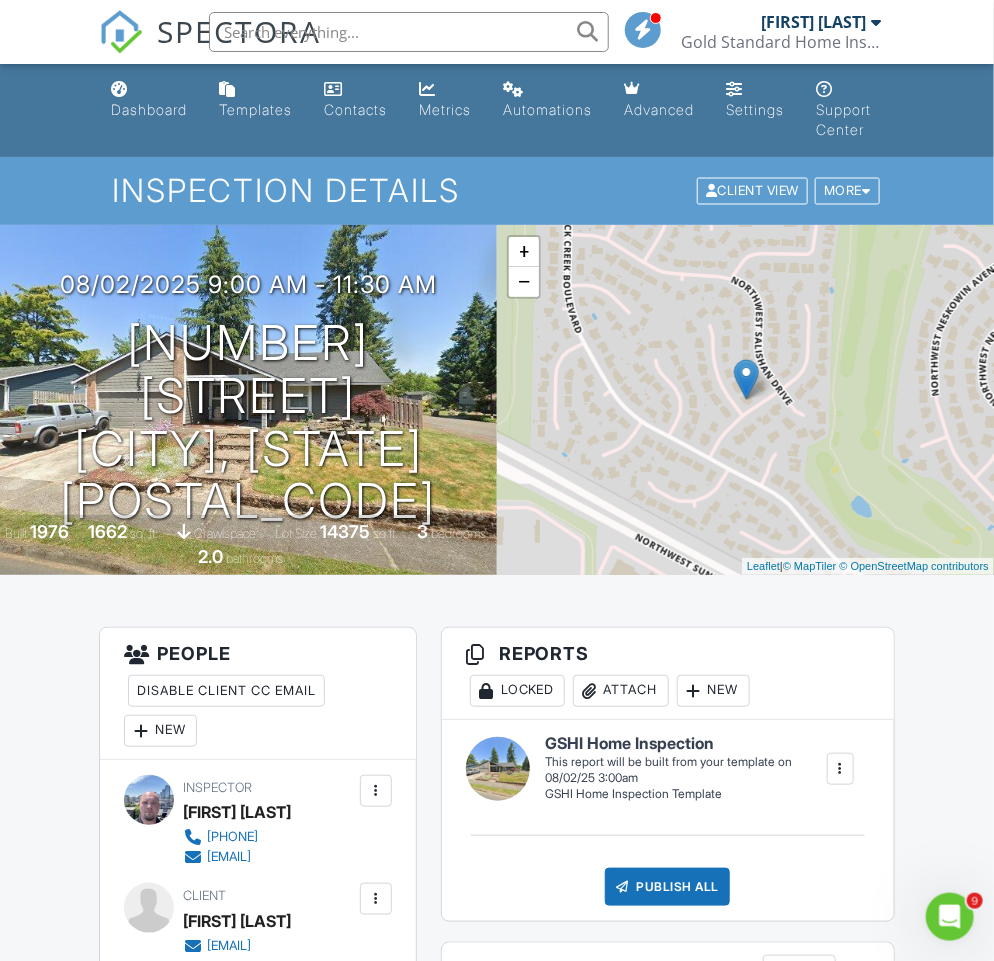 click at bounding box center [840, 769] 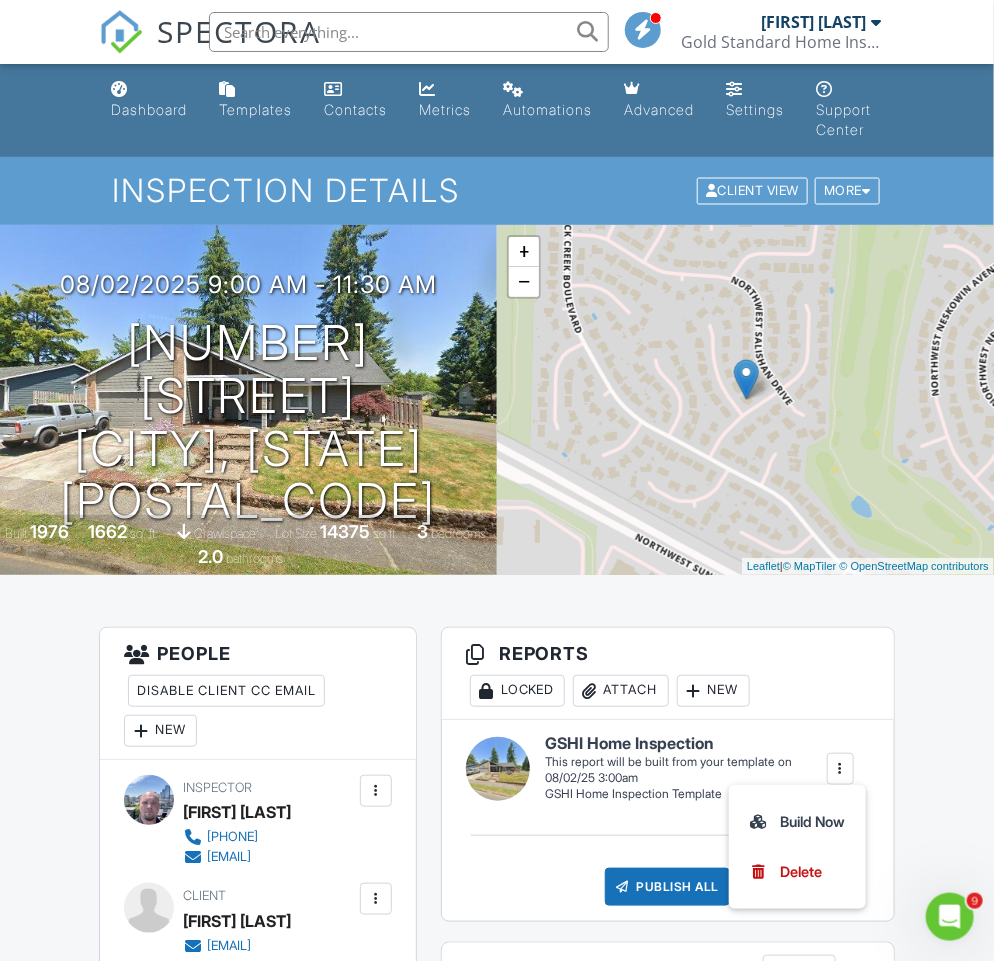 click on "Build Now" at bounding box center (797, 822) 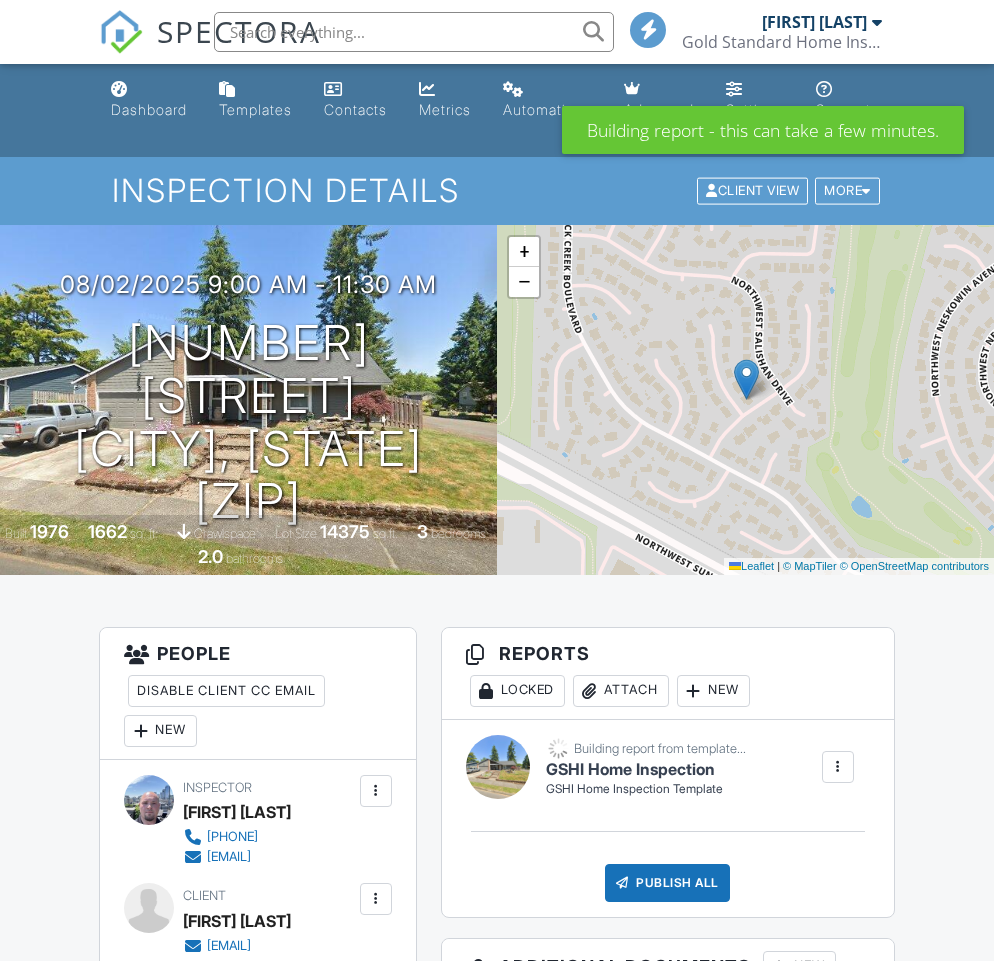scroll, scrollTop: 0, scrollLeft: 0, axis: both 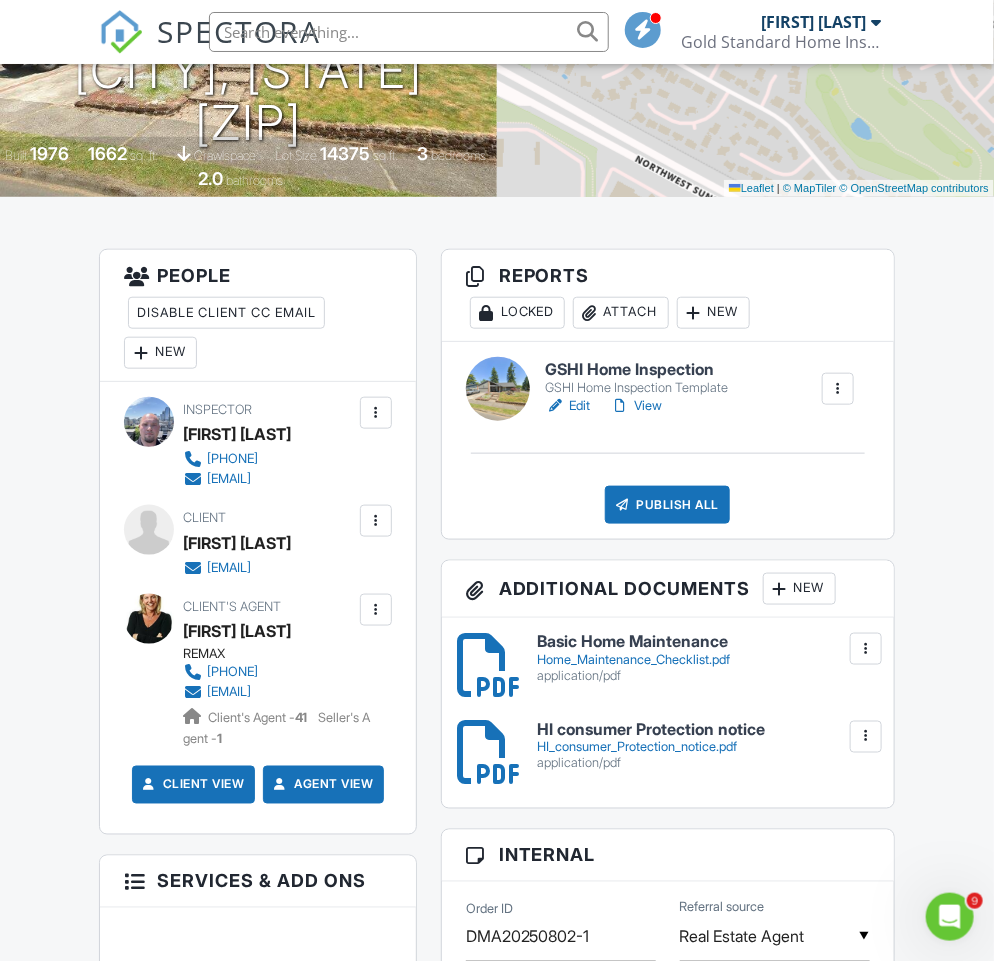 click on "GSHI Home Inspection" at bounding box center (637, 370) 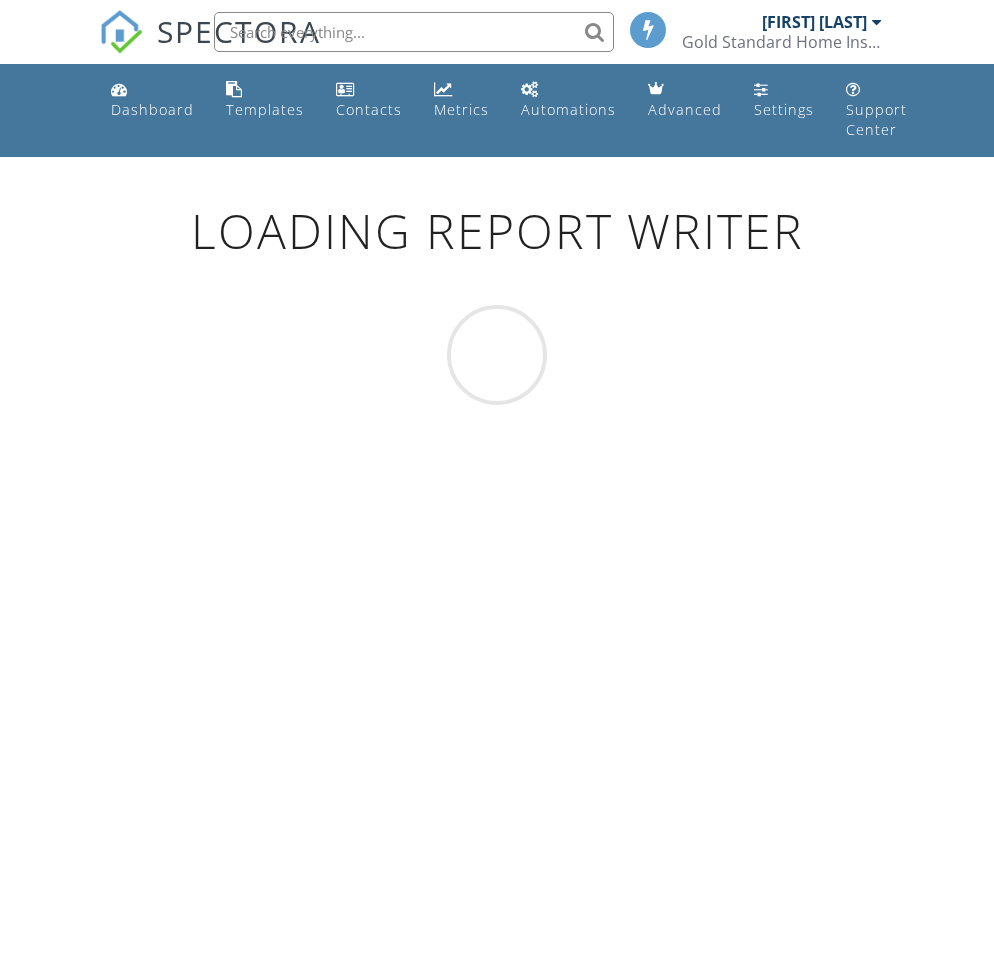 scroll, scrollTop: 0, scrollLeft: 0, axis: both 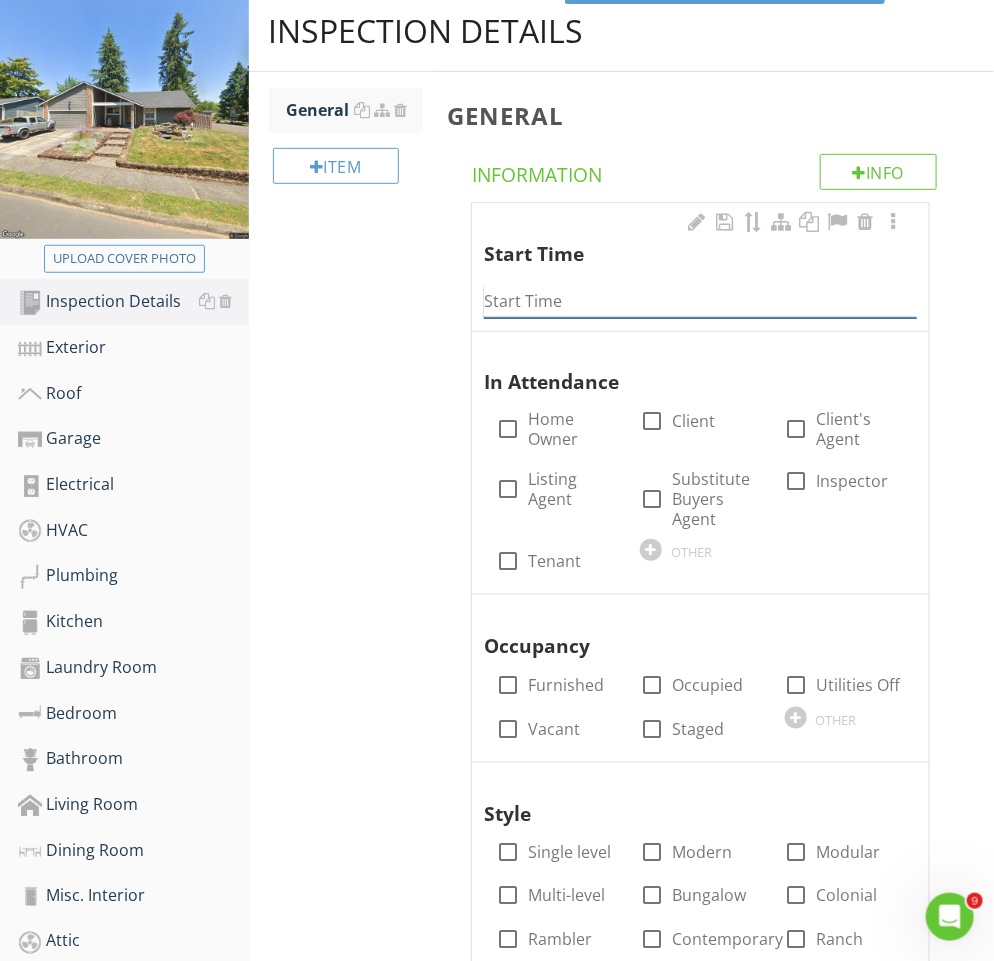 click at bounding box center [700, 301] 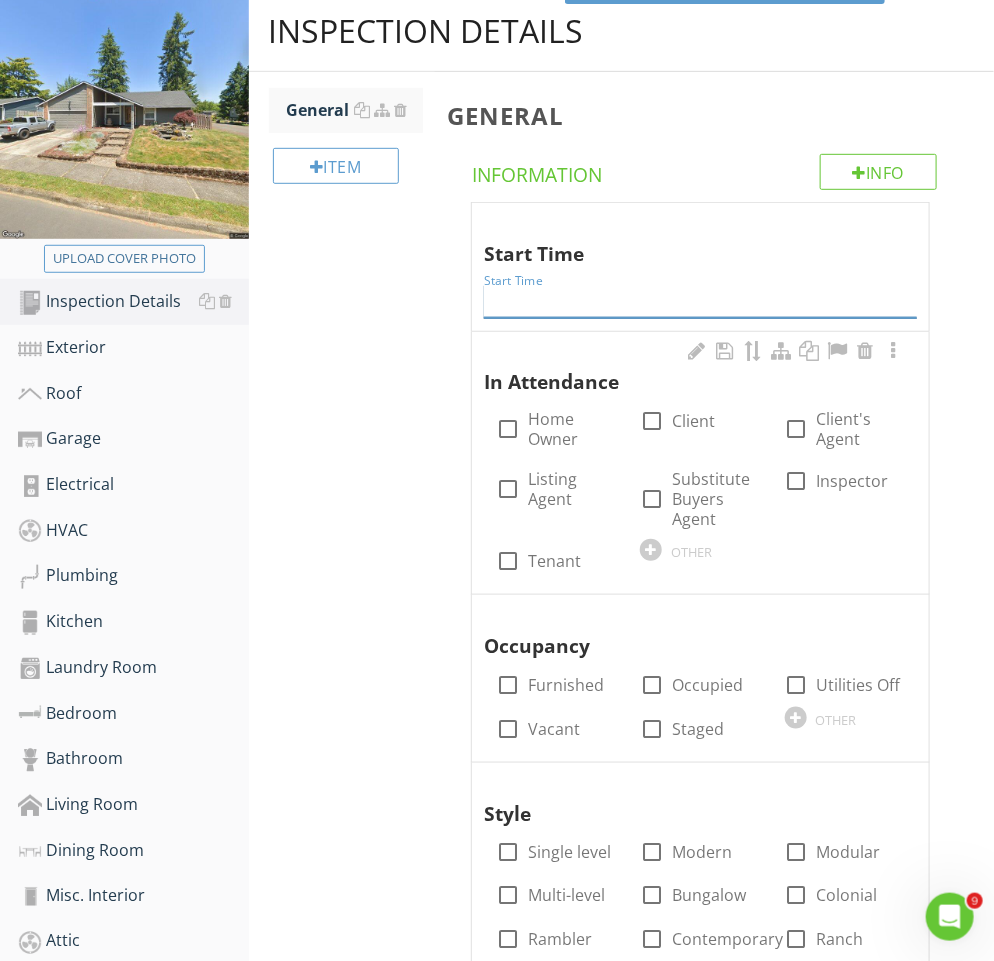 scroll, scrollTop: 251, scrollLeft: 0, axis: vertical 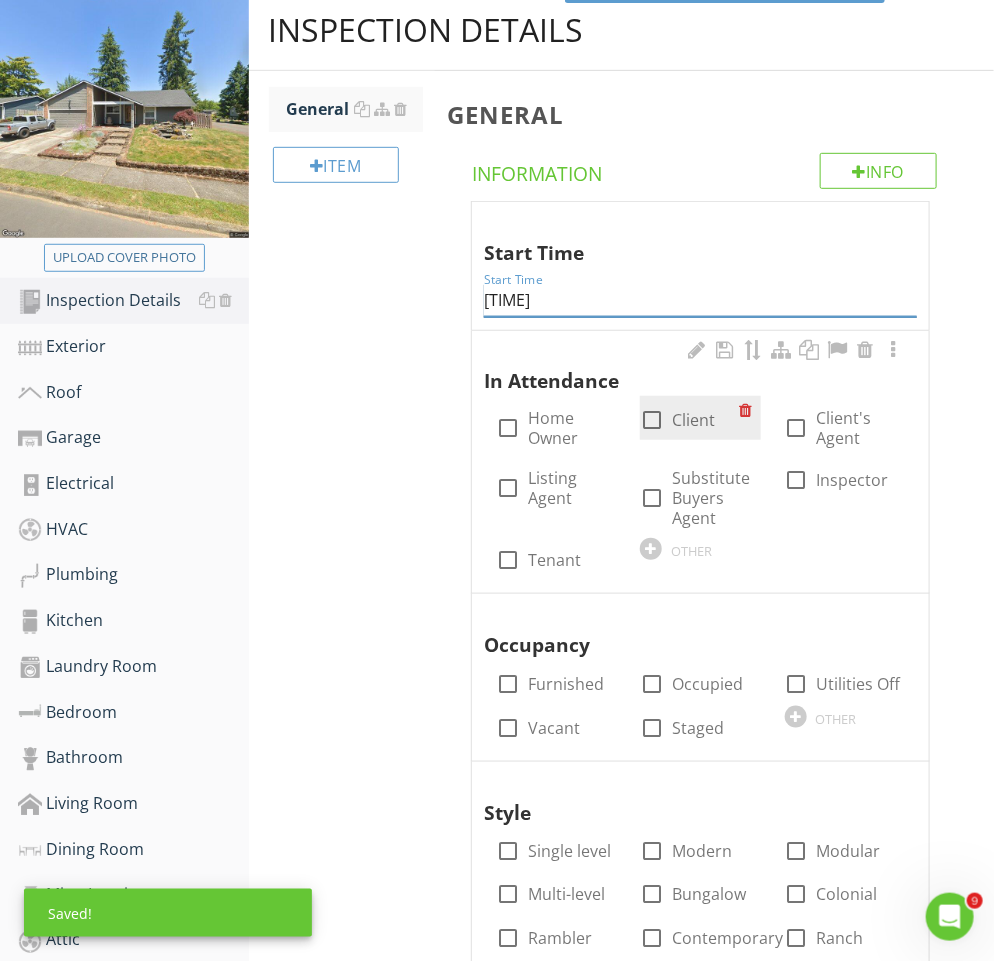 type on "0900" 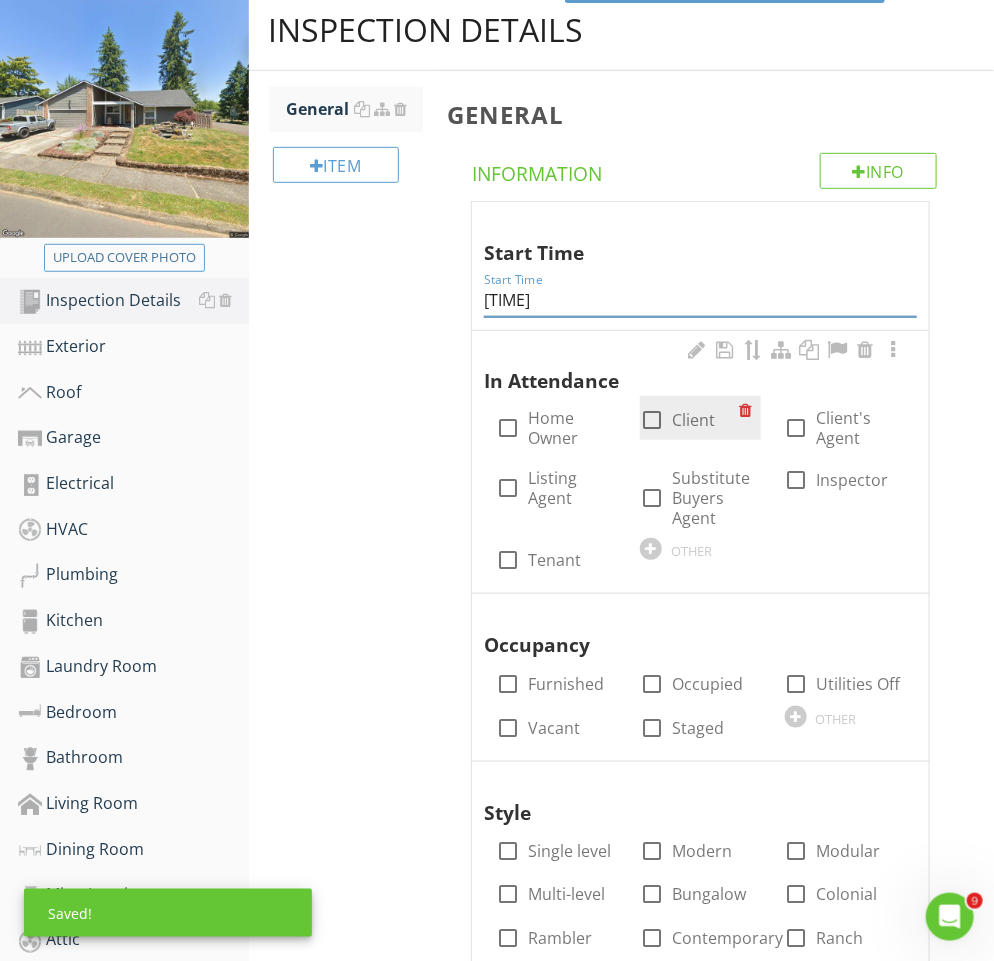 click on "Client" at bounding box center (693, 420) 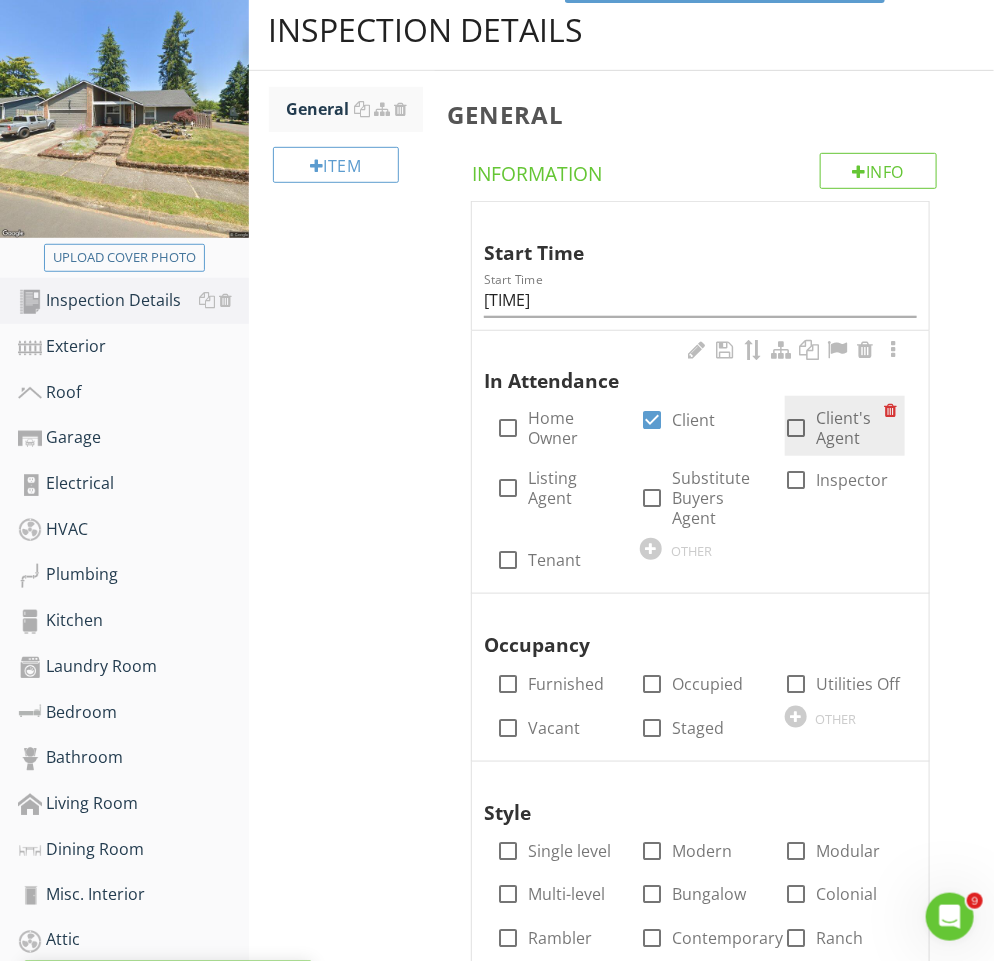 click on "check_box_outline_blank Client's Agent" at bounding box center (834, 428) 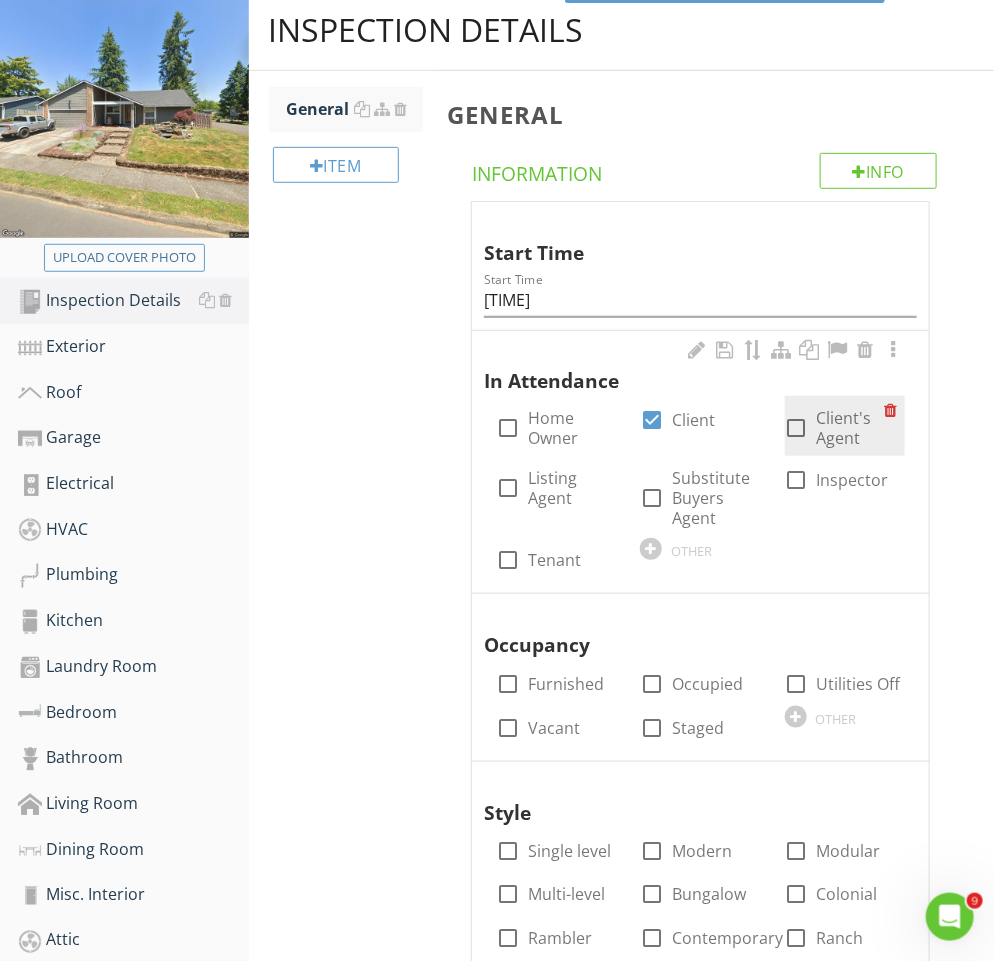 click at bounding box center (797, 428) 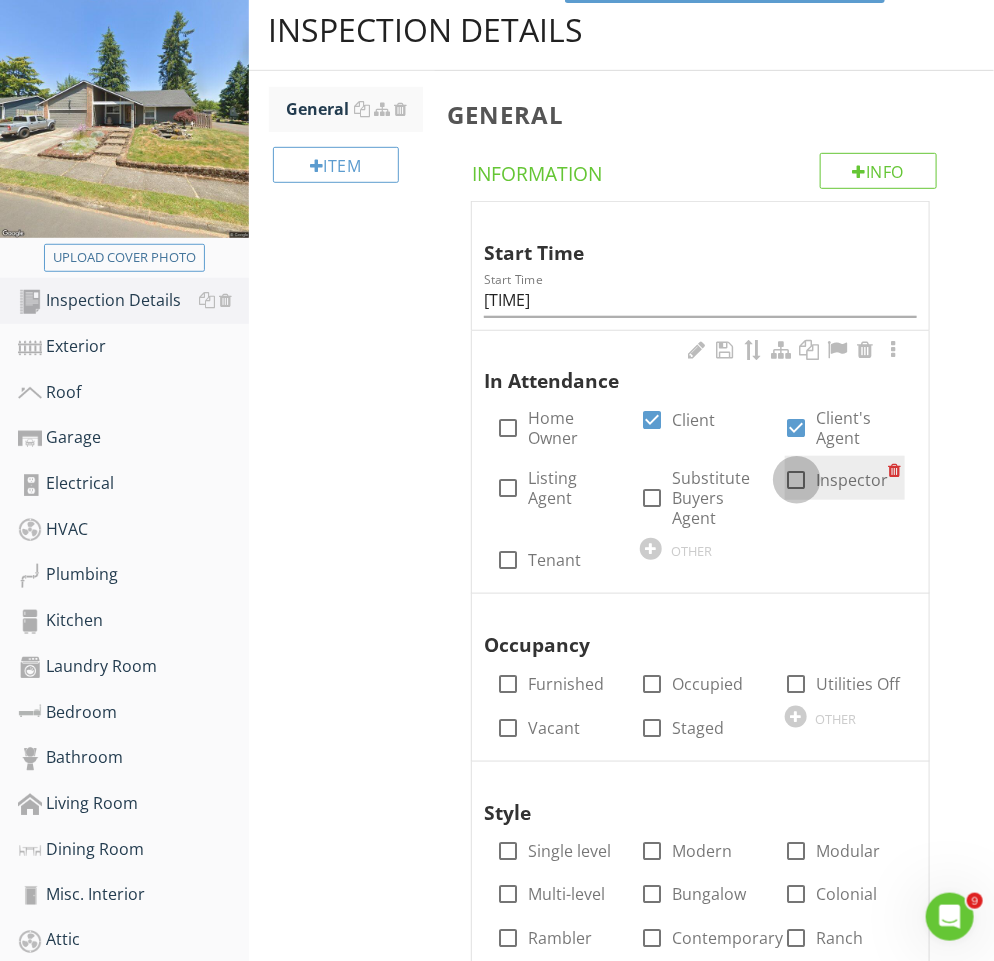 click at bounding box center [797, 480] 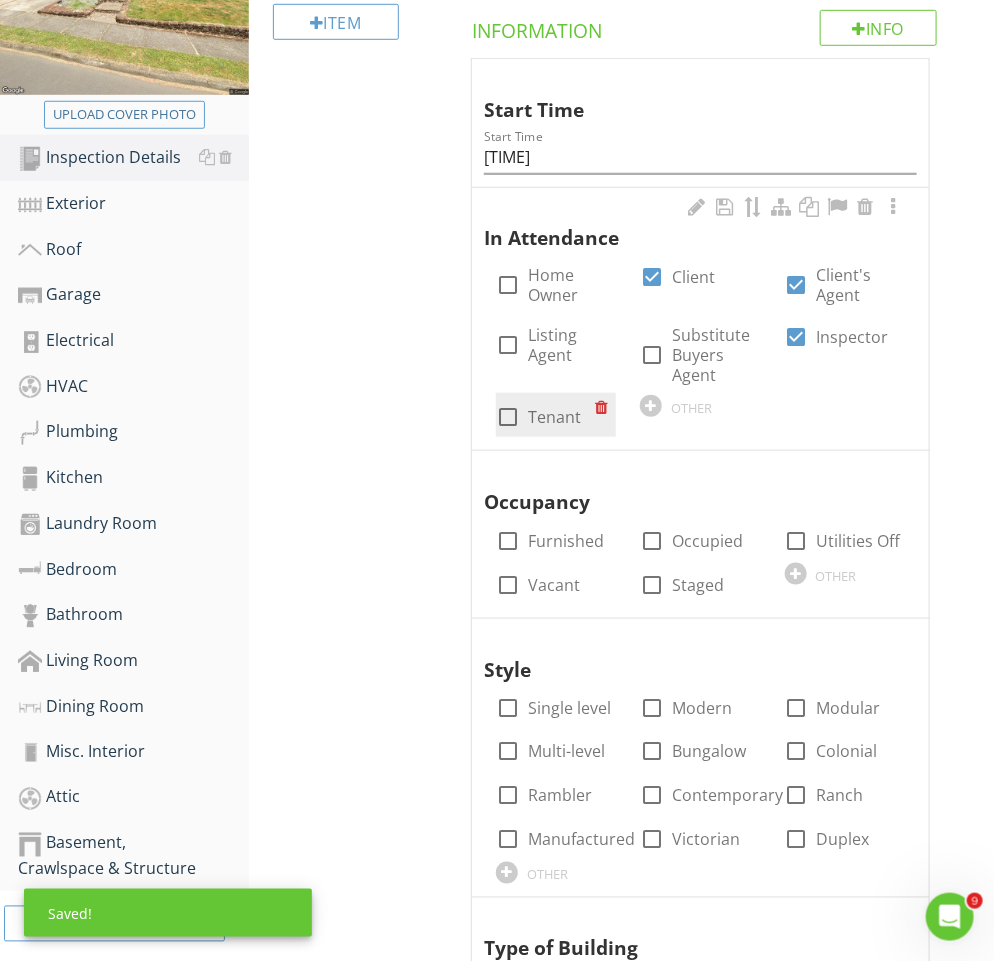 scroll, scrollTop: 397, scrollLeft: 0, axis: vertical 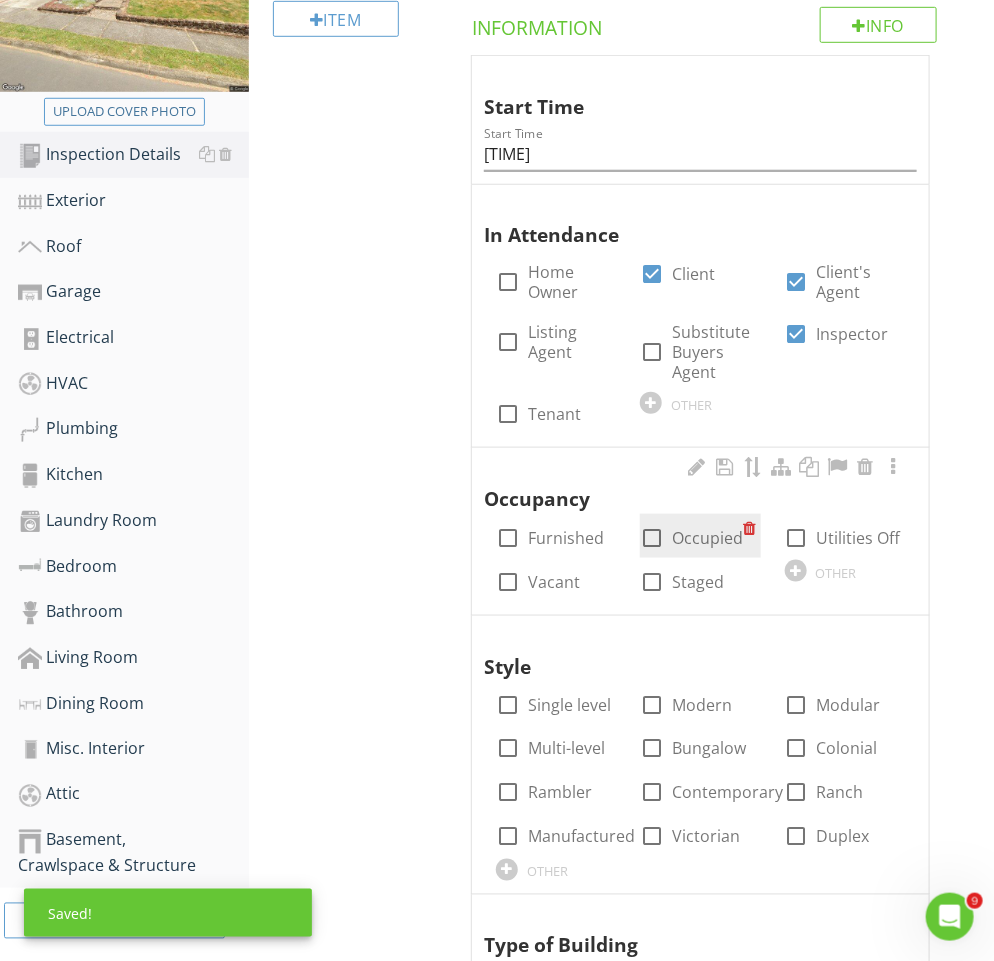 click at bounding box center [652, 538] 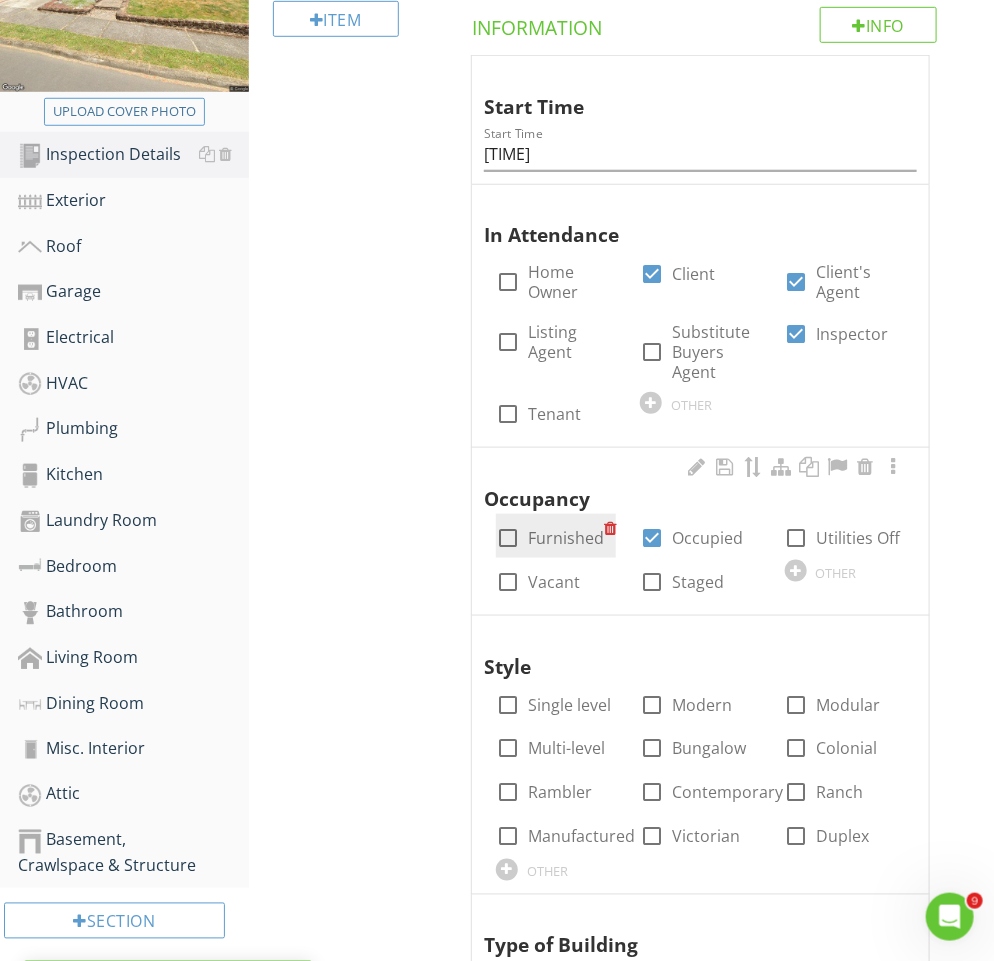 click on "check_box_outline_blank Furnished" at bounding box center (550, 536) 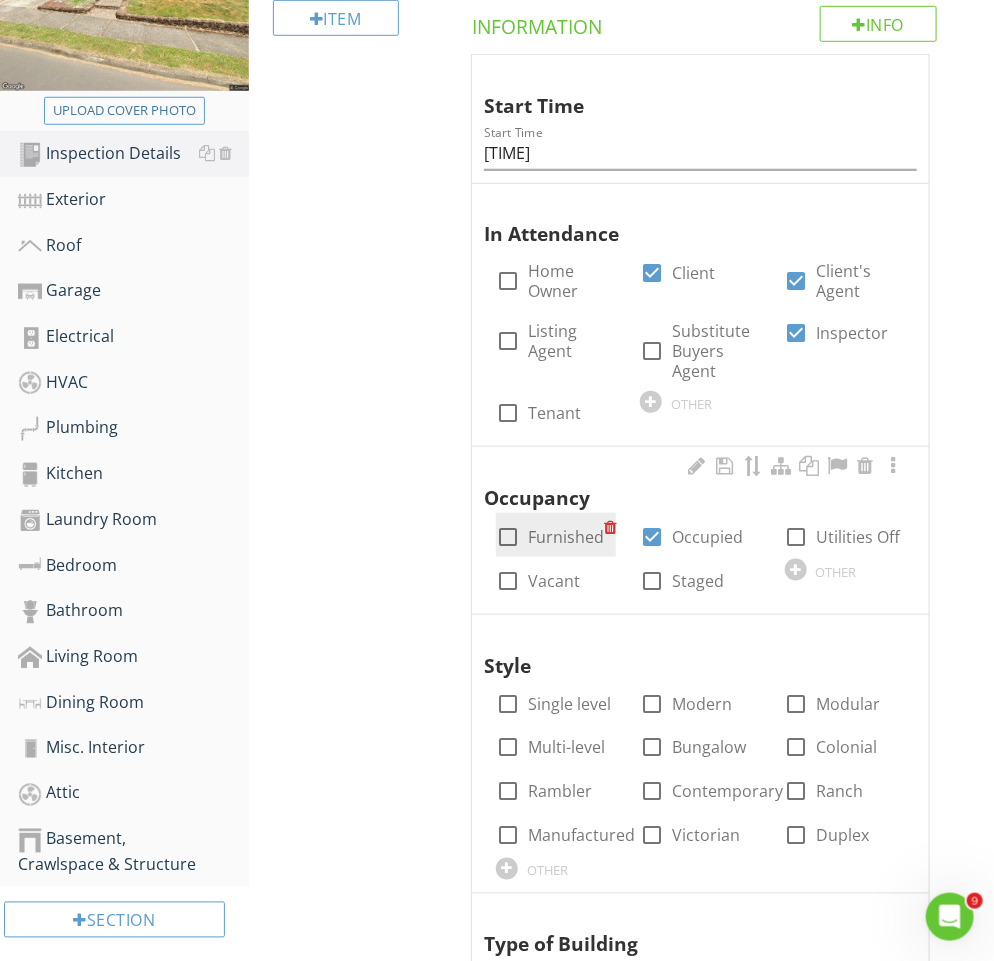 click on "Furnished" at bounding box center (566, 537) 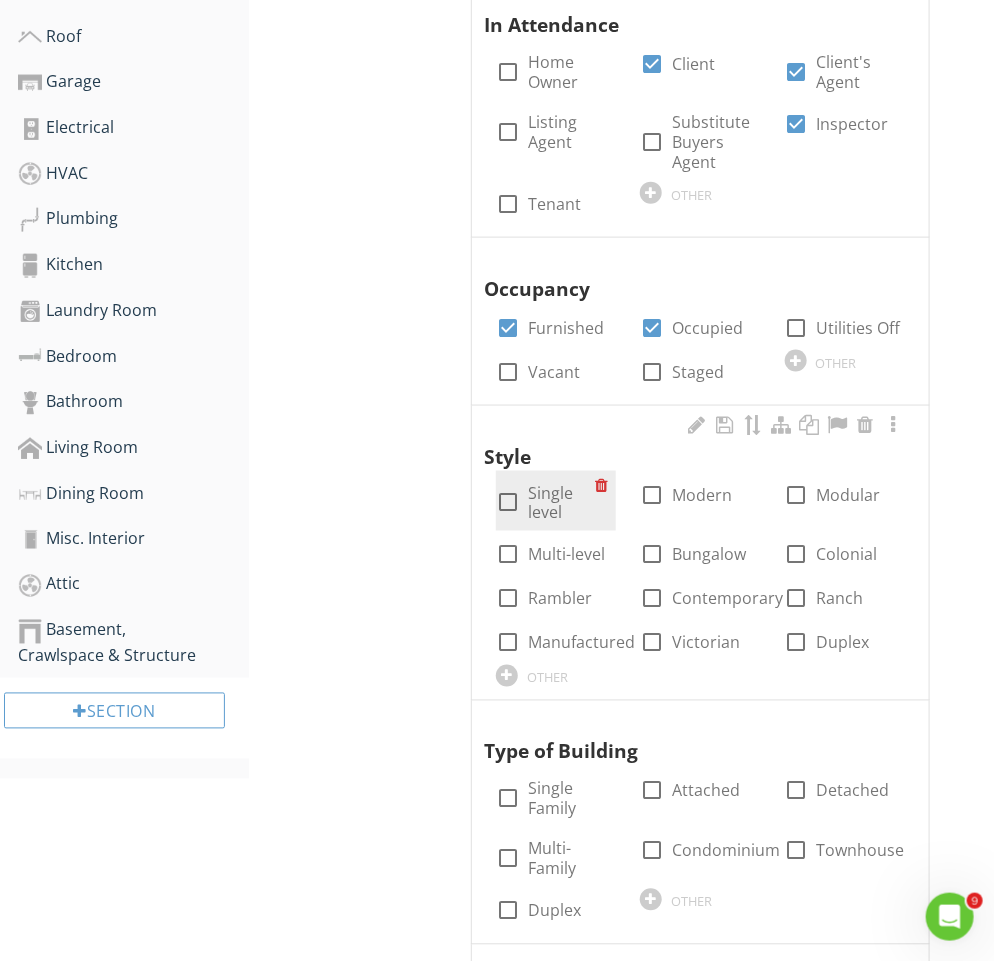 scroll, scrollTop: 633, scrollLeft: 0, axis: vertical 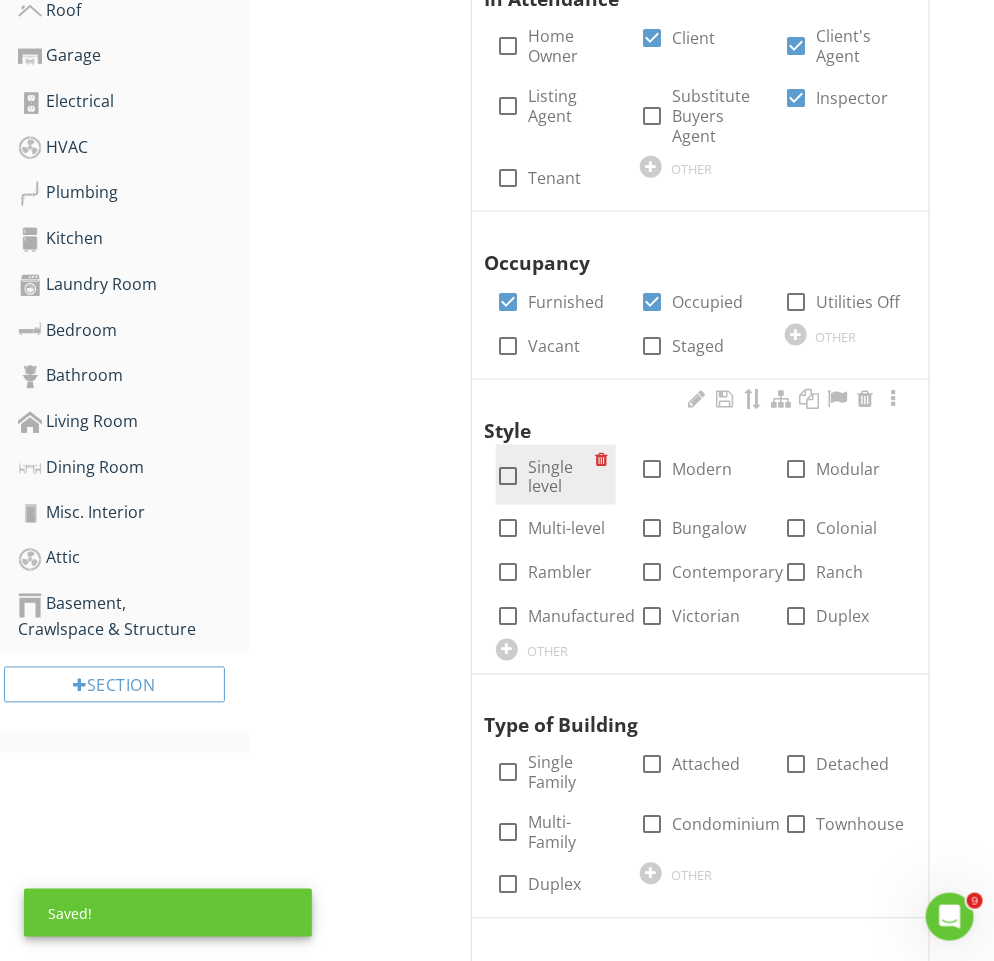 click on "Single level" at bounding box center (561, 477) 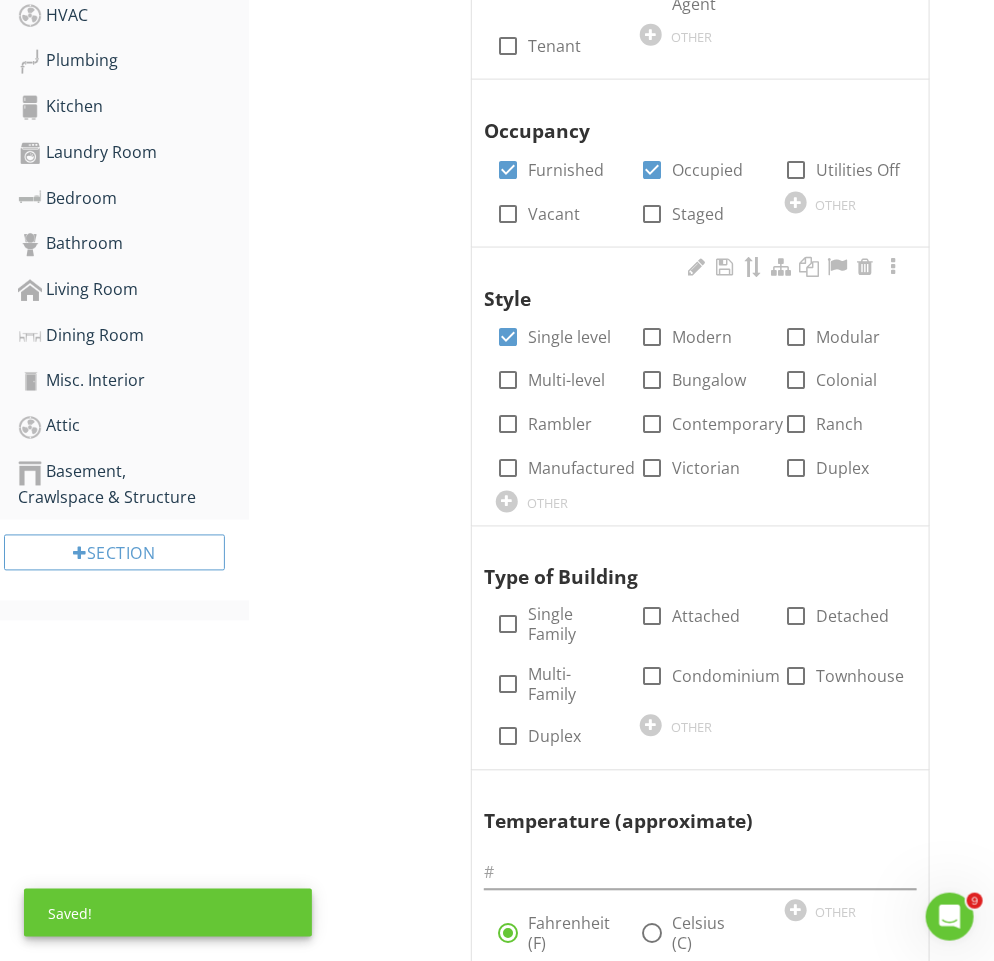 scroll, scrollTop: 777, scrollLeft: 0, axis: vertical 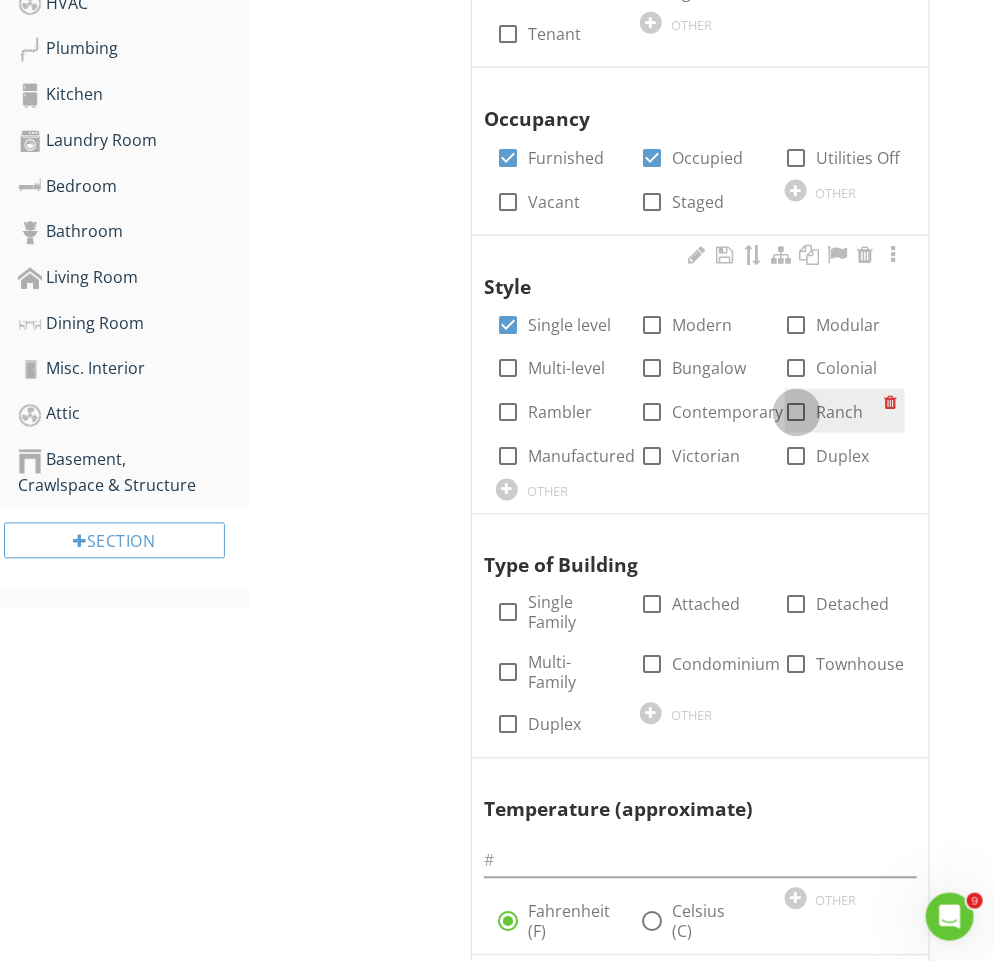click at bounding box center (797, 413) 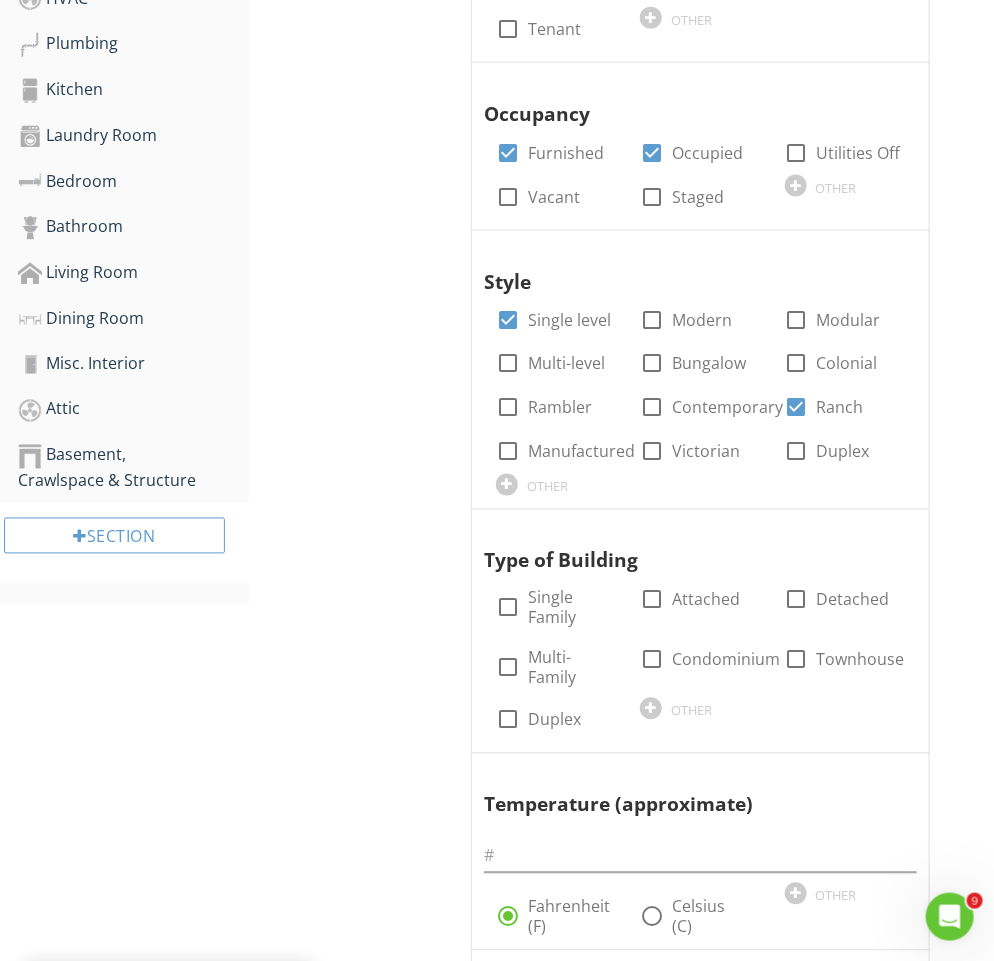 scroll, scrollTop: 784, scrollLeft: 0, axis: vertical 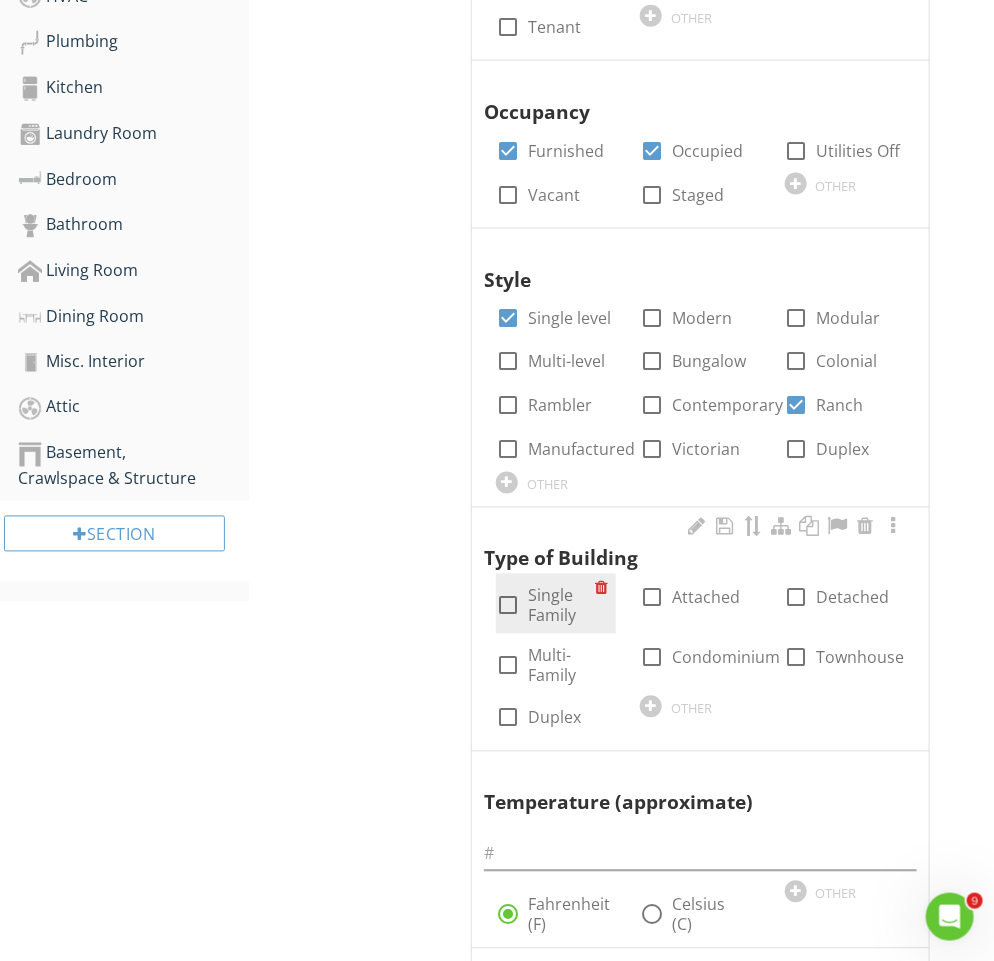 click on "Single Family" at bounding box center (561, 606) 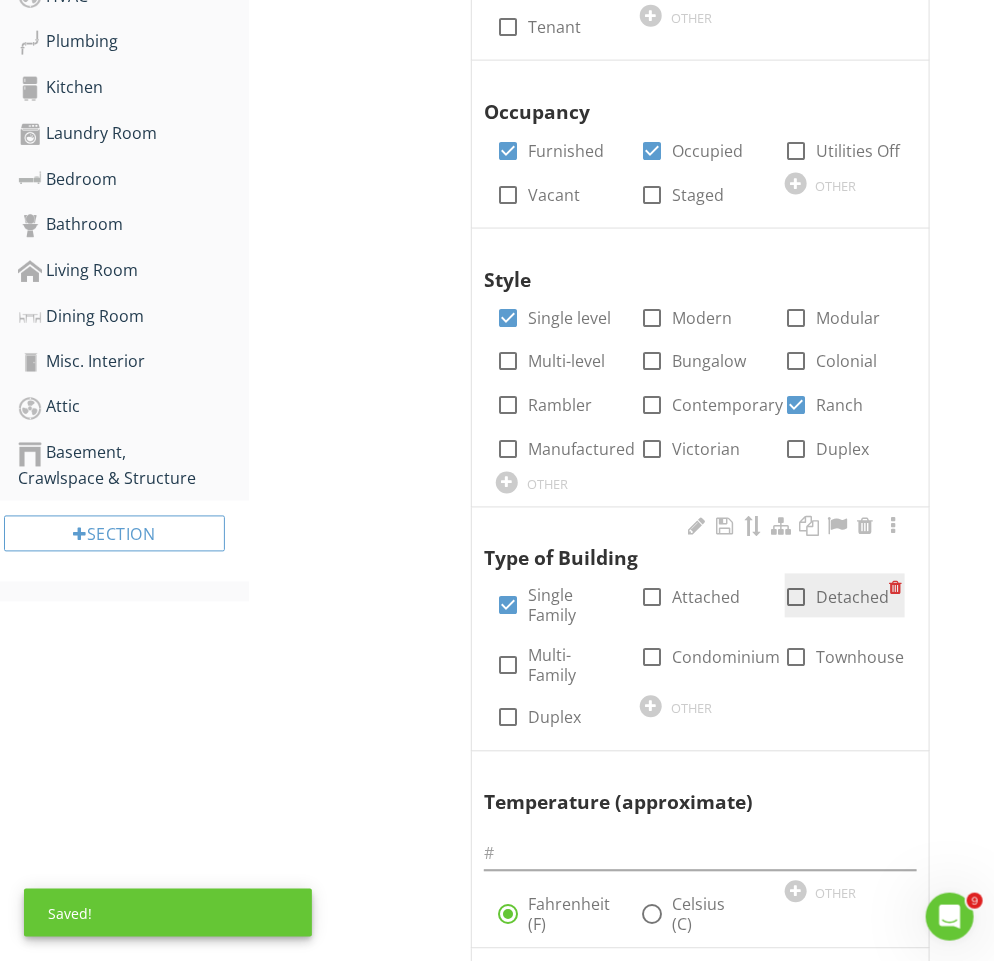 click on "Detached" at bounding box center (853, 598) 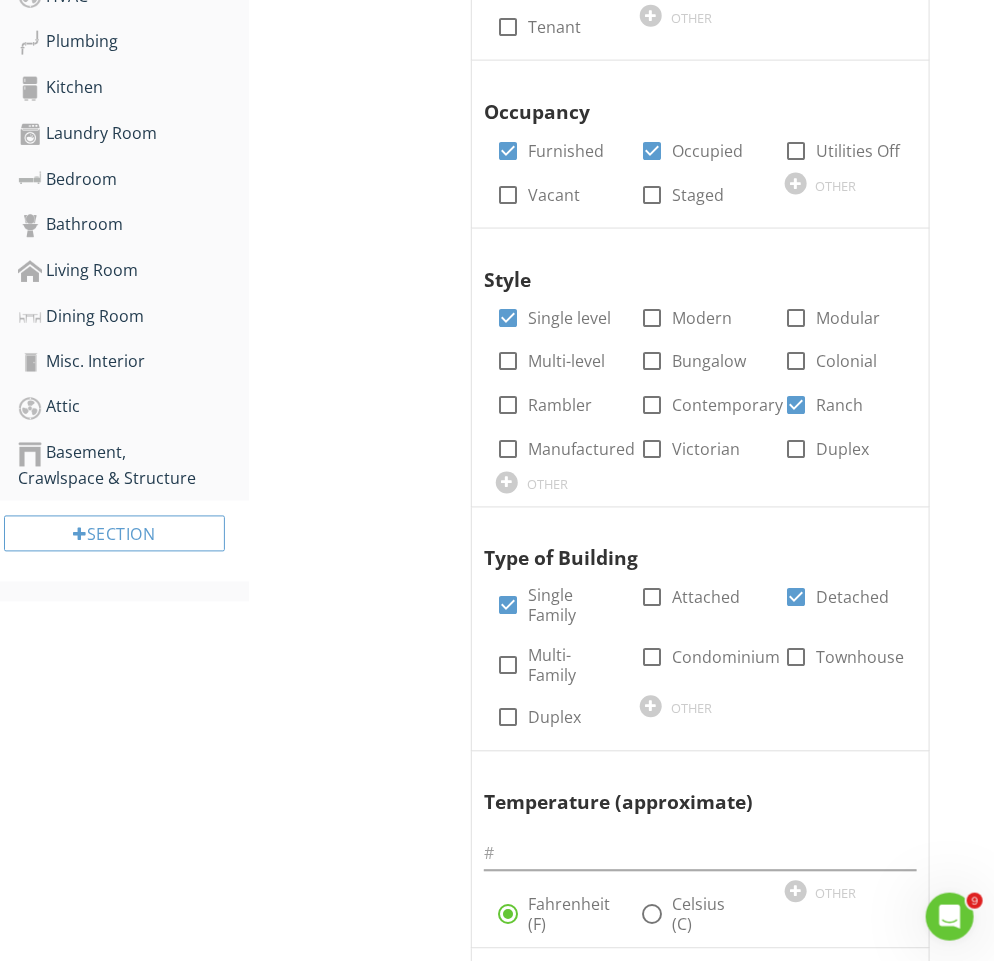 drag, startPoint x: 835, startPoint y: 590, endPoint x: 314, endPoint y: 599, distance: 521.07776 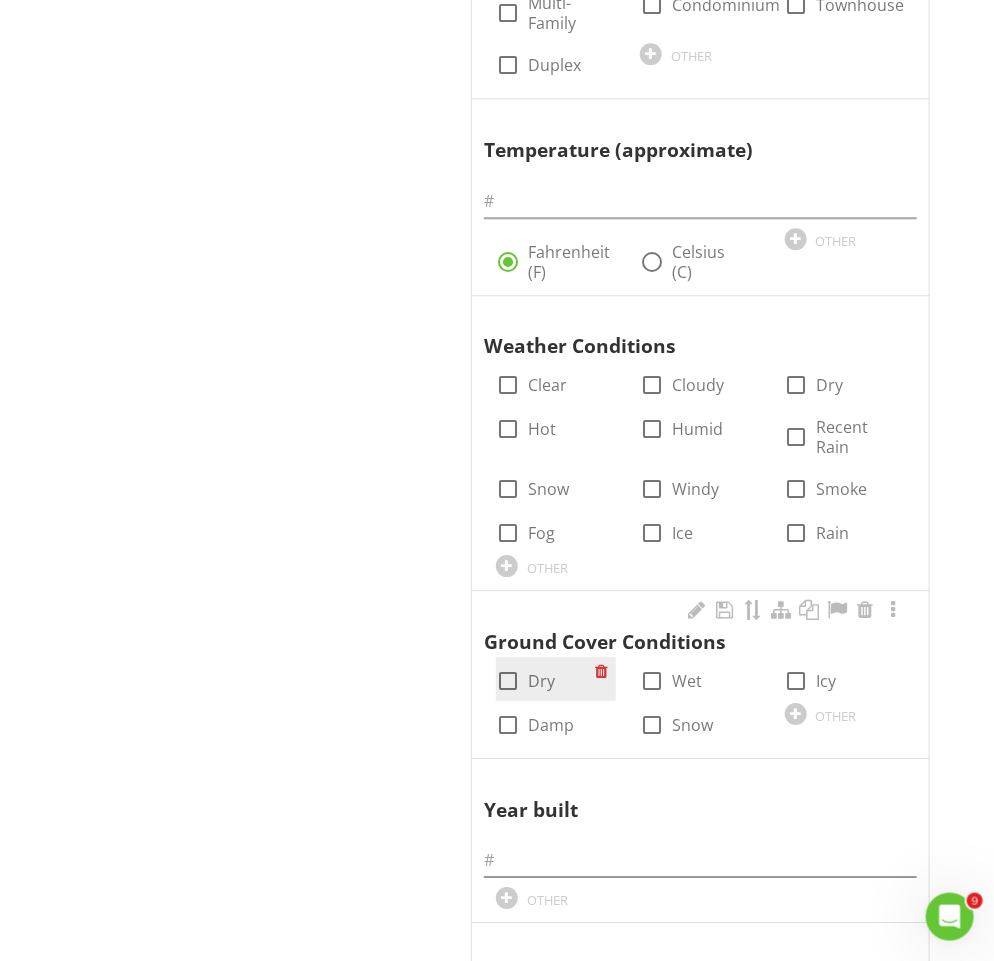 click on "Dry" at bounding box center [541, 681] 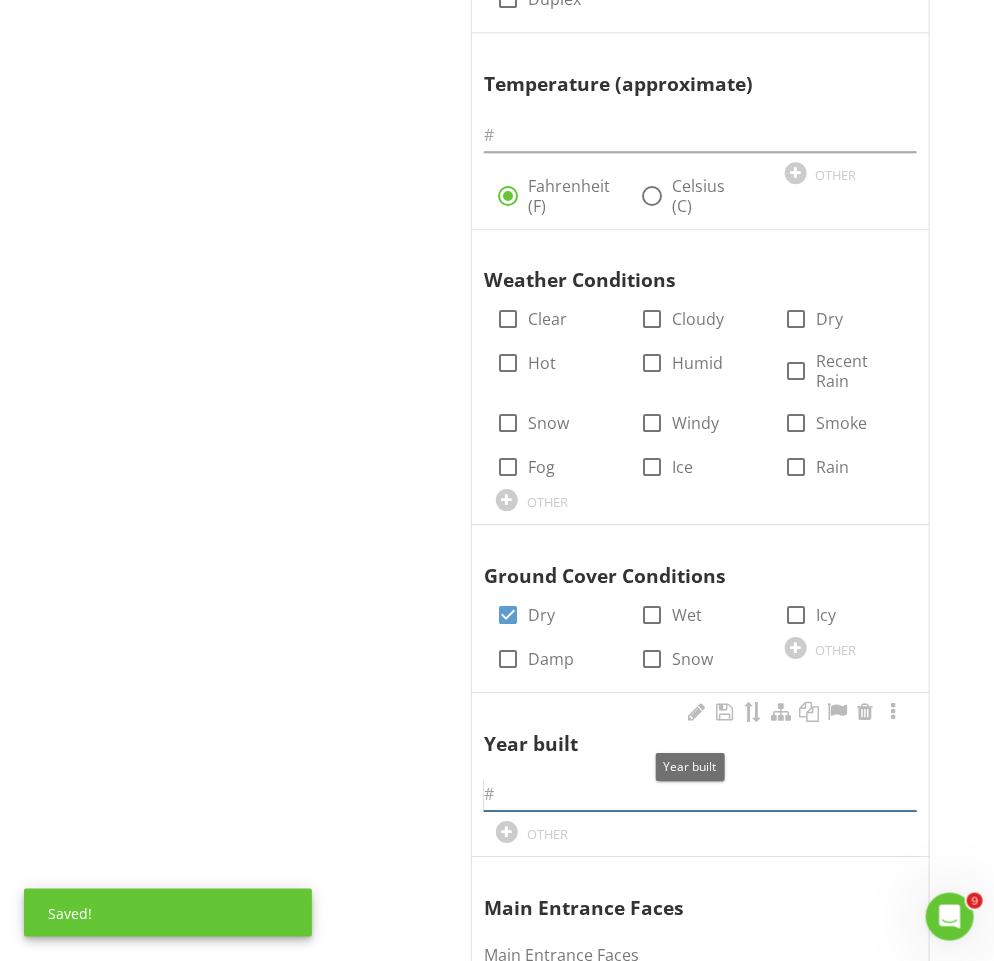 click at bounding box center (700, 794) 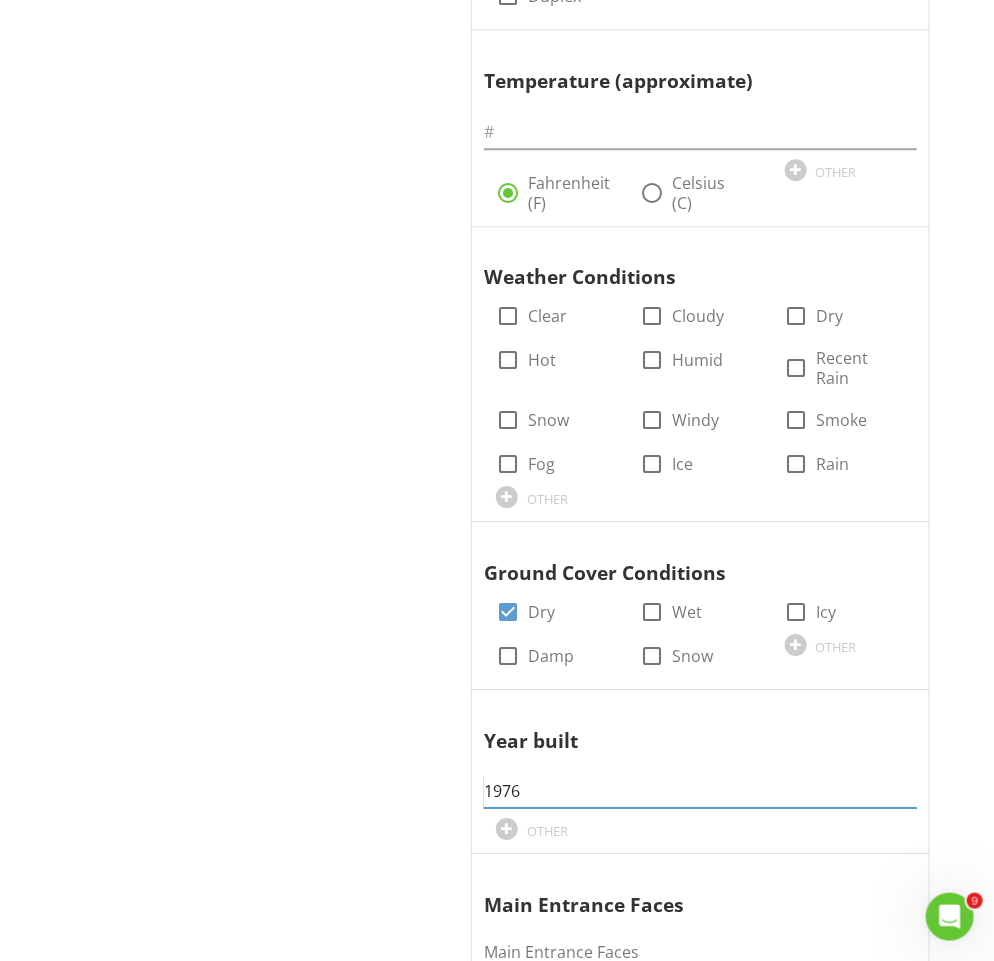 type on "1976" 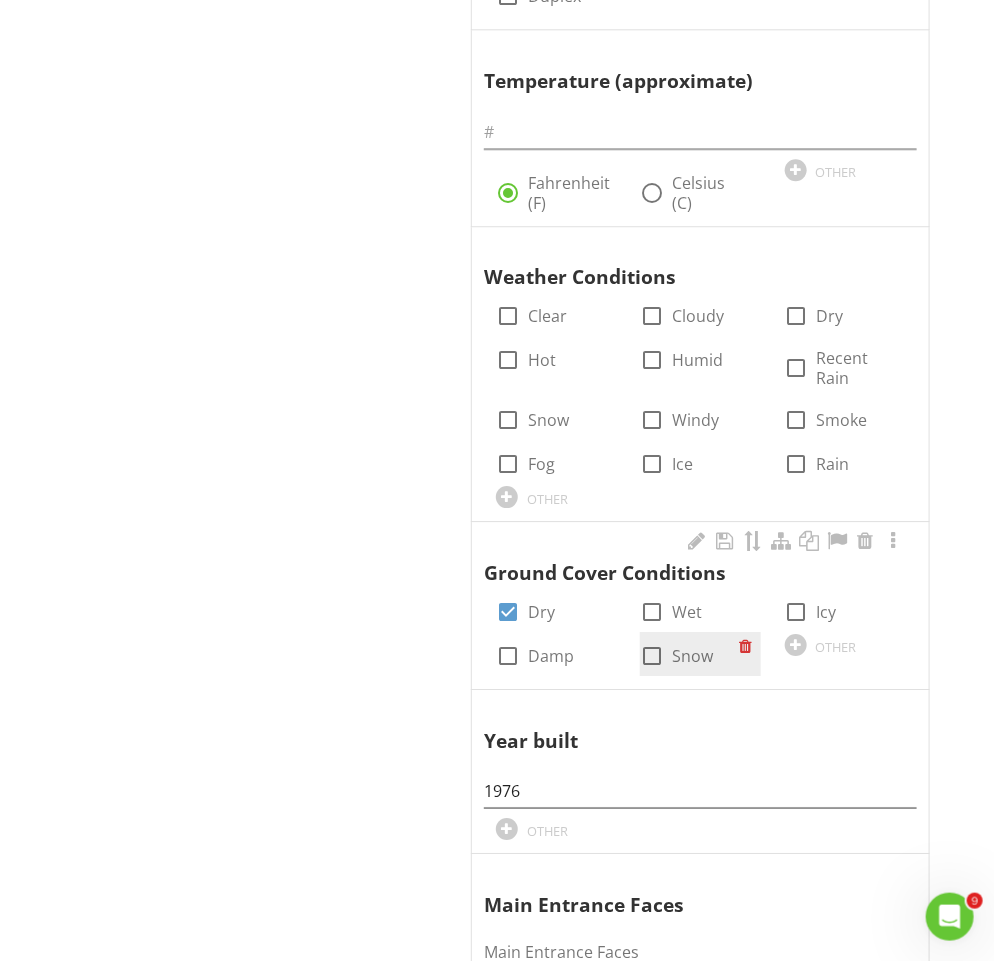 scroll, scrollTop: 1511, scrollLeft: 0, axis: vertical 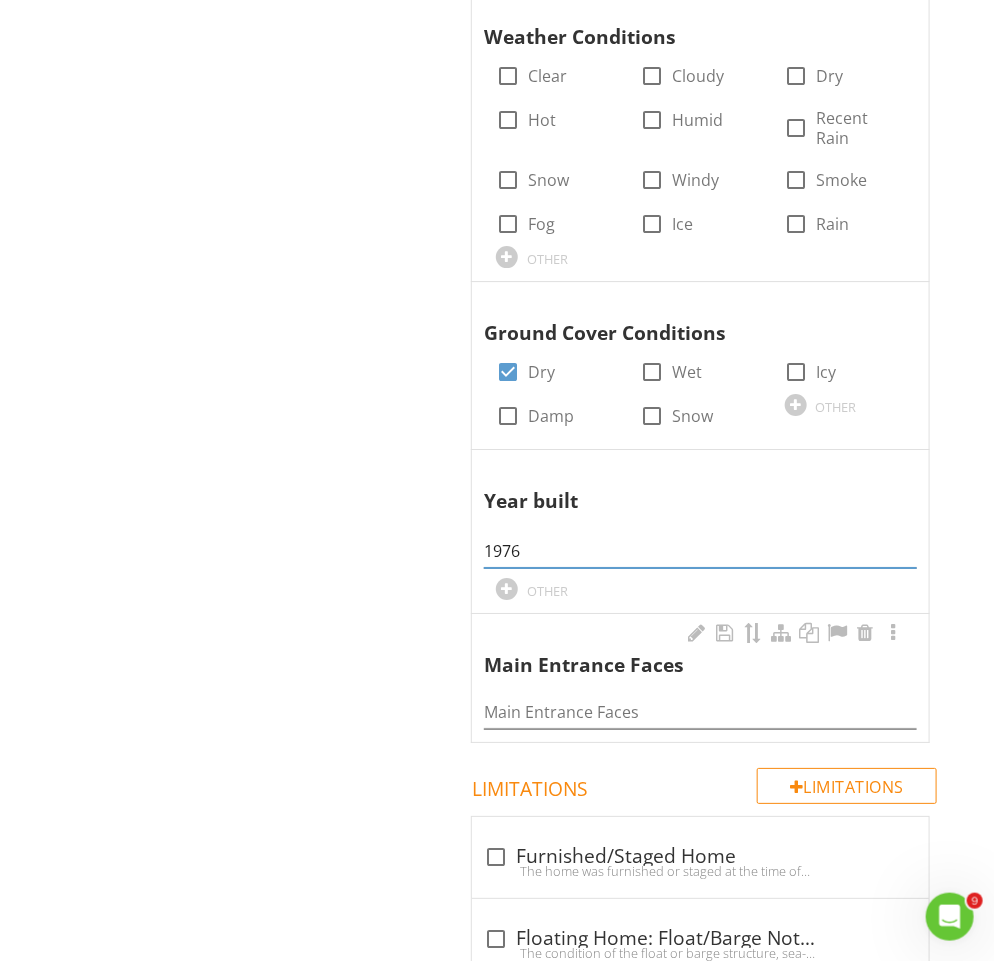 click on "Main Entrance Faces" at bounding box center (700, 706) 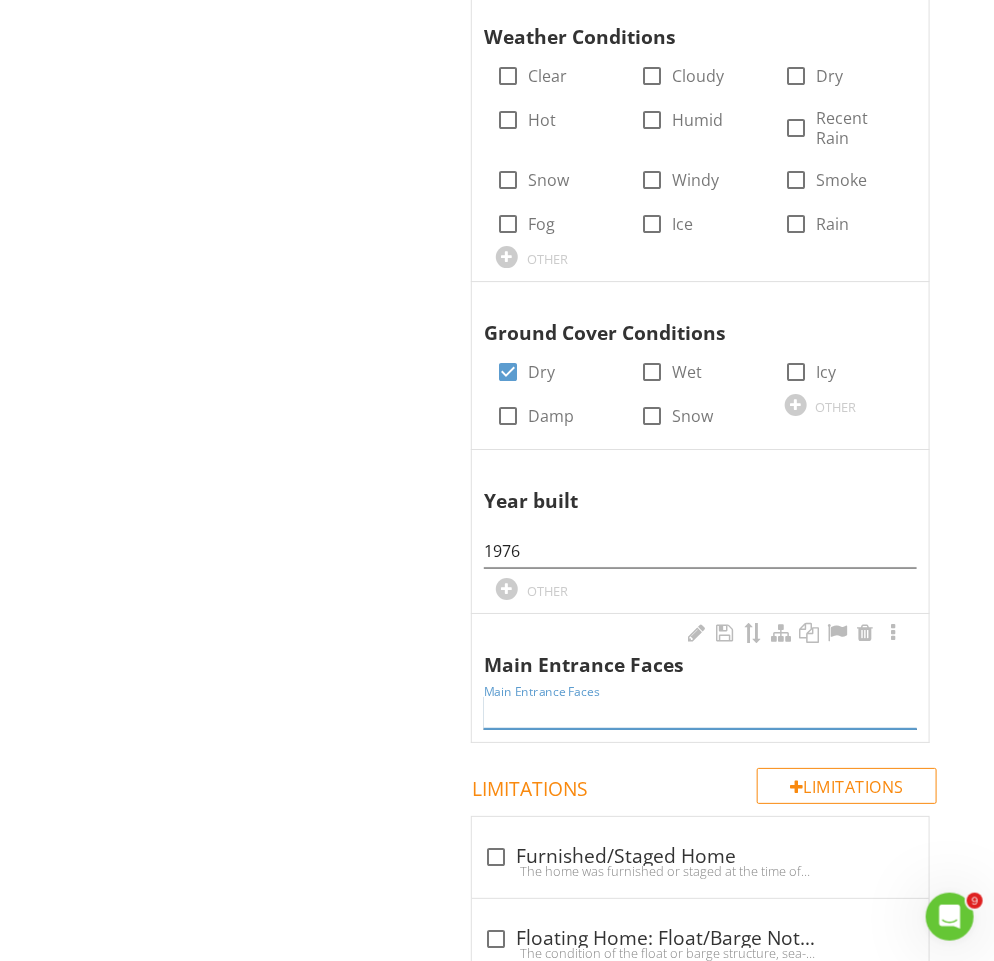 drag, startPoint x: 508, startPoint y: 687, endPoint x: 500, endPoint y: 680, distance: 10.630146 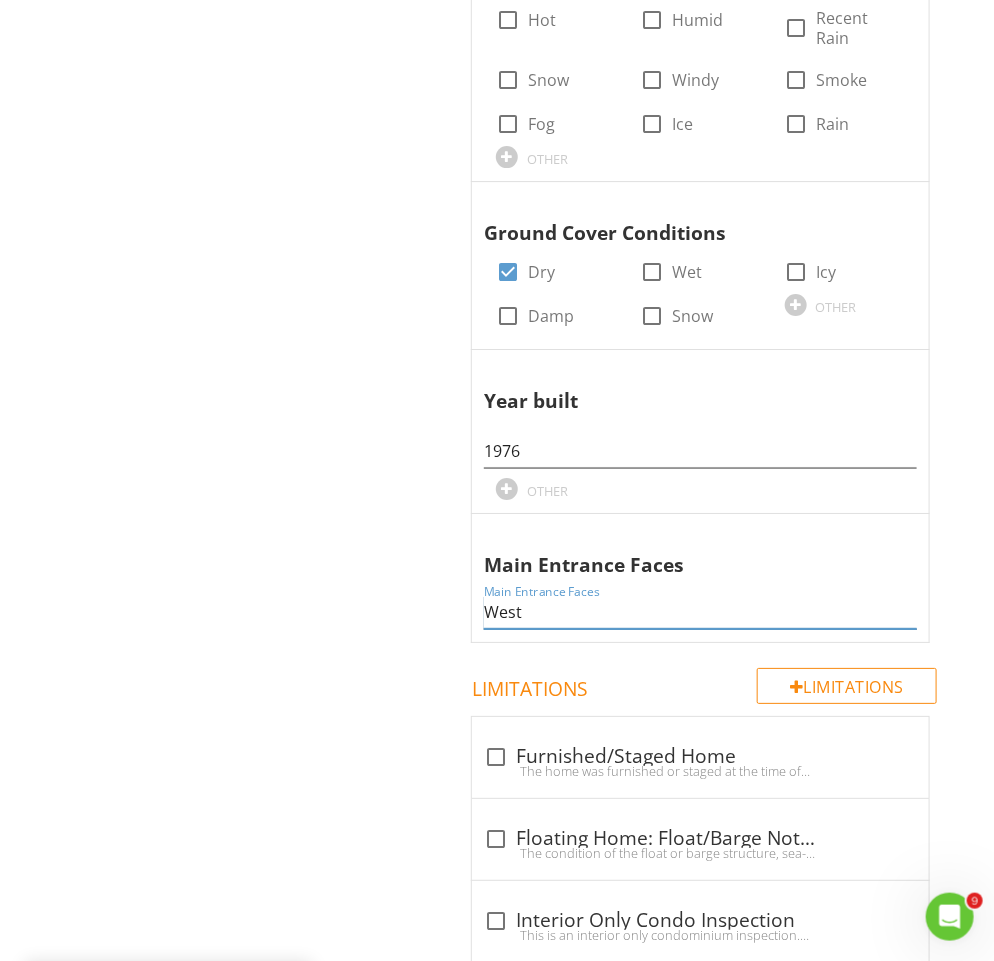 scroll, scrollTop: 2047, scrollLeft: 0, axis: vertical 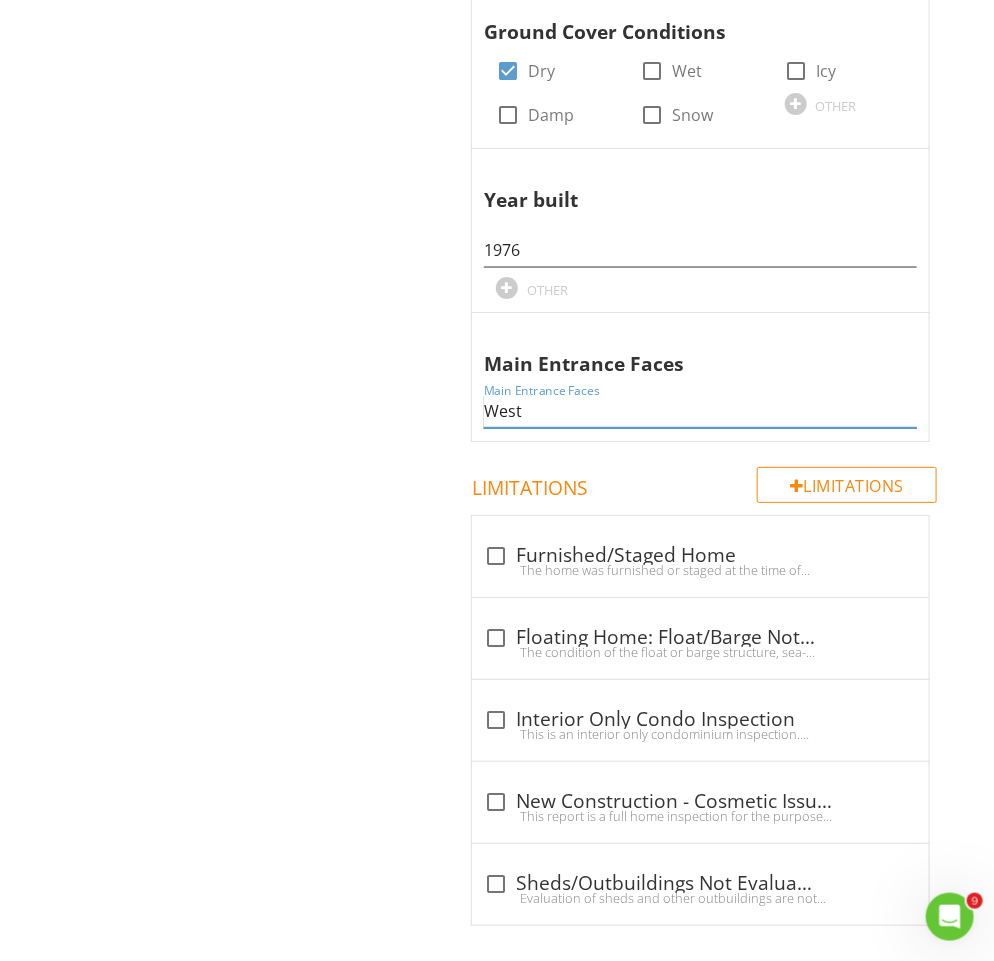 type on "West" 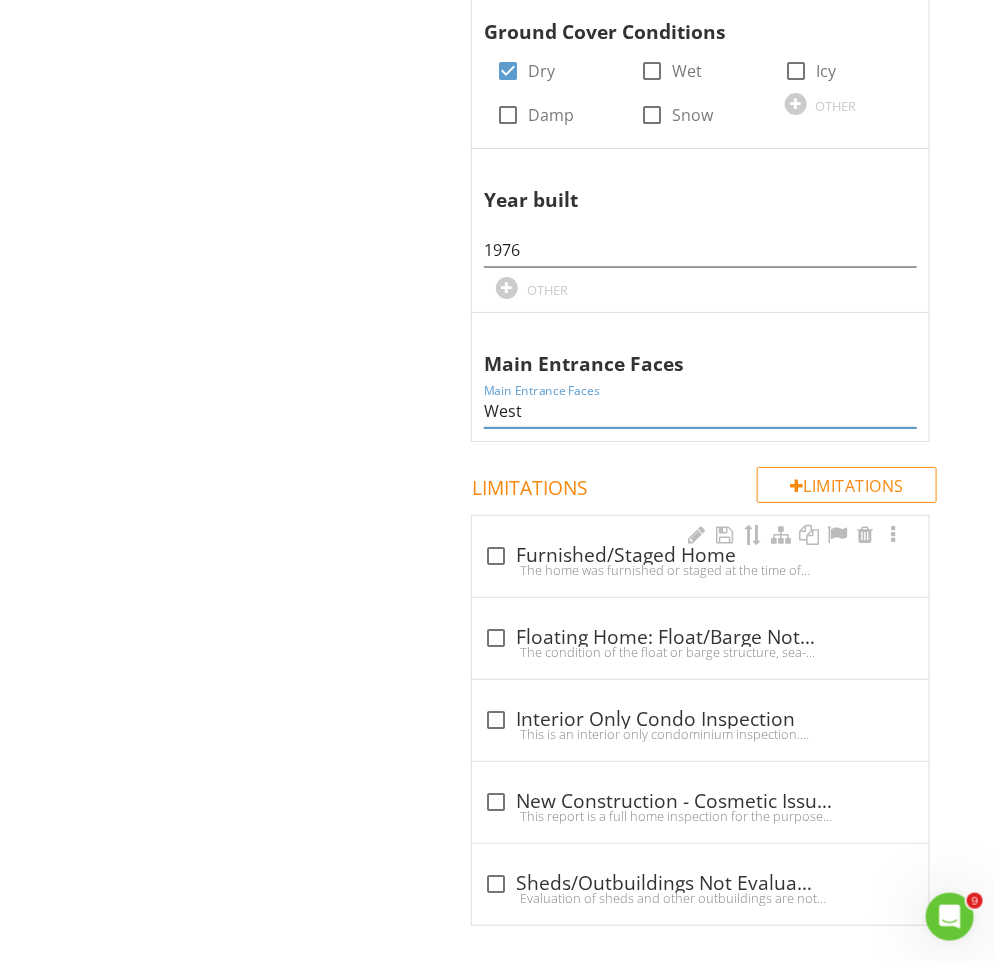 click on "The home was furnished or staged at the time of inspection. Defects, if any, could not be assessed where furnishings and storage items were present at the time of inspection." at bounding box center (700, 570) 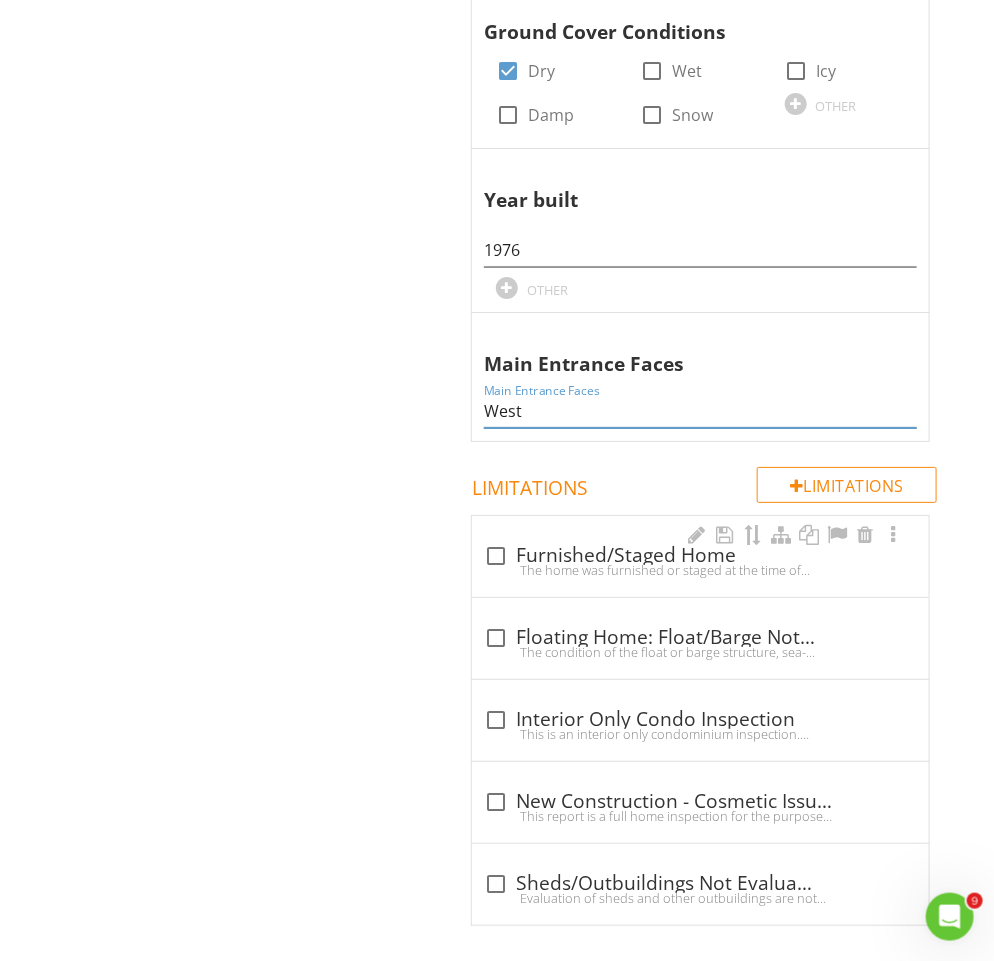 checkbox on "true" 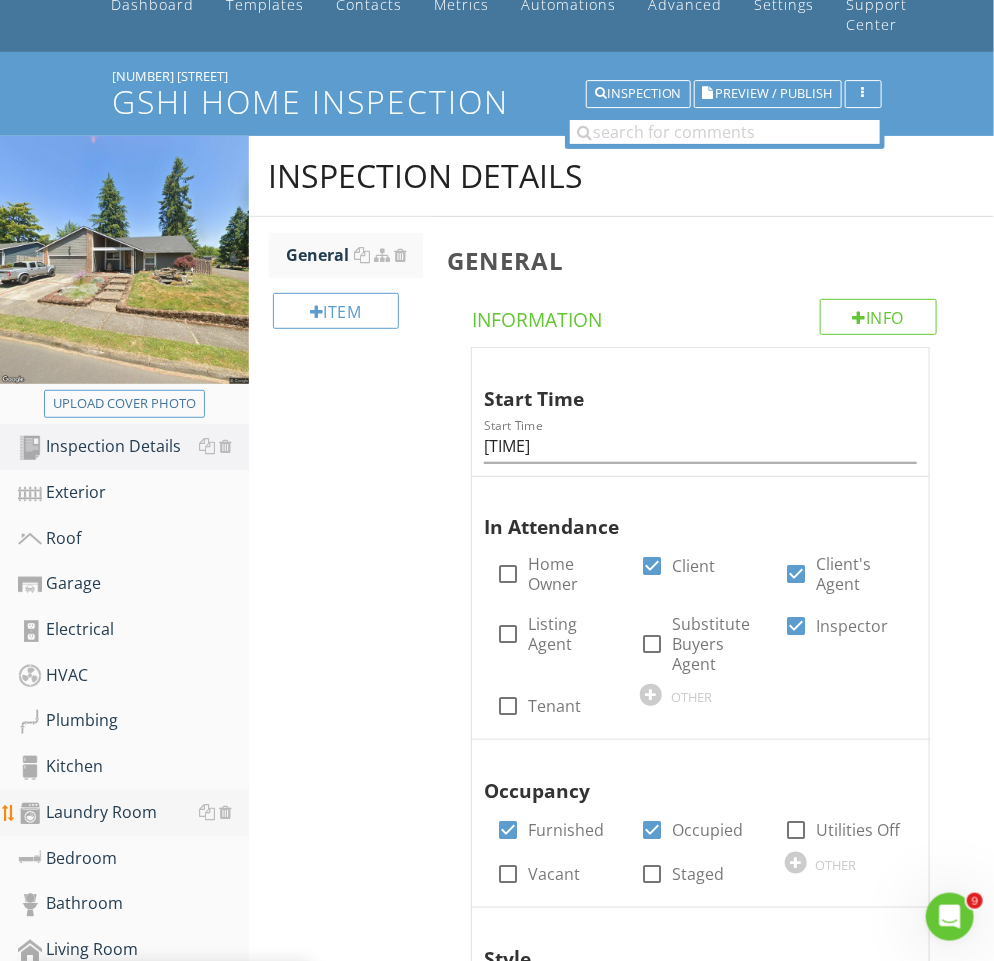 scroll, scrollTop: 287, scrollLeft: 0, axis: vertical 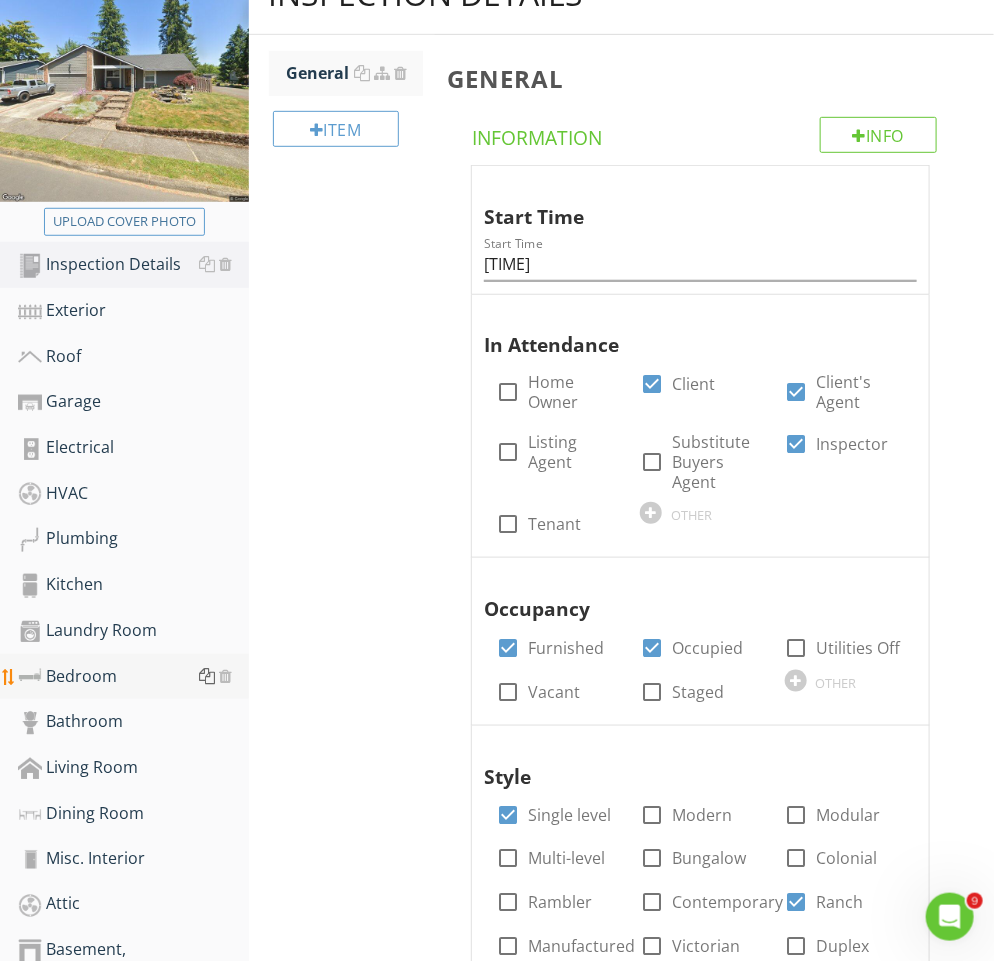 click at bounding box center (208, 676) 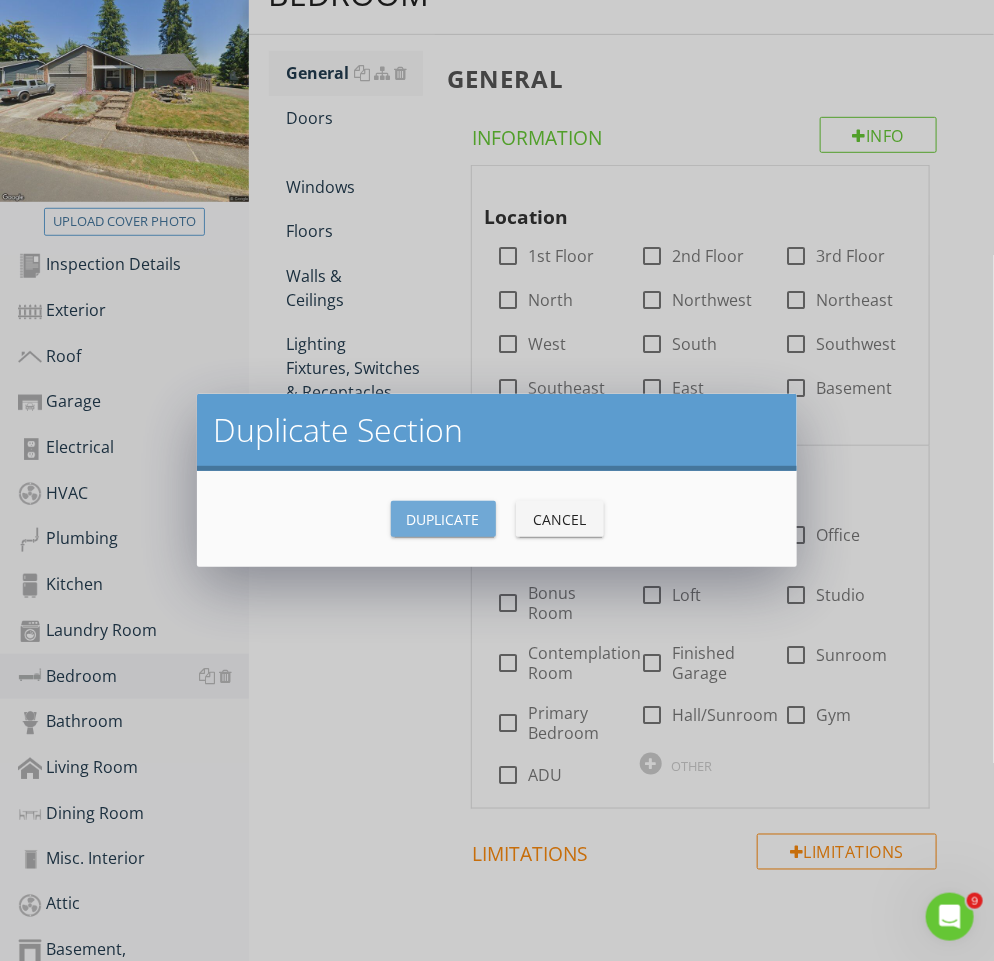 click on "Duplicate" at bounding box center [443, 519] 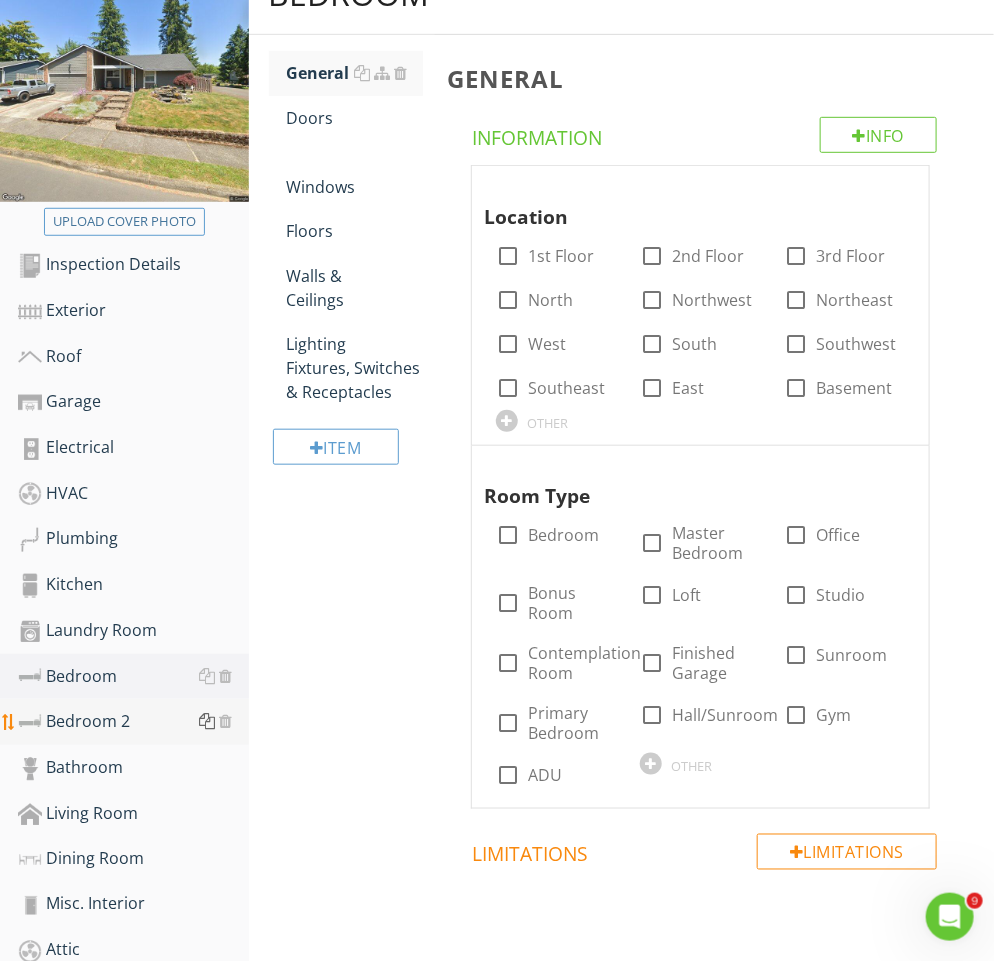 click at bounding box center (208, 721) 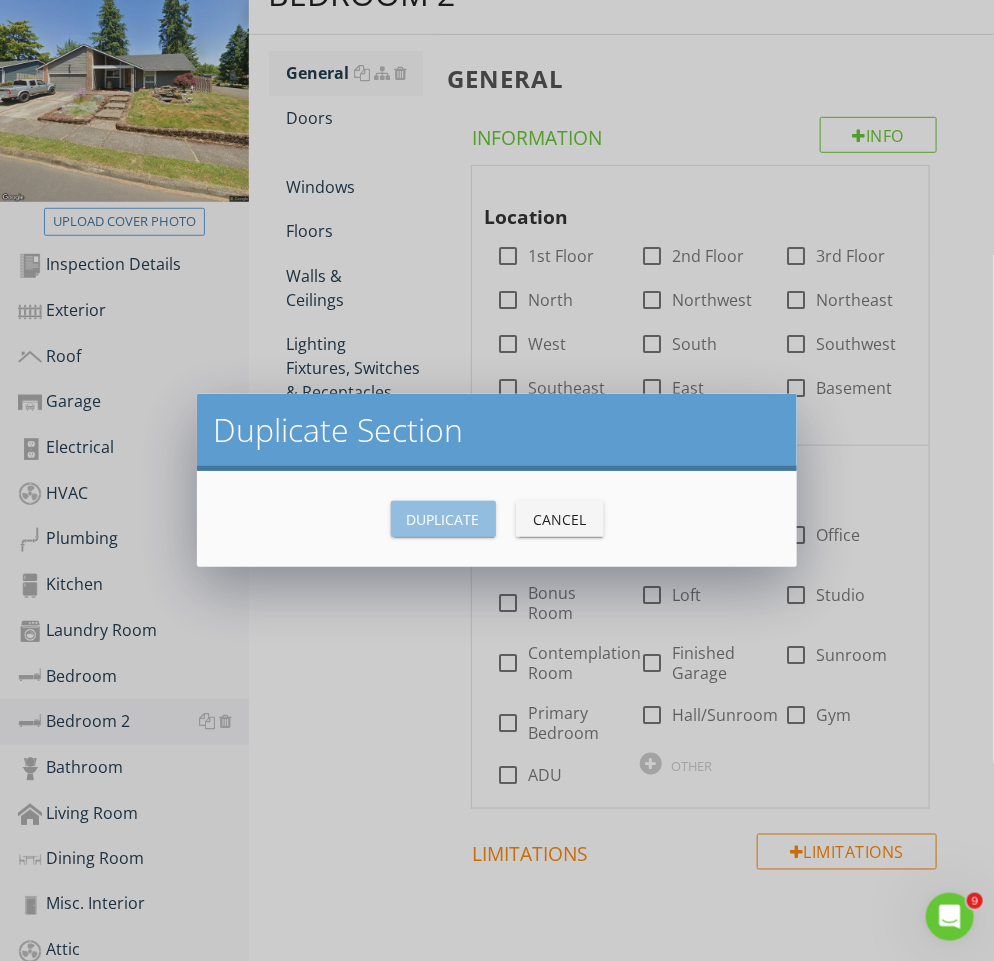 drag, startPoint x: 446, startPoint y: 523, endPoint x: 424, endPoint y: 541, distance: 28.42534 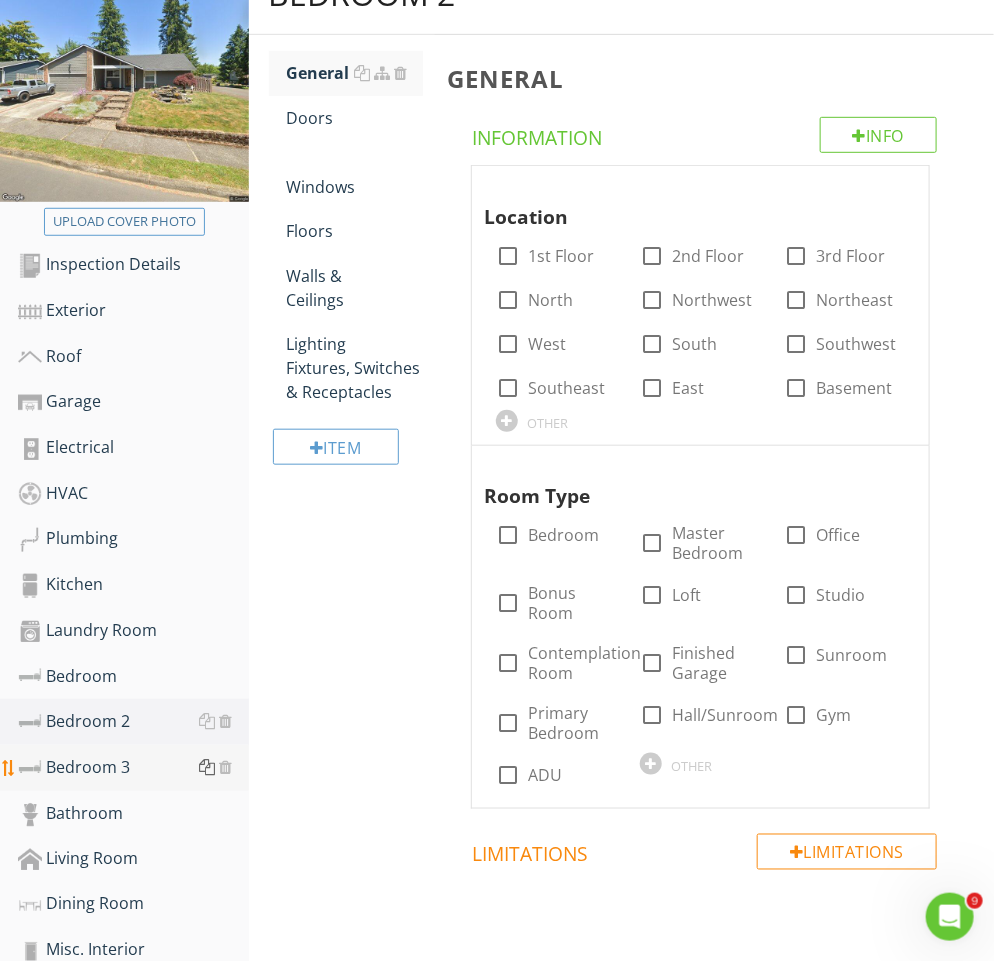 click at bounding box center (208, 767) 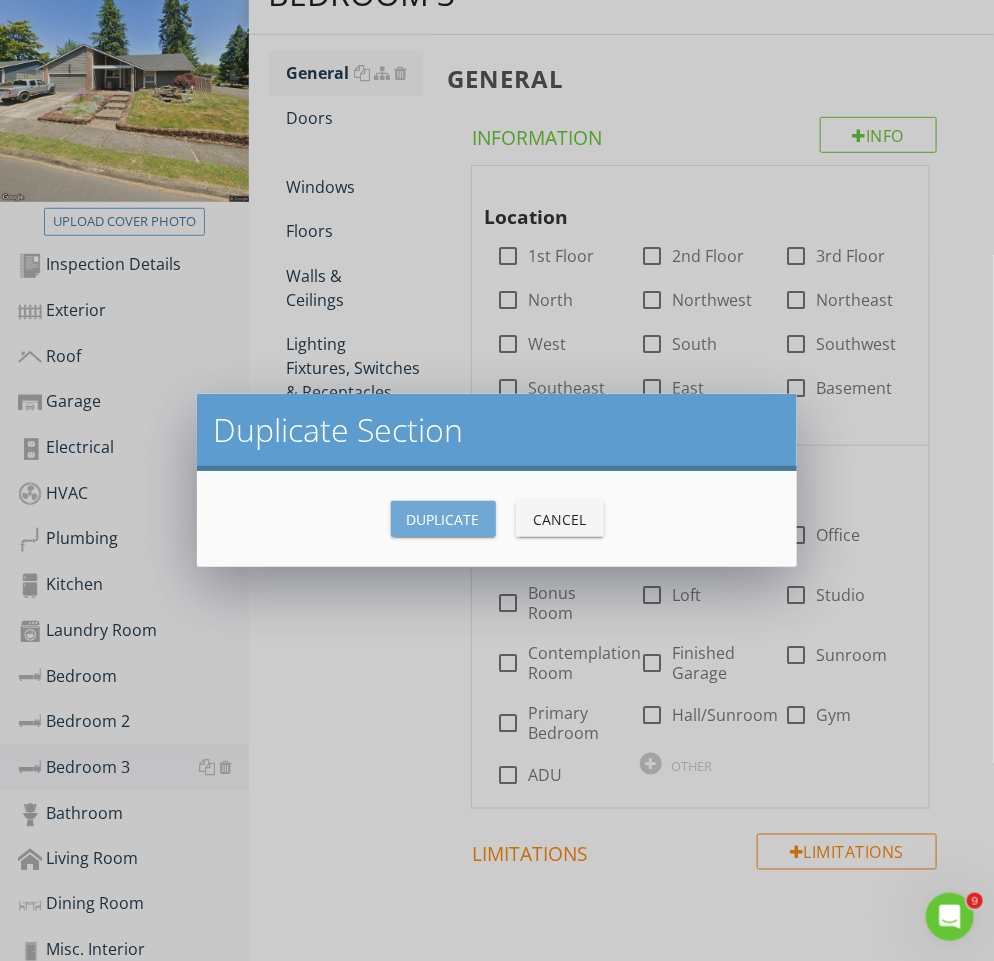 click on "Duplicate" at bounding box center (443, 519) 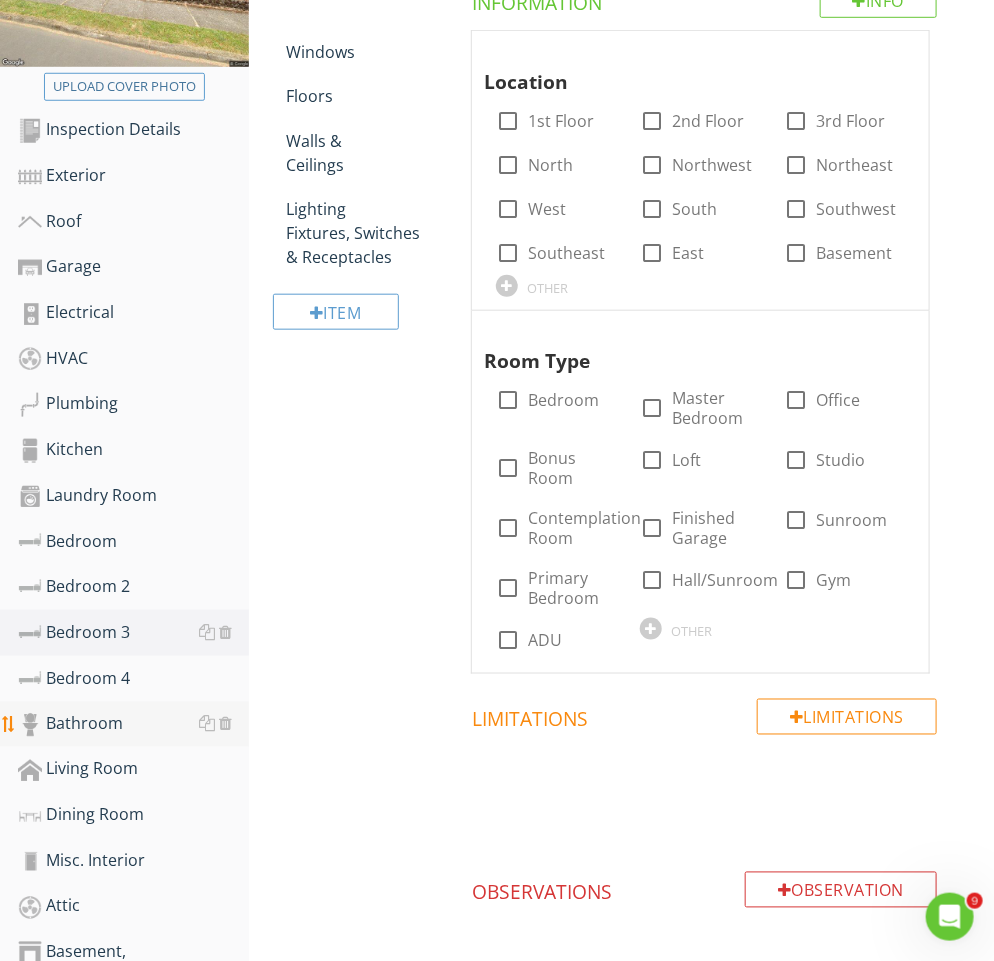 scroll, scrollTop: 431, scrollLeft: 0, axis: vertical 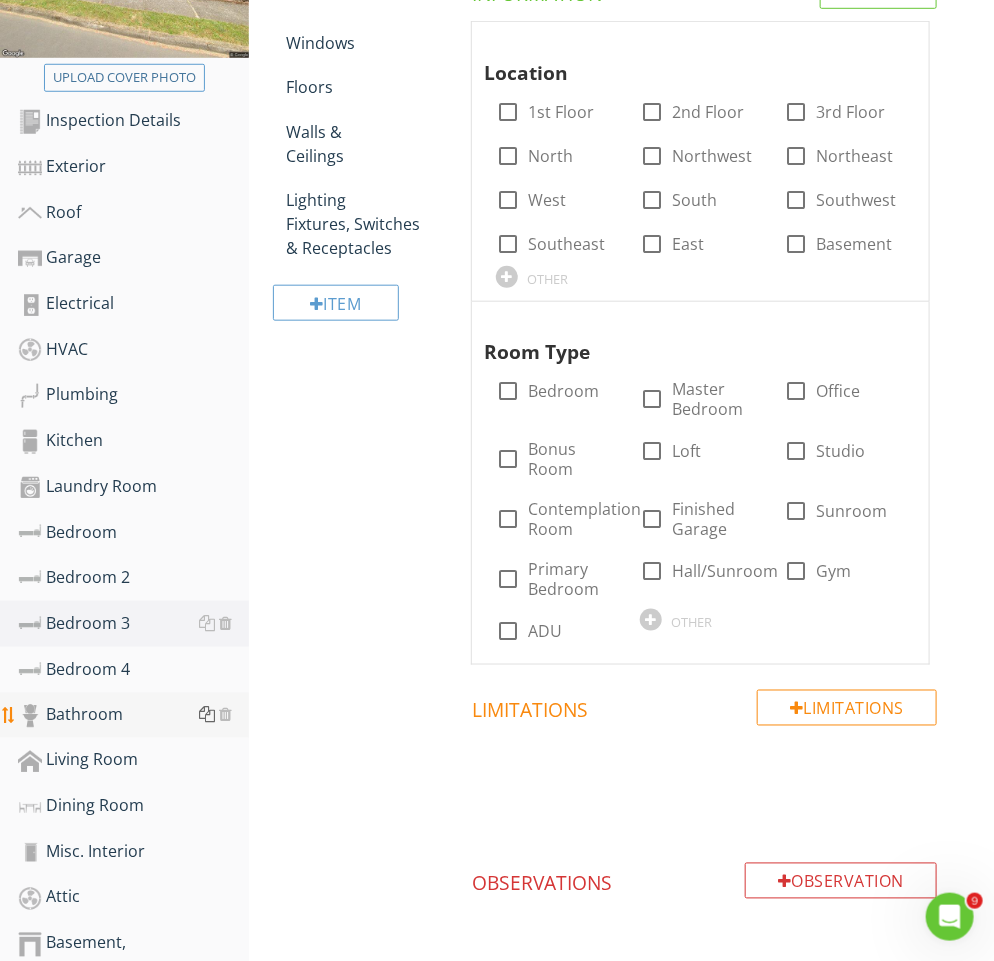 click at bounding box center (208, 715) 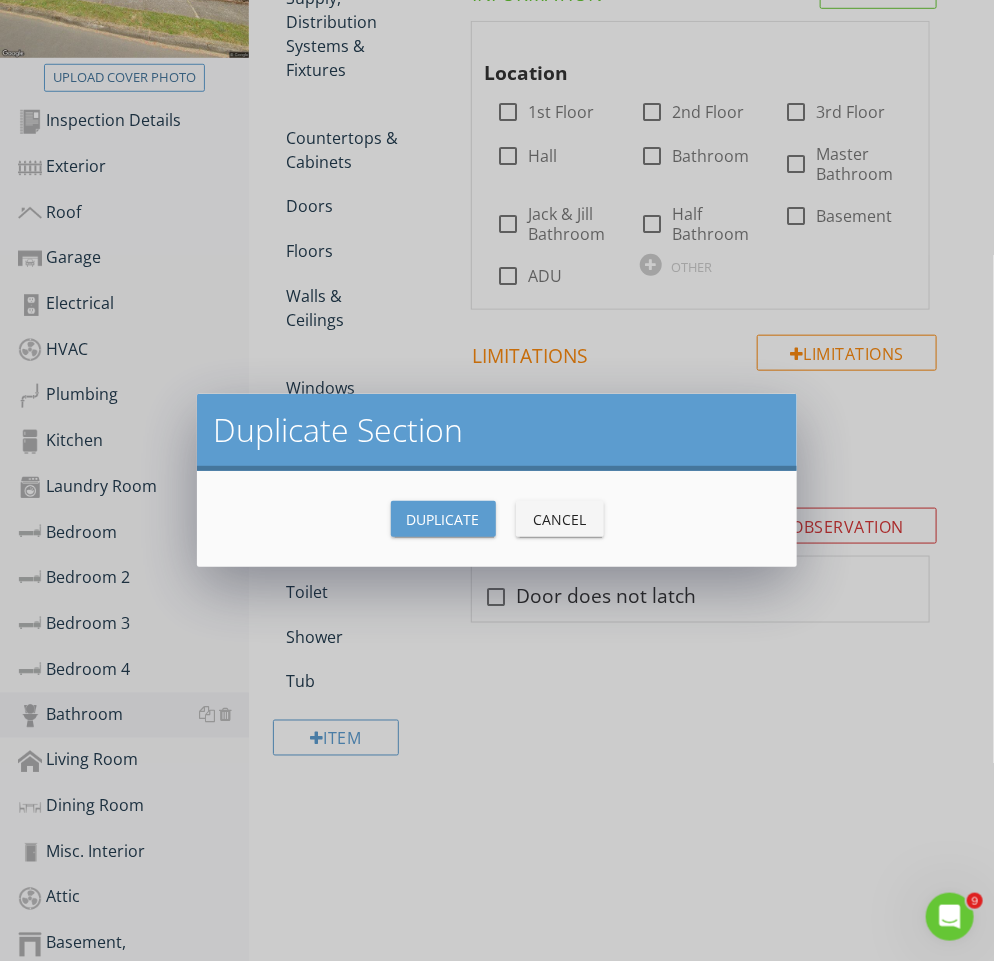 click on "Duplicate" at bounding box center [443, 519] 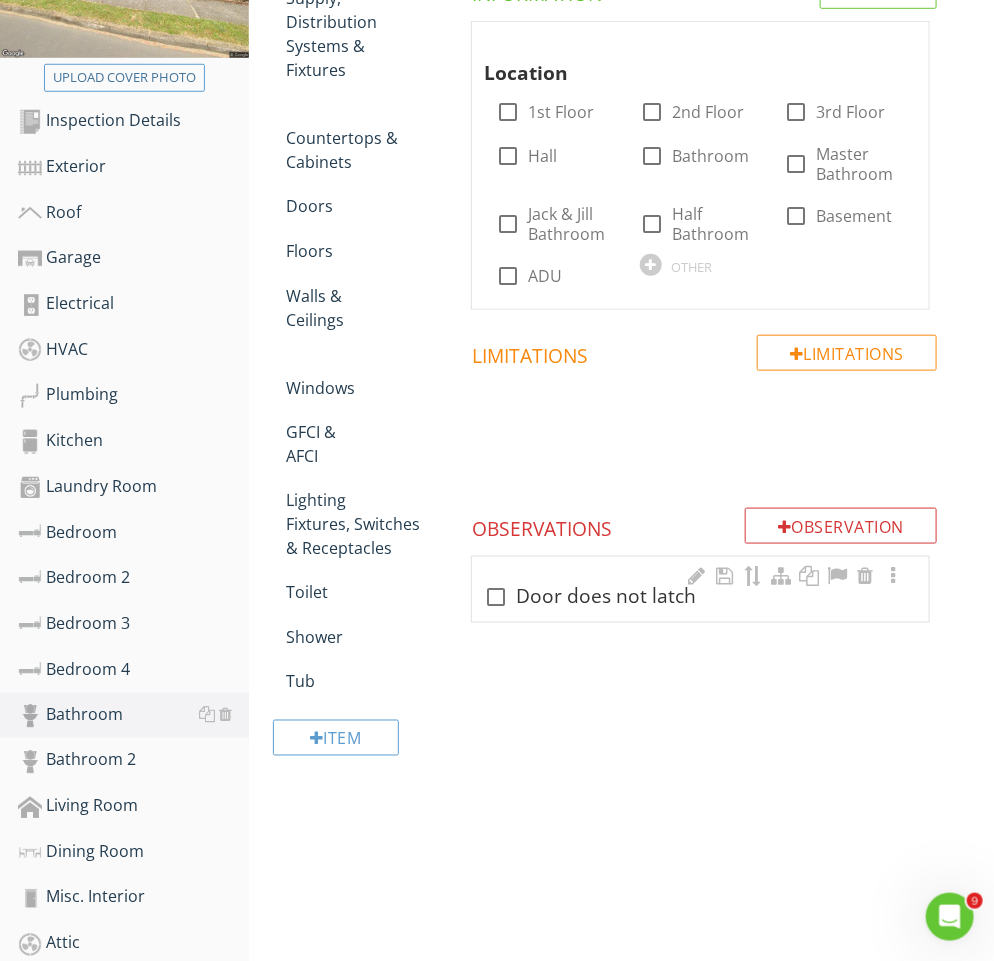 scroll, scrollTop: 603, scrollLeft: 0, axis: vertical 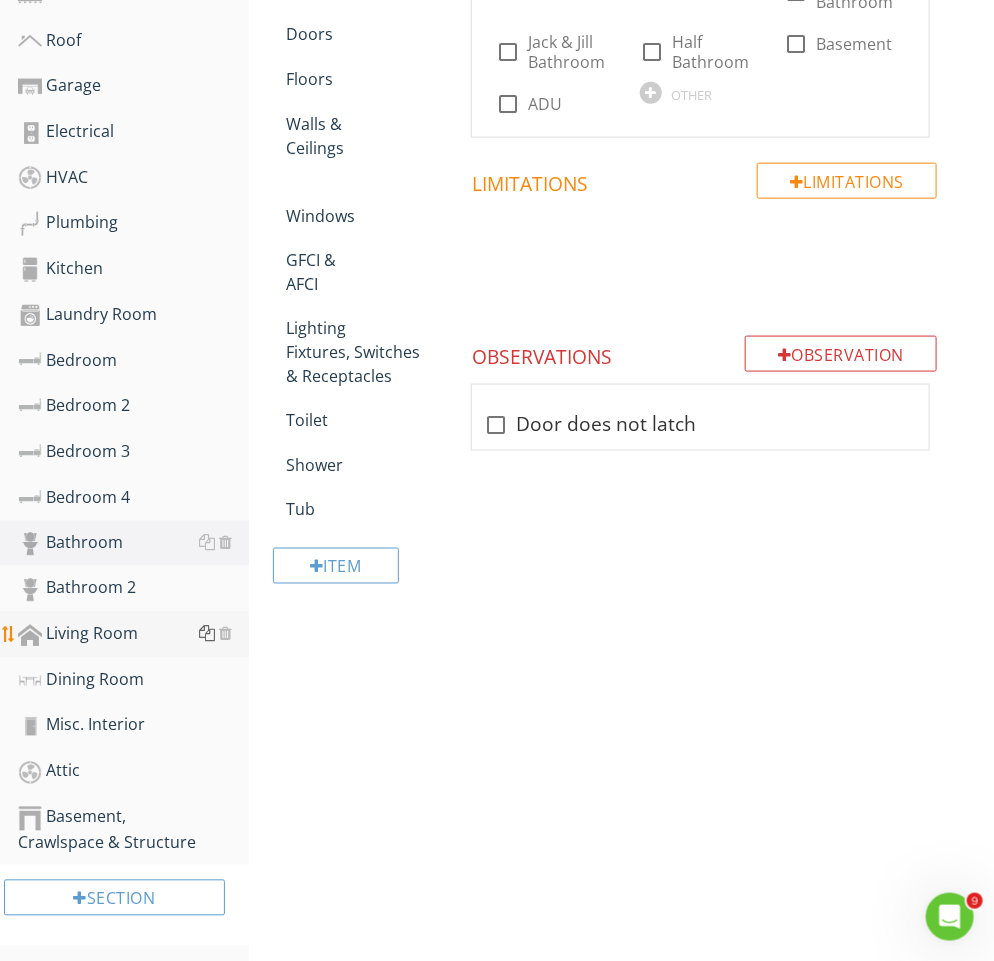 click at bounding box center [208, 634] 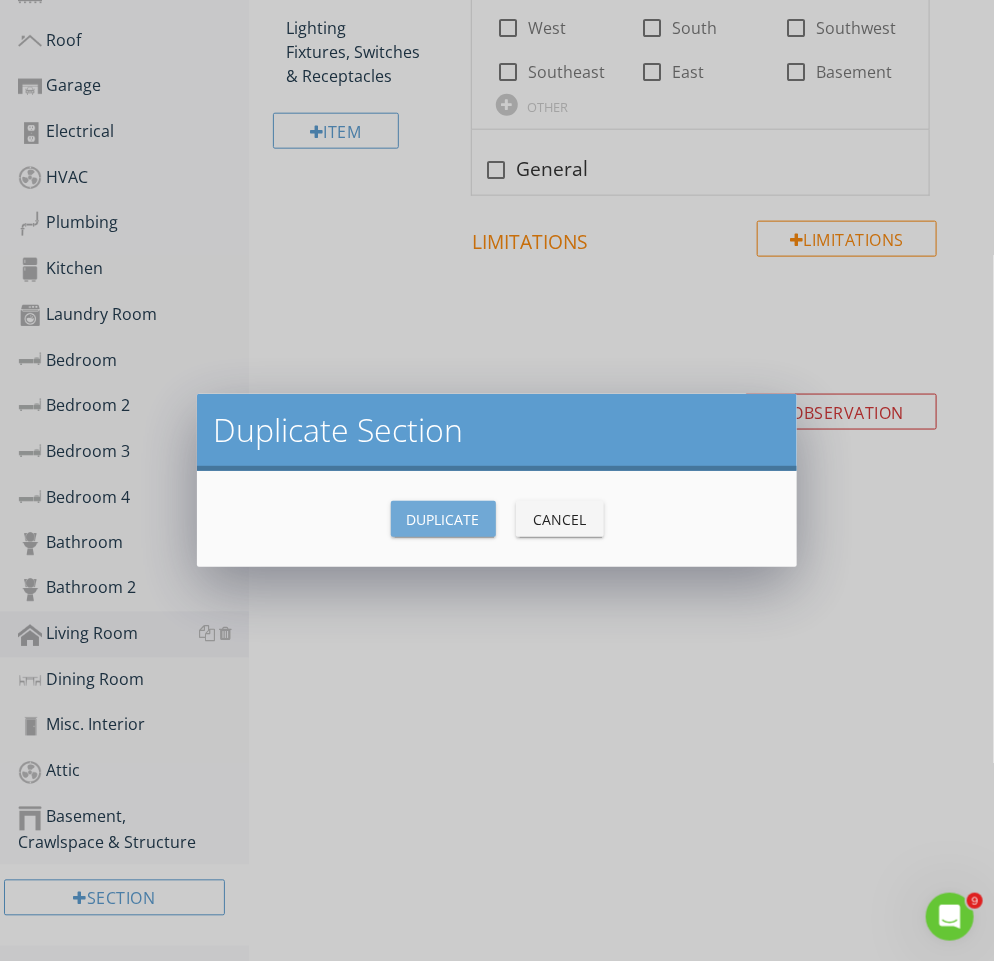 click on "Duplicate" at bounding box center (443, 519) 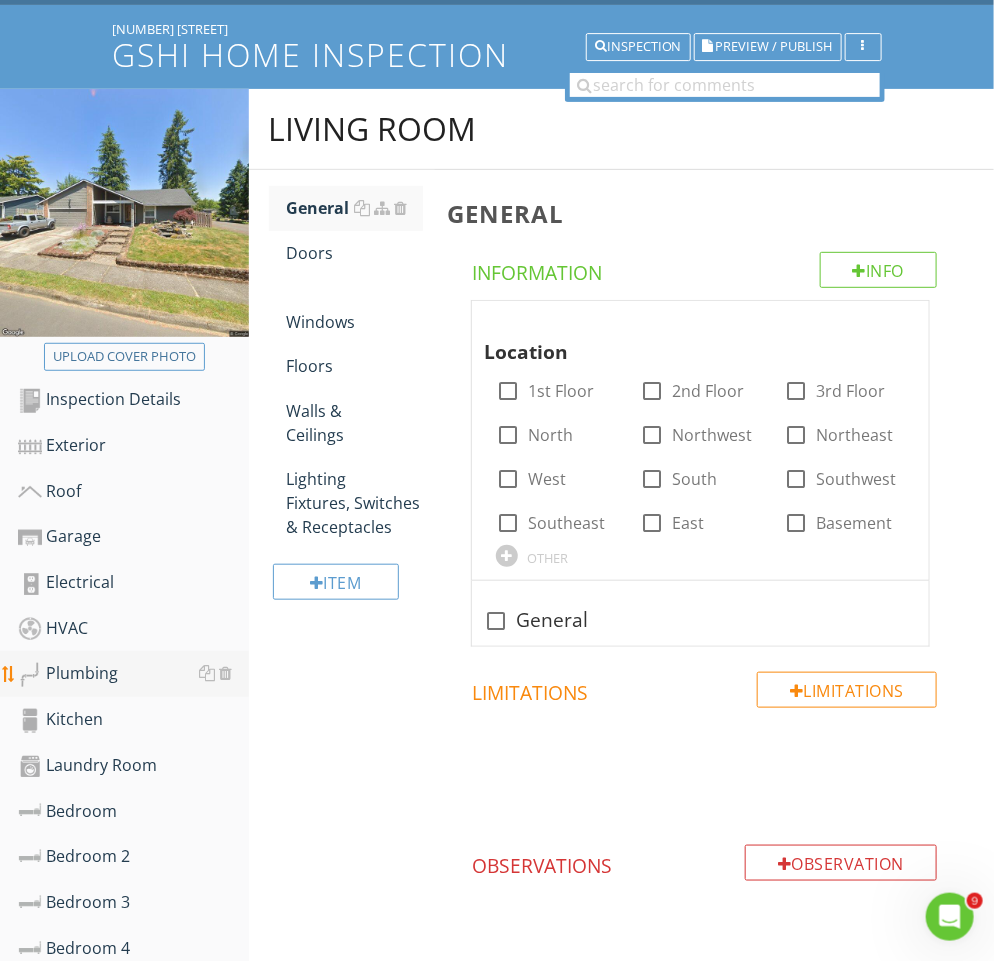scroll, scrollTop: 155, scrollLeft: 0, axis: vertical 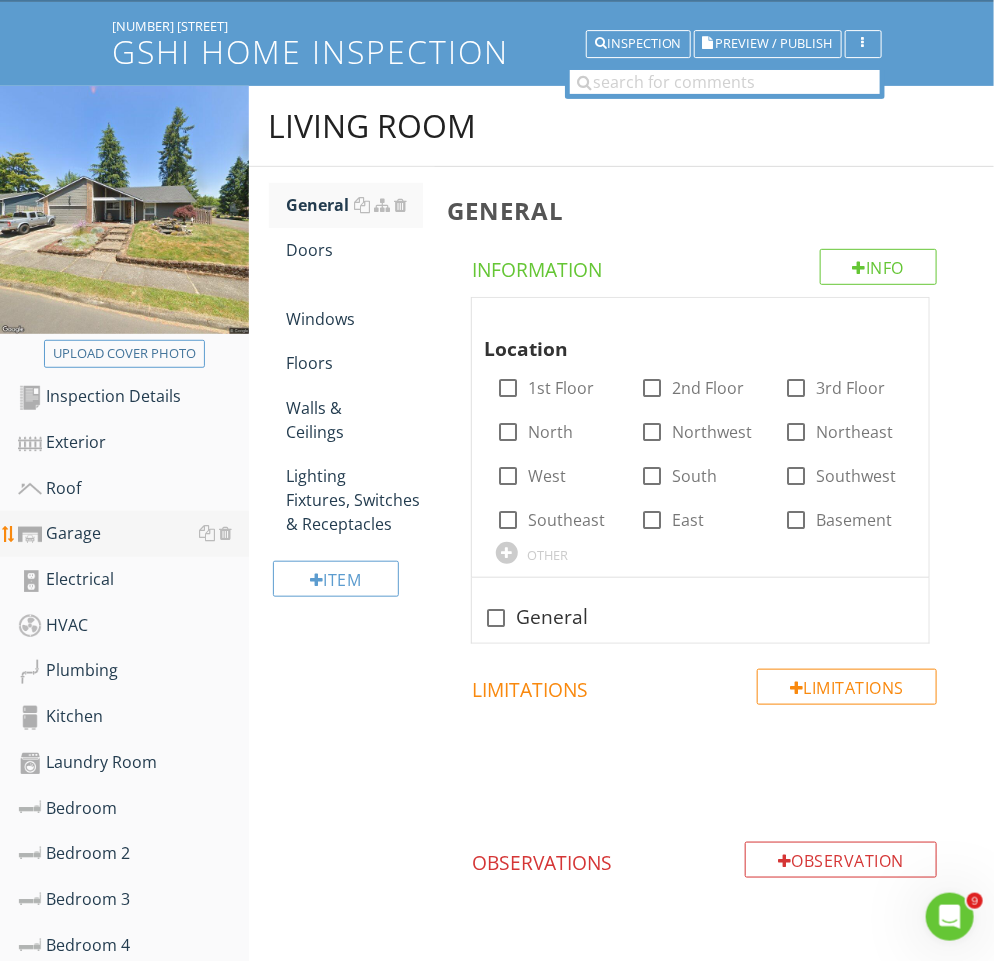 click on "Garage" at bounding box center [133, 534] 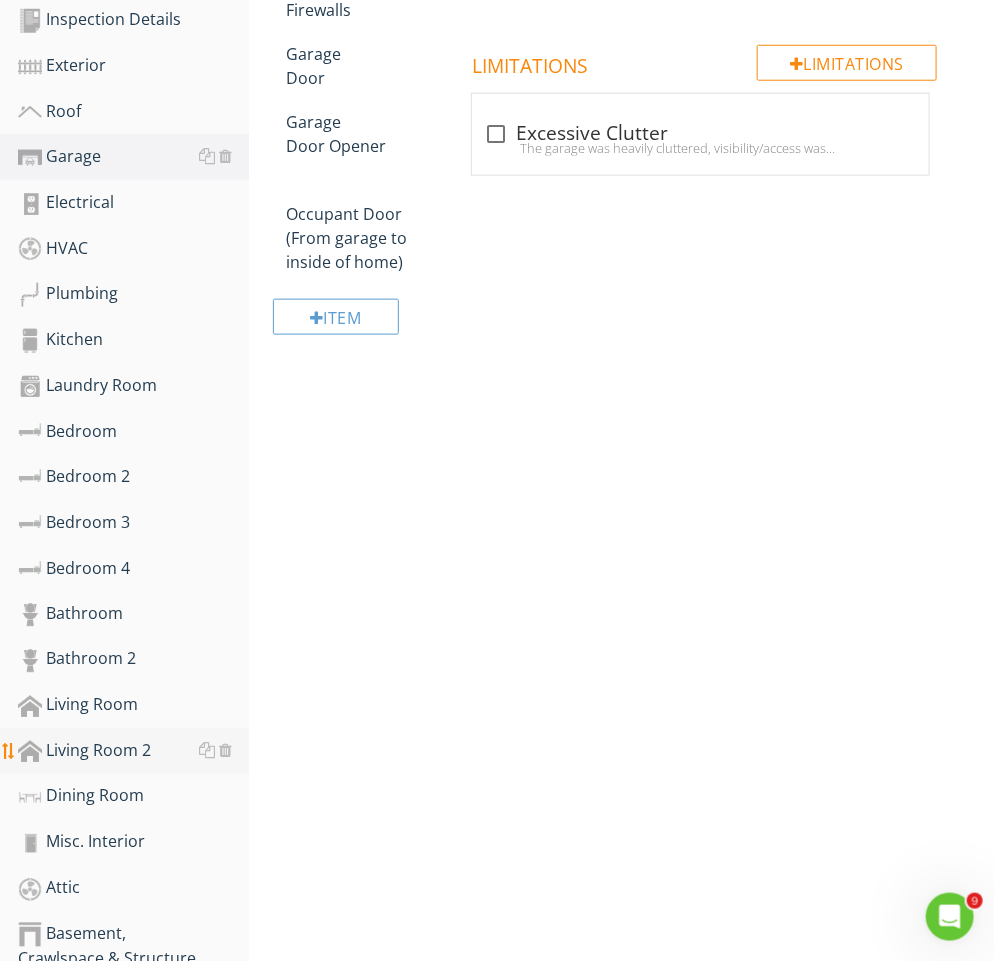 scroll, scrollTop: 648, scrollLeft: 0, axis: vertical 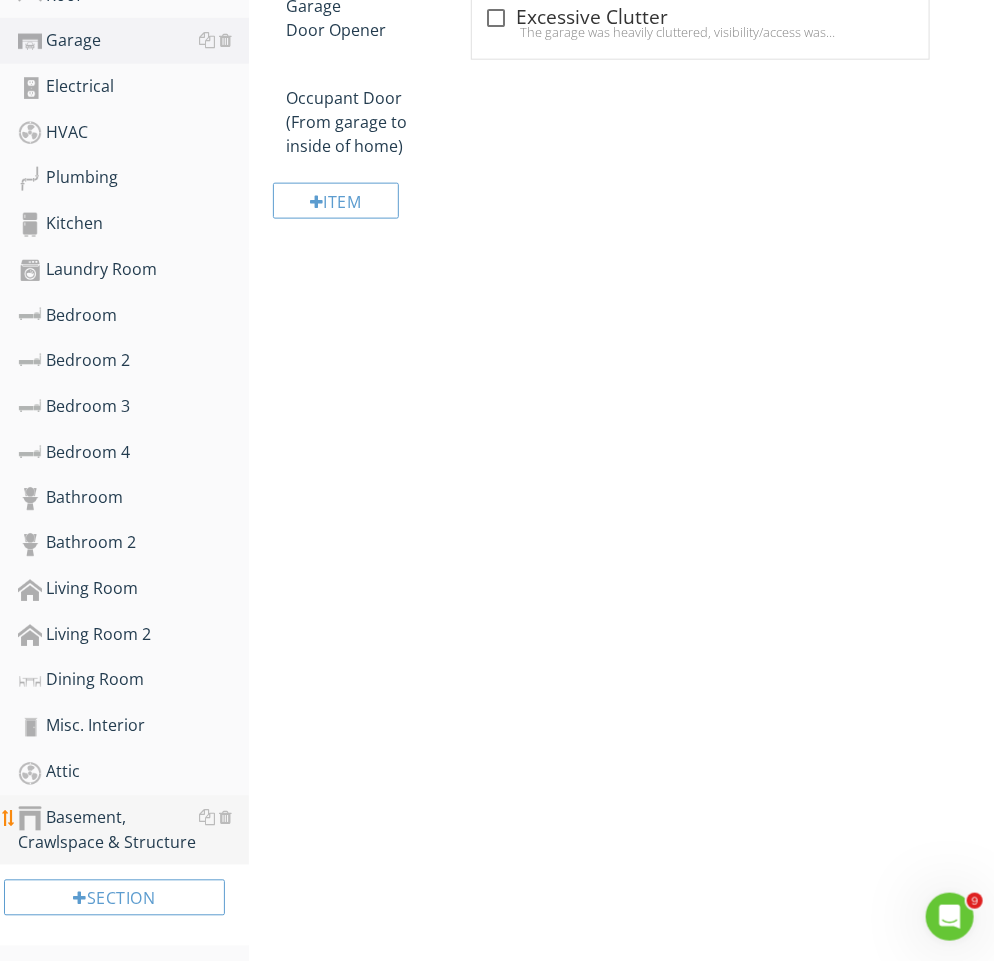 click on "Basement, Crawlspace & Structure" at bounding box center [133, 831] 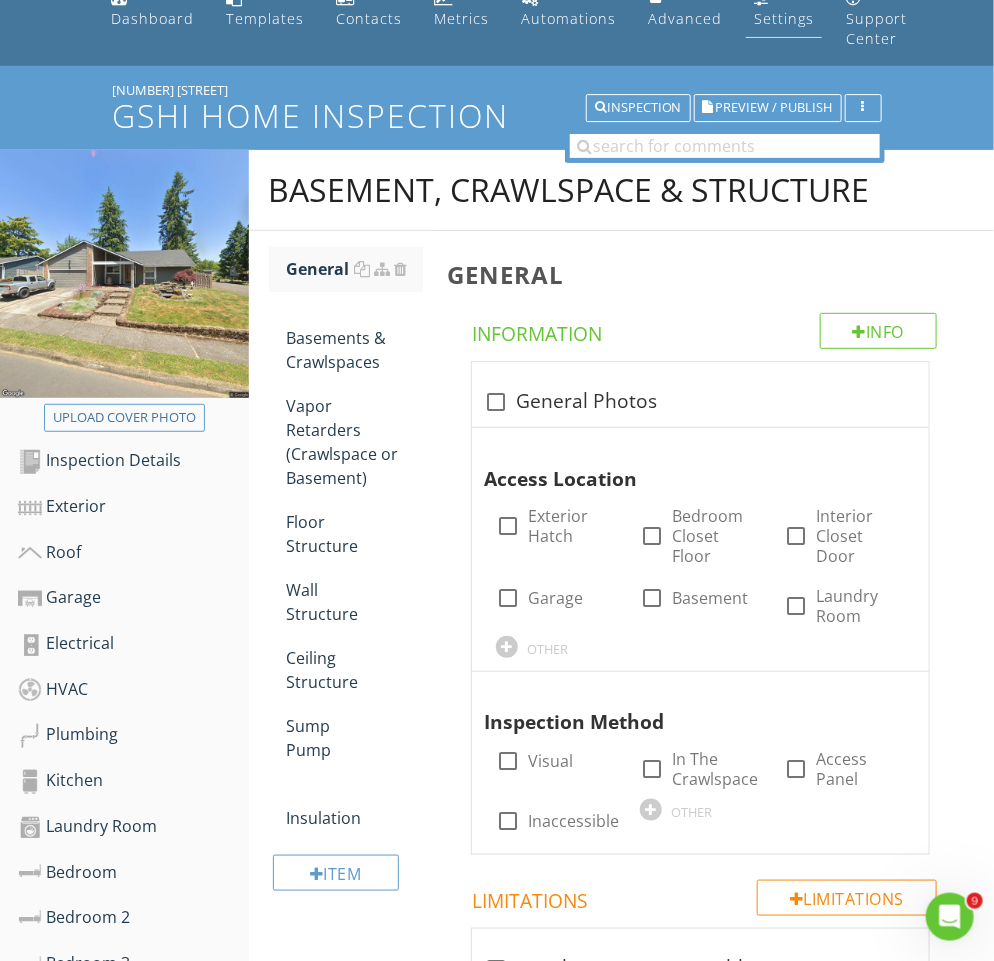 scroll, scrollTop: 5, scrollLeft: 0, axis: vertical 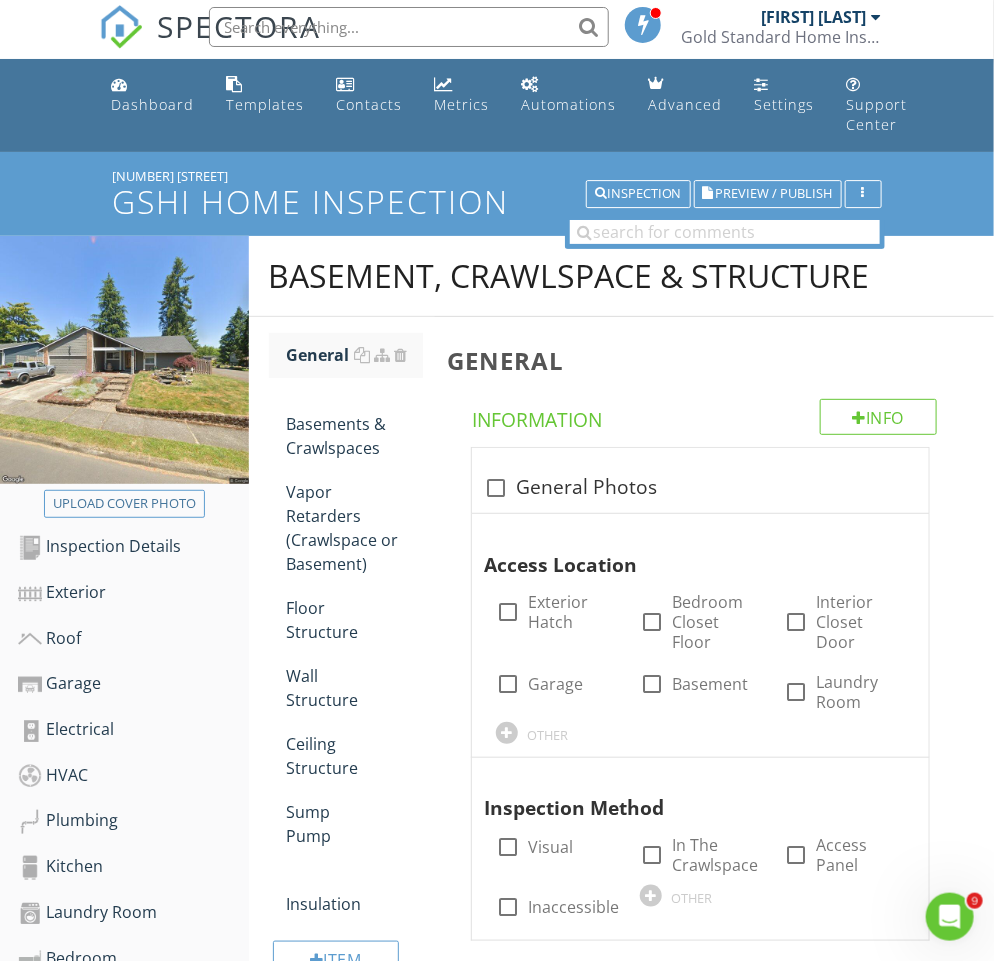 click on "SPECTORA" at bounding box center (239, 26) 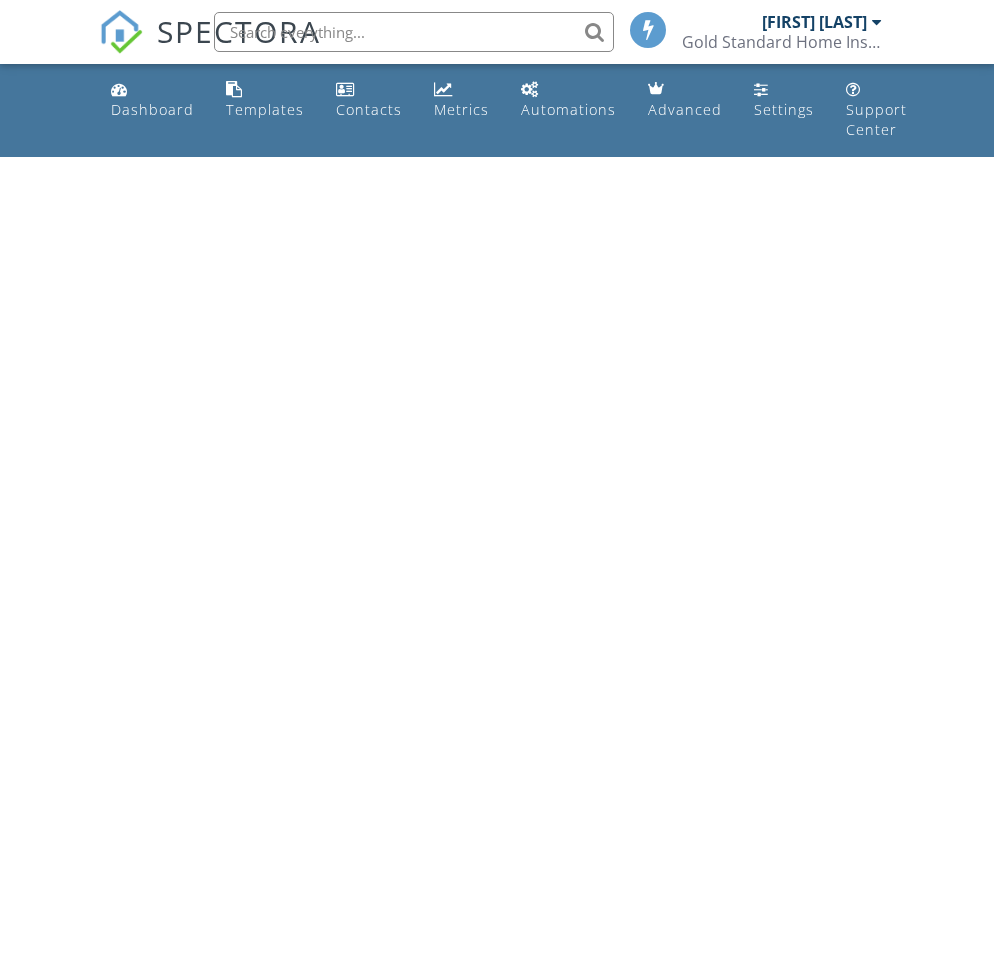 scroll, scrollTop: 0, scrollLeft: 0, axis: both 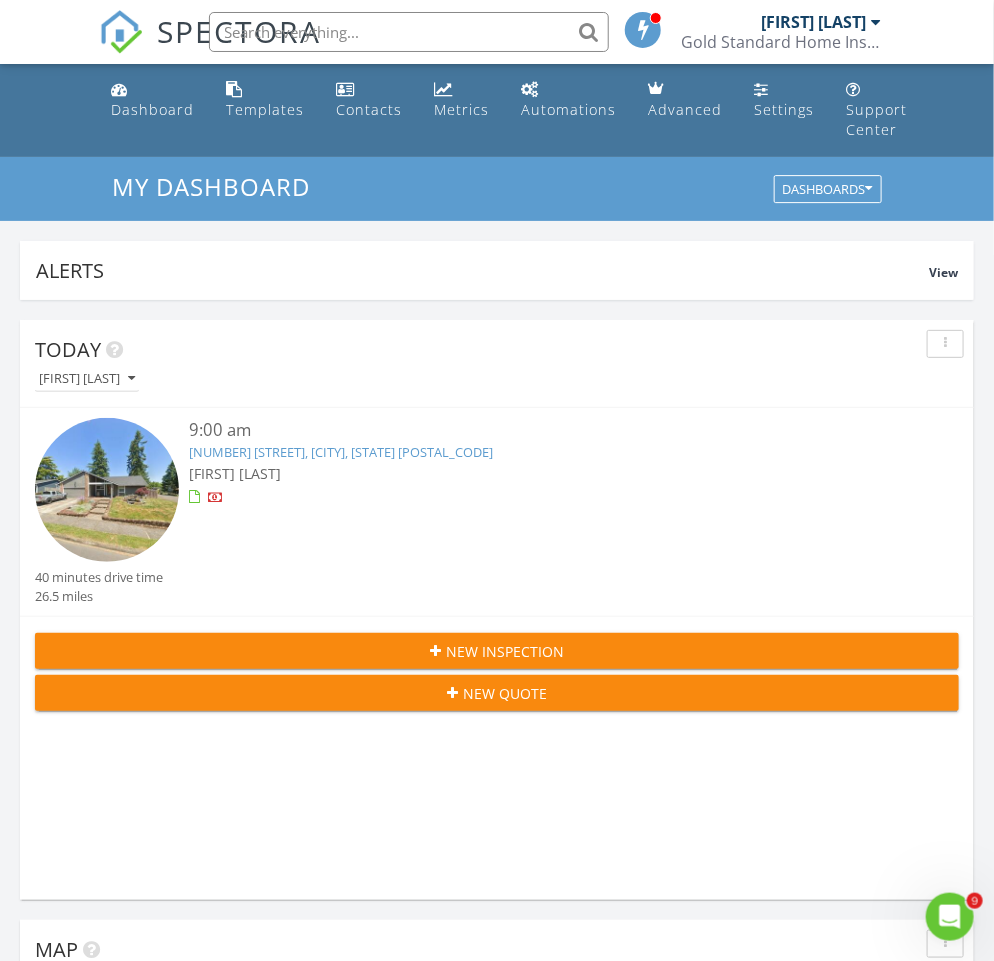 click on "4580 NW Imnaha Ct, Portland, OR 97229" at bounding box center (341, 452) 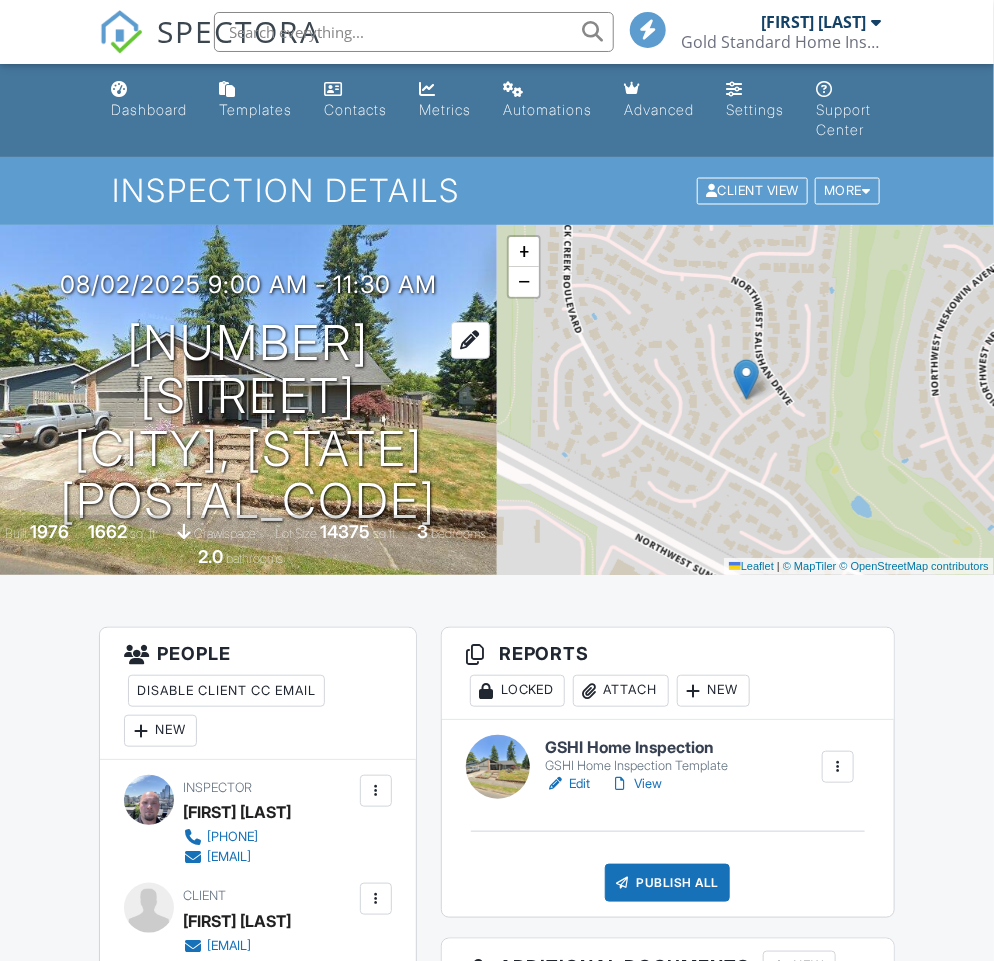 scroll, scrollTop: 404, scrollLeft: 0, axis: vertical 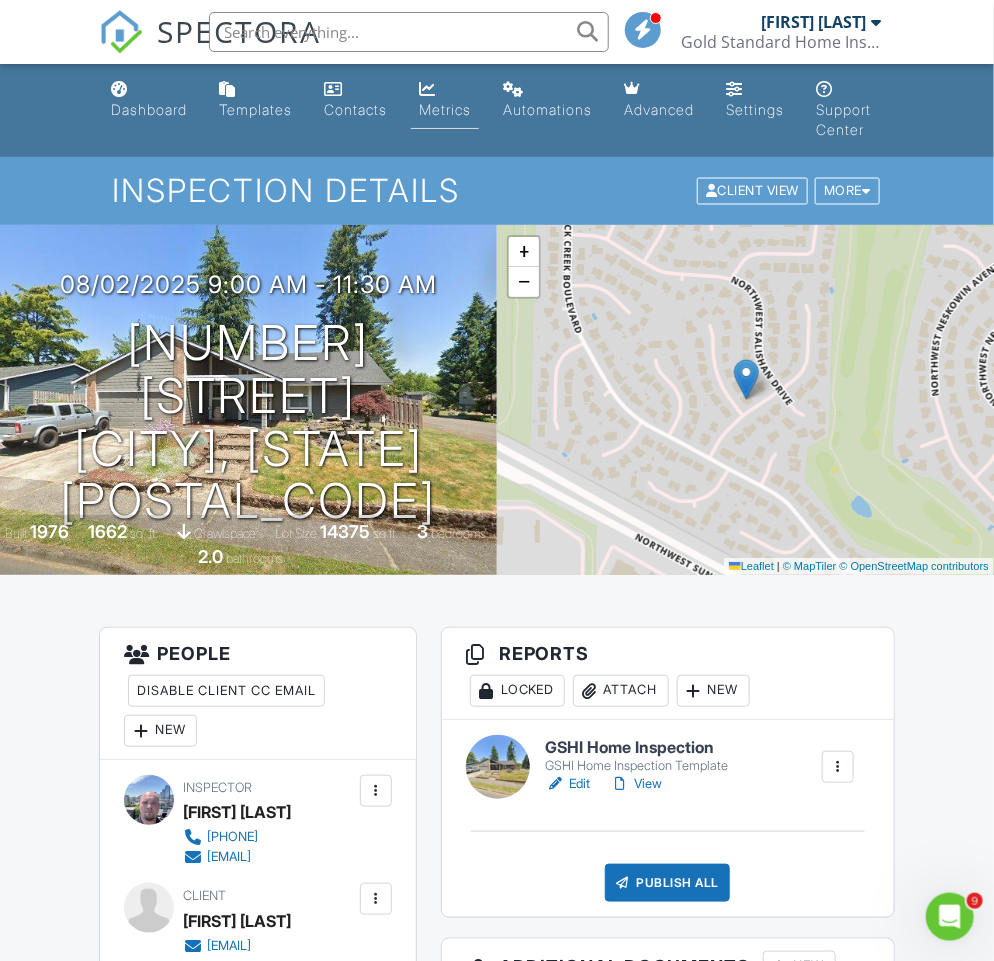 click on "Metrics" at bounding box center [445, 109] 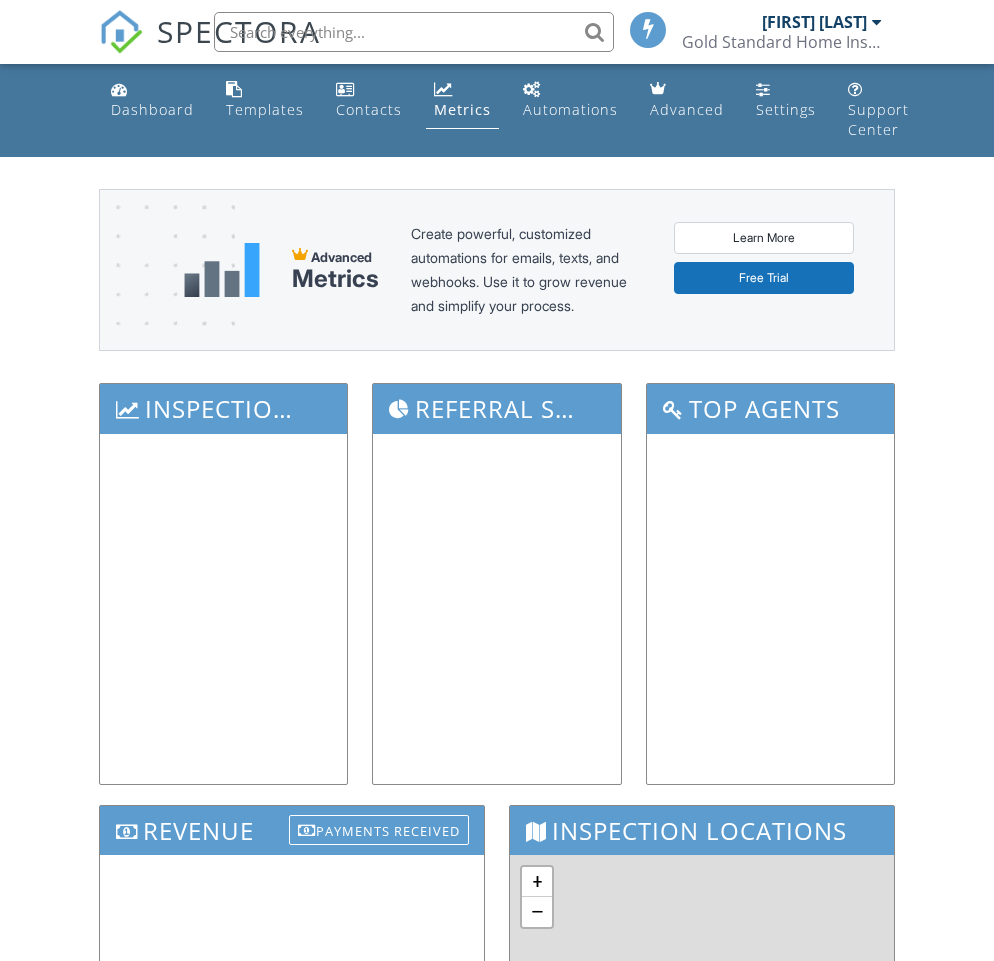 scroll, scrollTop: 0, scrollLeft: 0, axis: both 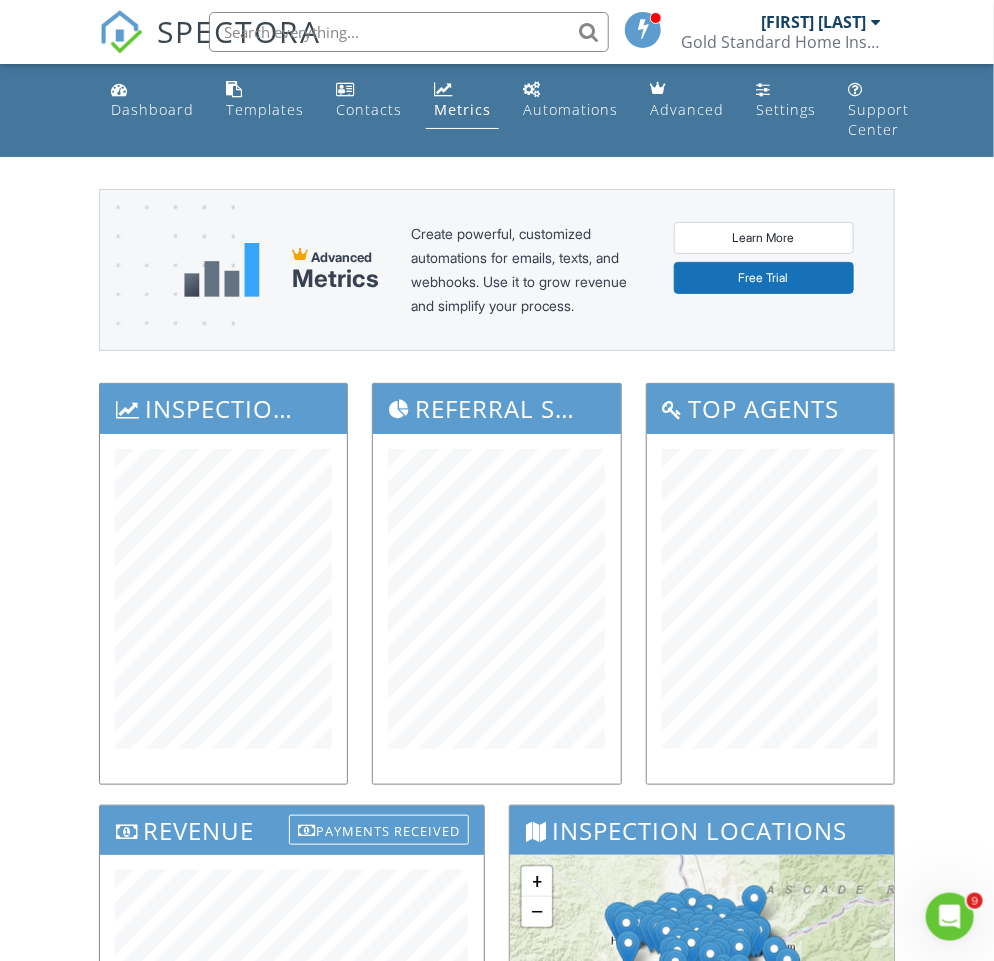 click on "Gold Standard Home Inspections, LLC" at bounding box center [782, 42] 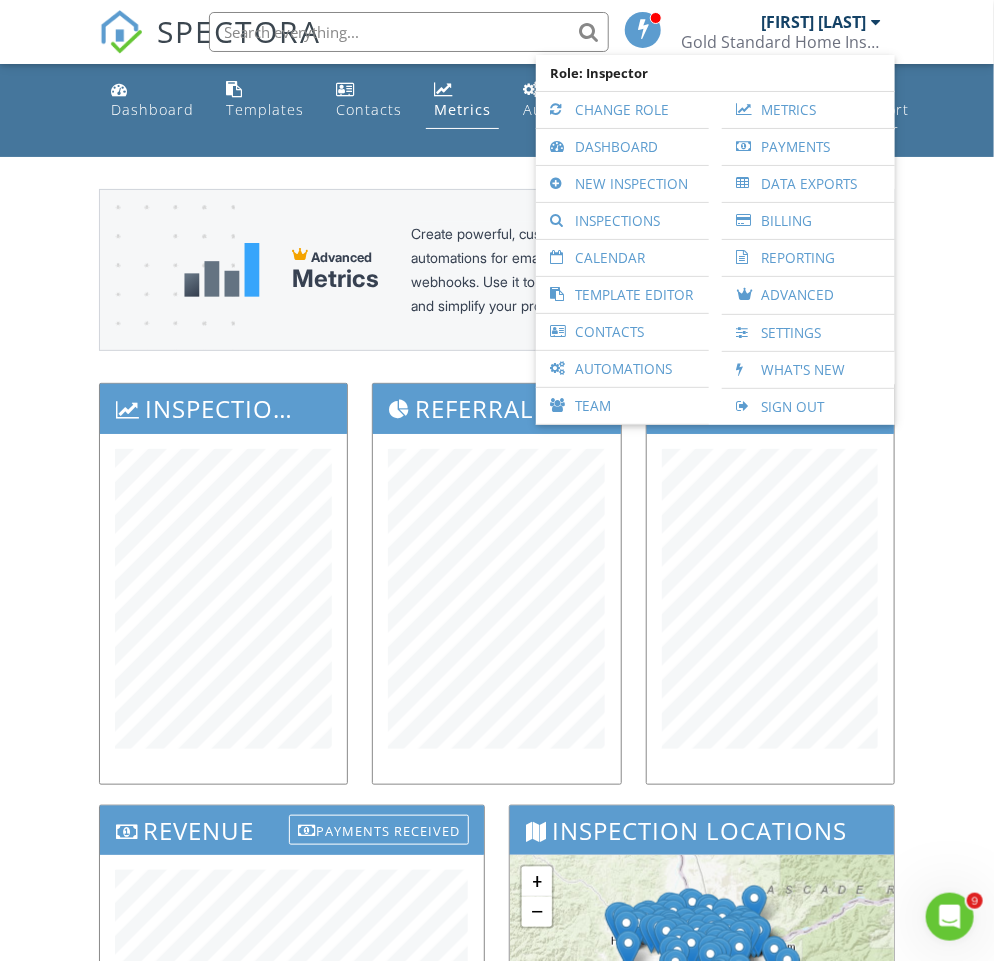 click on "Sign Out" at bounding box center (808, 407) 